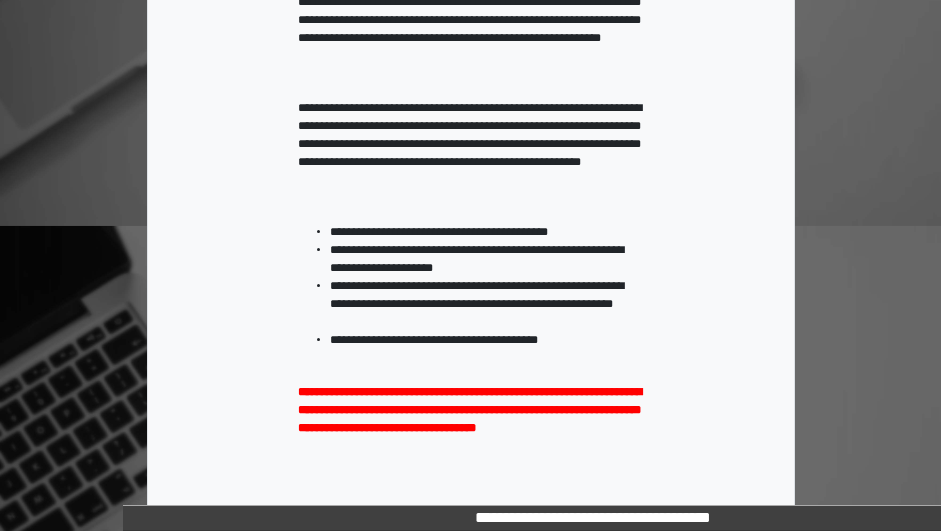 scroll, scrollTop: 400, scrollLeft: 0, axis: vertical 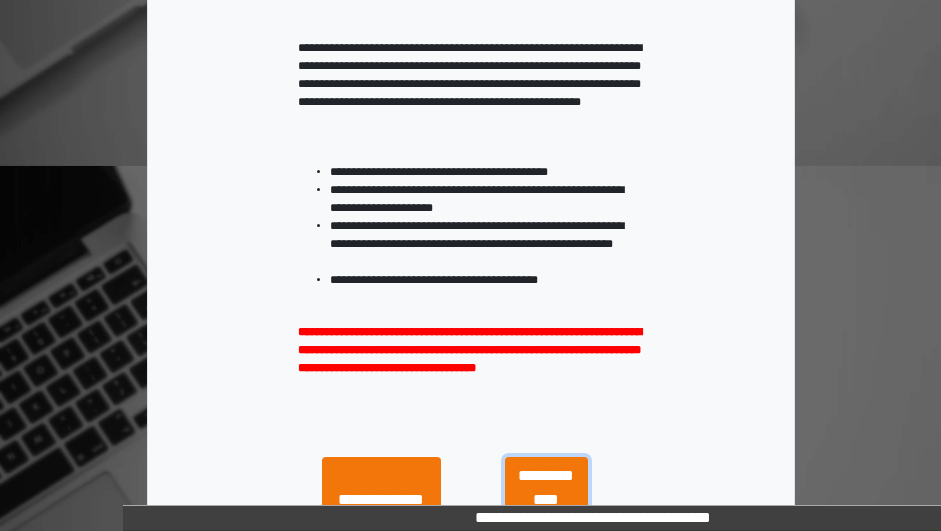 click on "**********" at bounding box center [546, 500] 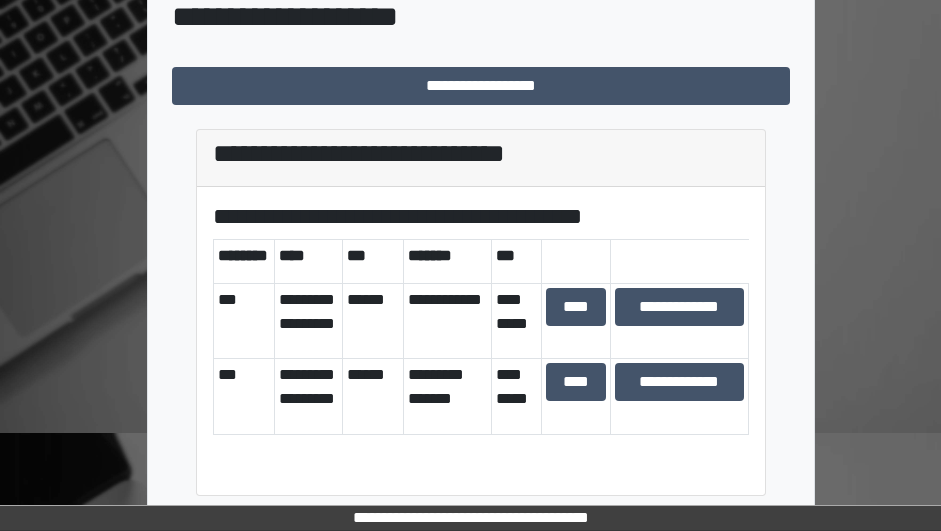 scroll, scrollTop: 739, scrollLeft: 0, axis: vertical 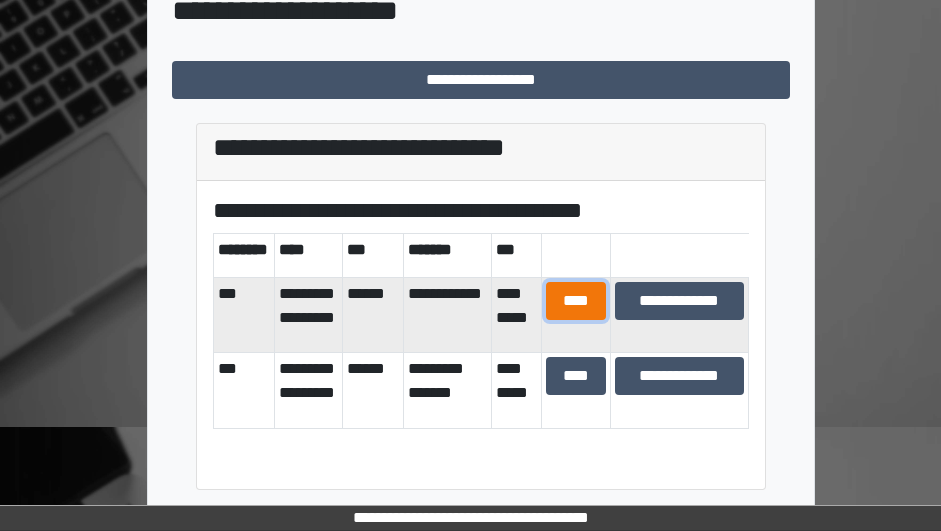 click on "****" at bounding box center (576, 301) 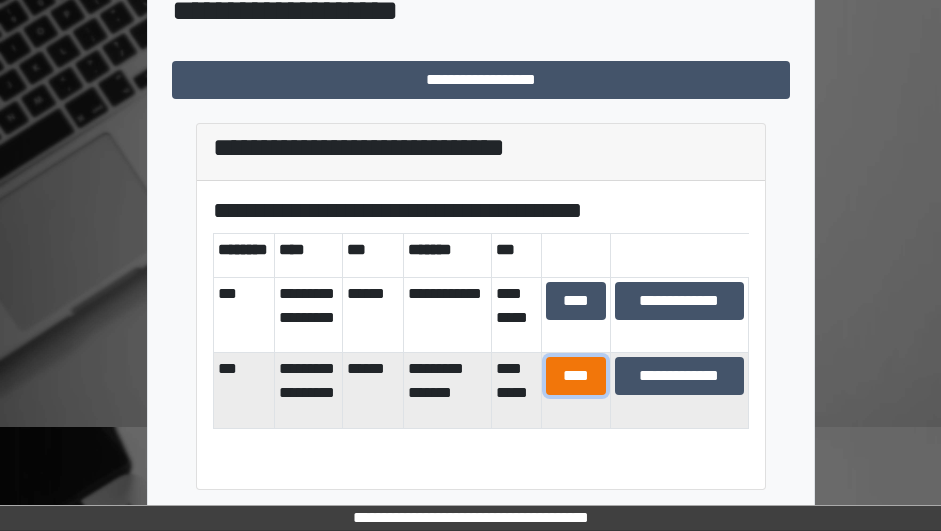 click on "****" at bounding box center (576, 376) 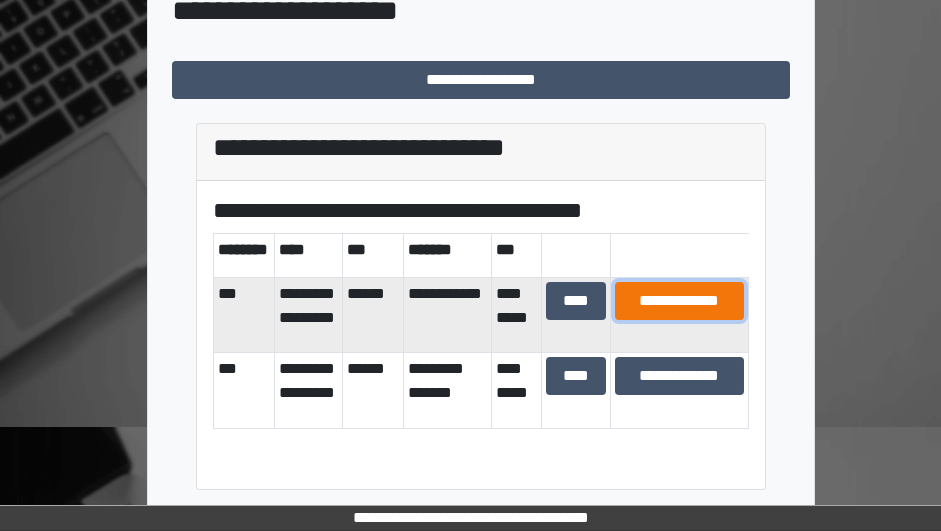 click on "**********" at bounding box center (680, 301) 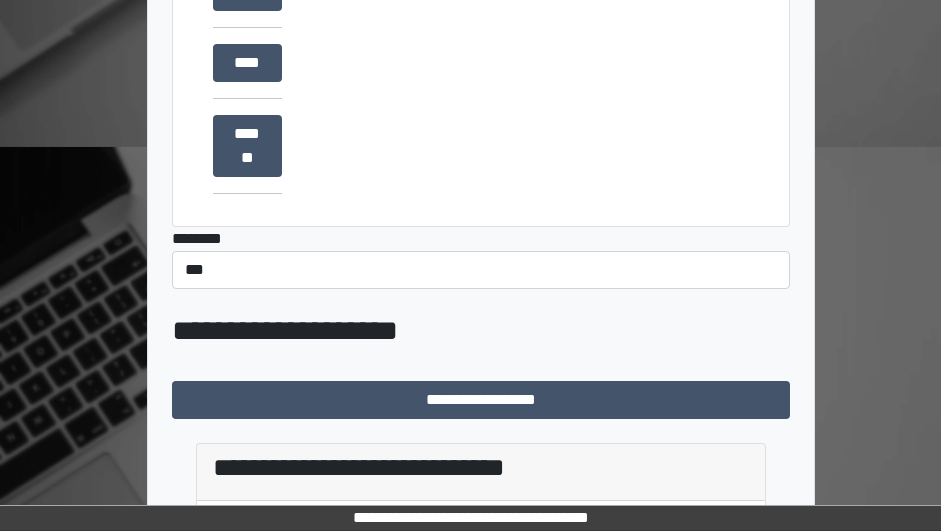 scroll, scrollTop: 600, scrollLeft: 0, axis: vertical 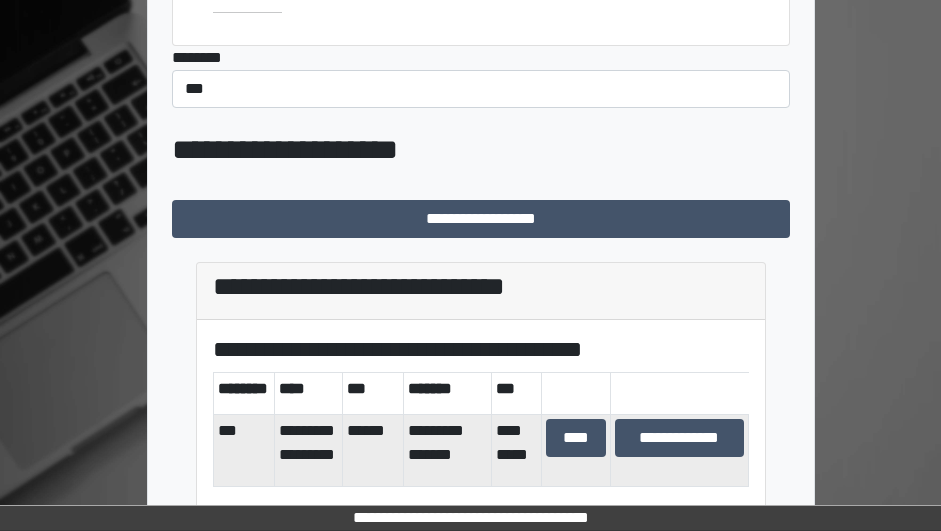 click on "**********" at bounding box center [679, 450] 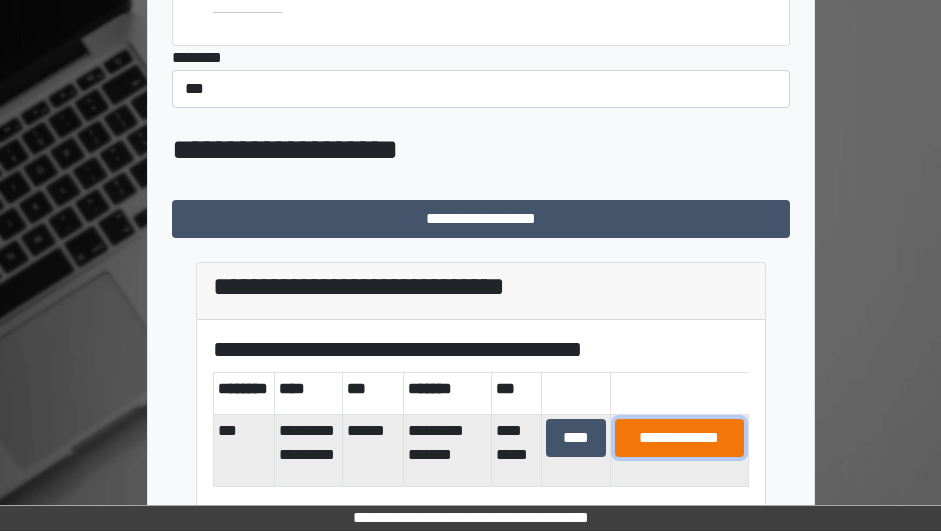 click on "**********" at bounding box center [680, 438] 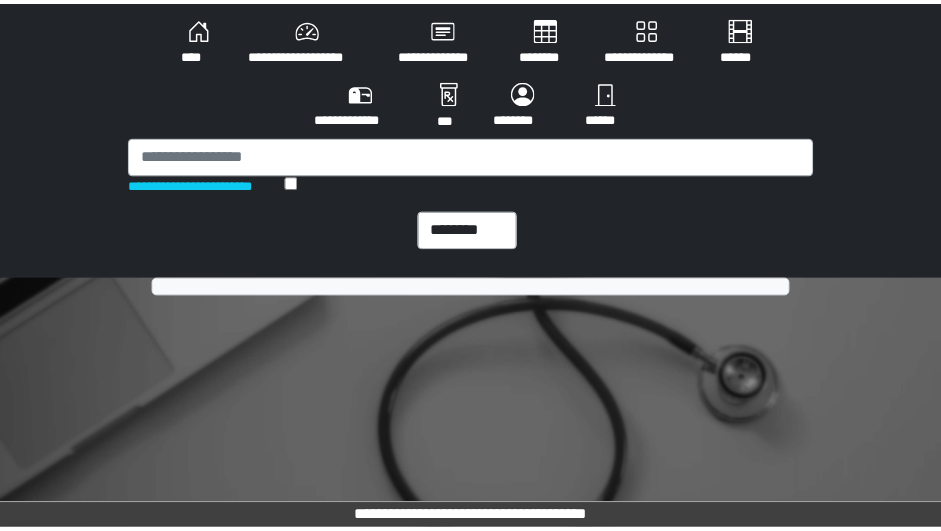 scroll, scrollTop: 0, scrollLeft: 0, axis: both 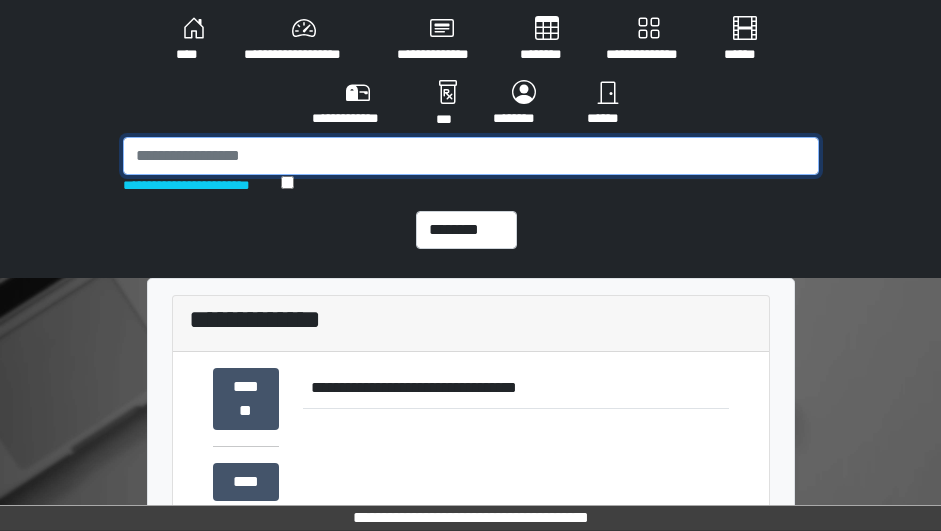 click at bounding box center [471, 156] 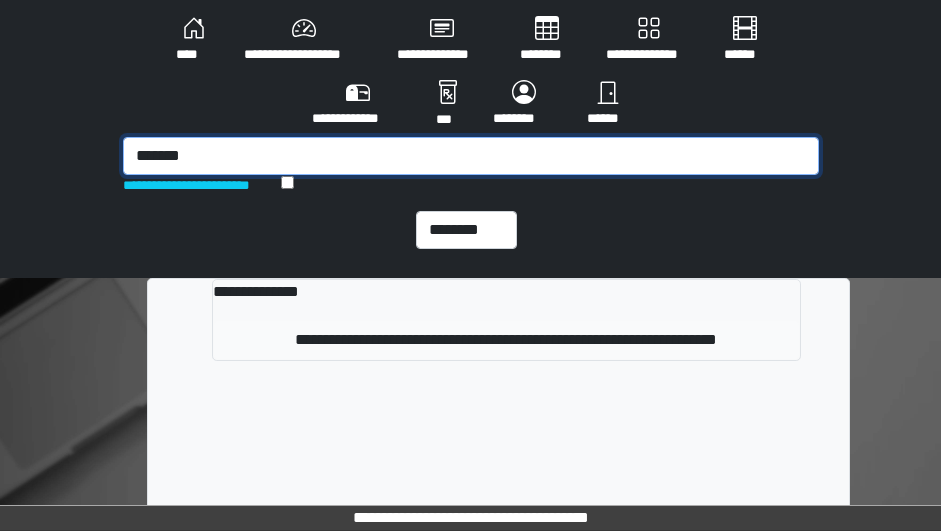 type on "*******" 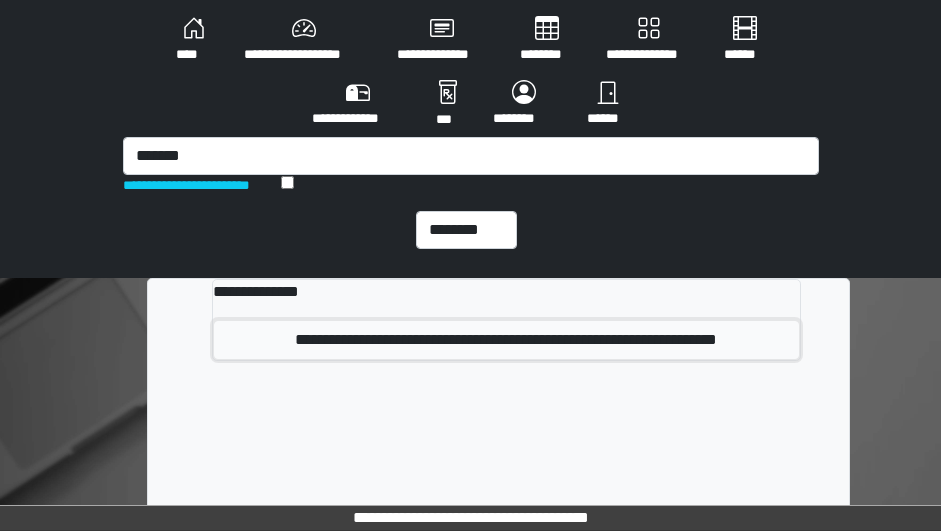 click on "**********" at bounding box center (506, 340) 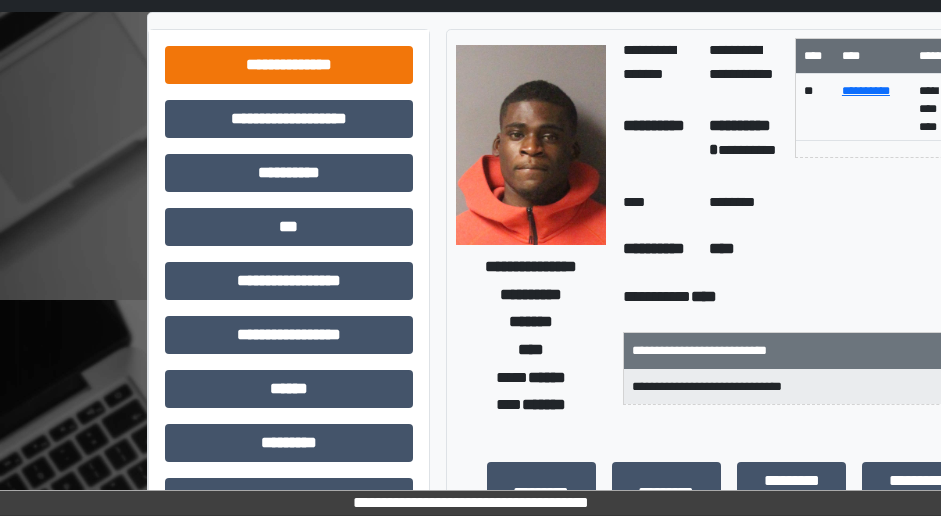scroll, scrollTop: 156, scrollLeft: 0, axis: vertical 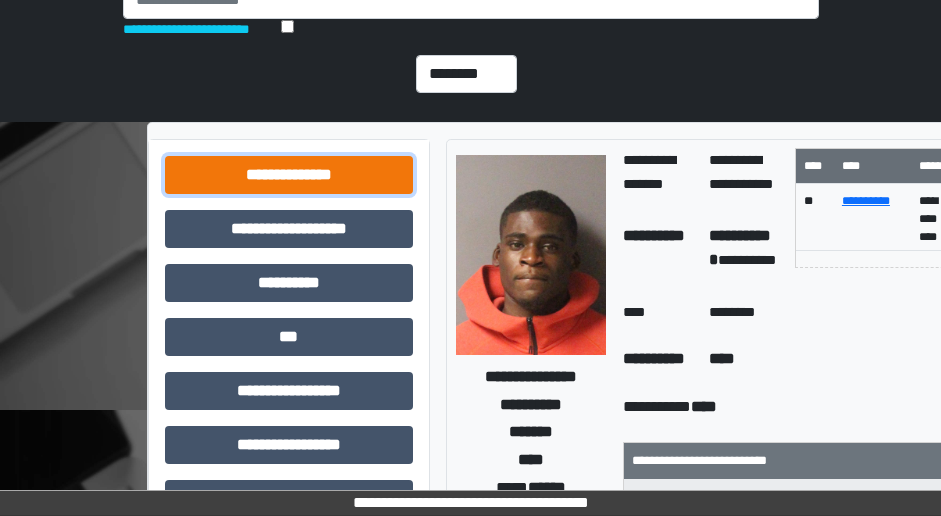 click on "**********" at bounding box center (289, 175) 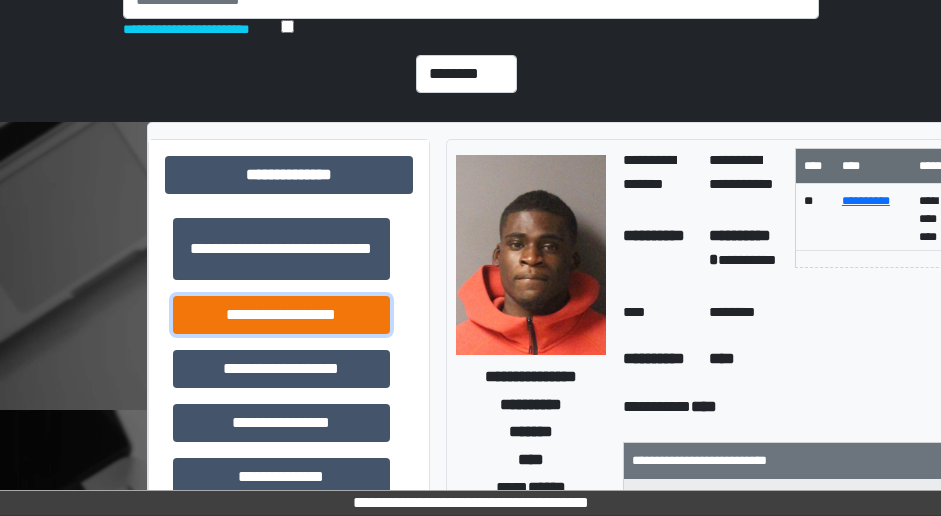 click on "**********" at bounding box center (281, 315) 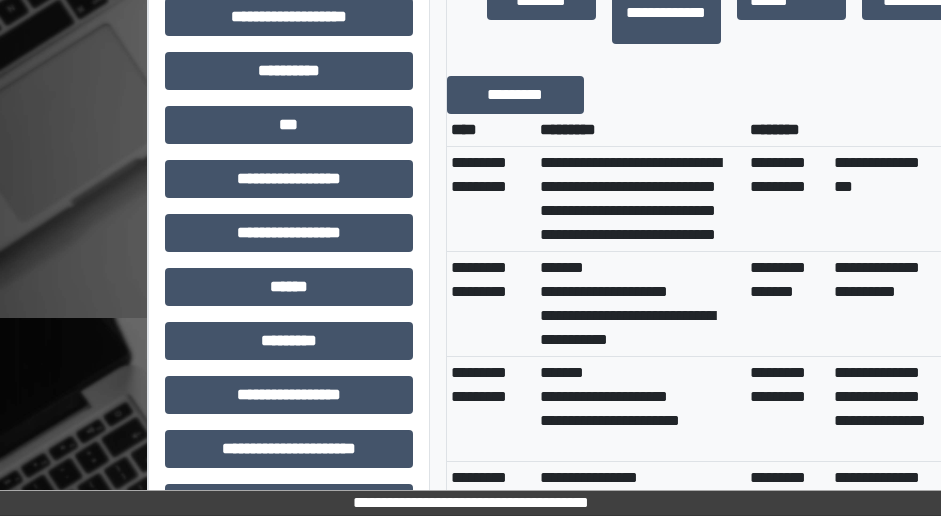 scroll, scrollTop: 856, scrollLeft: 0, axis: vertical 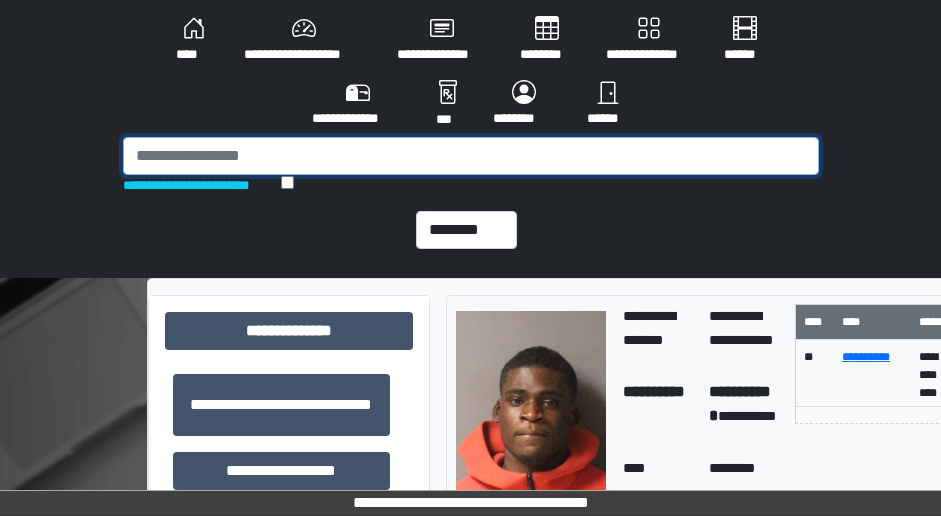 click at bounding box center (471, 156) 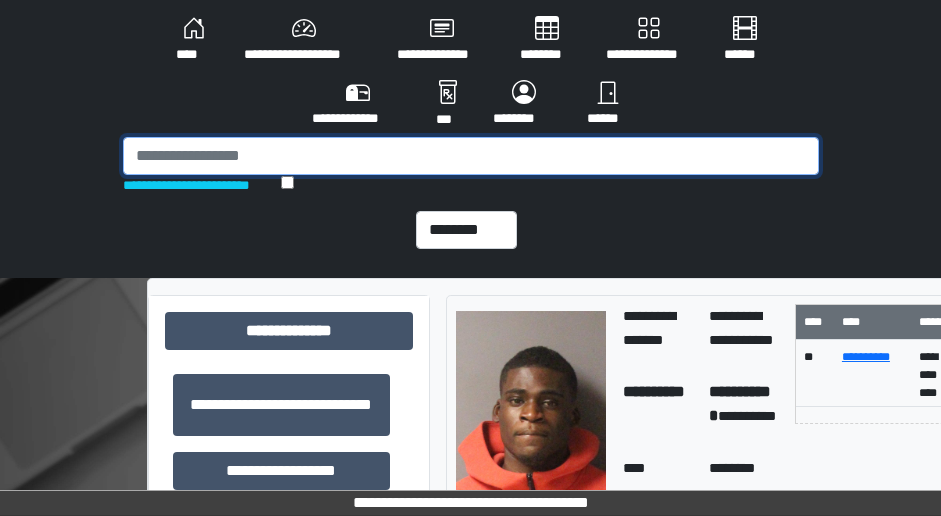 click at bounding box center (471, 156) 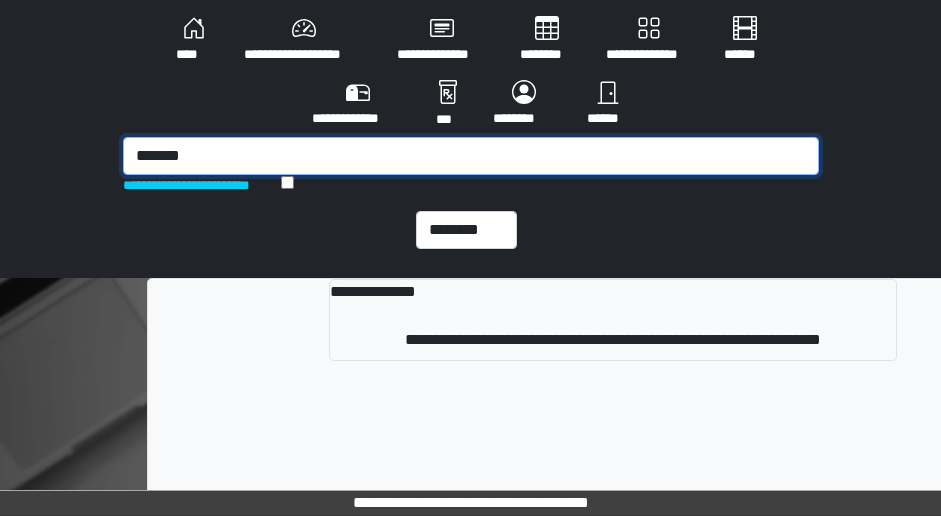 type on "*******" 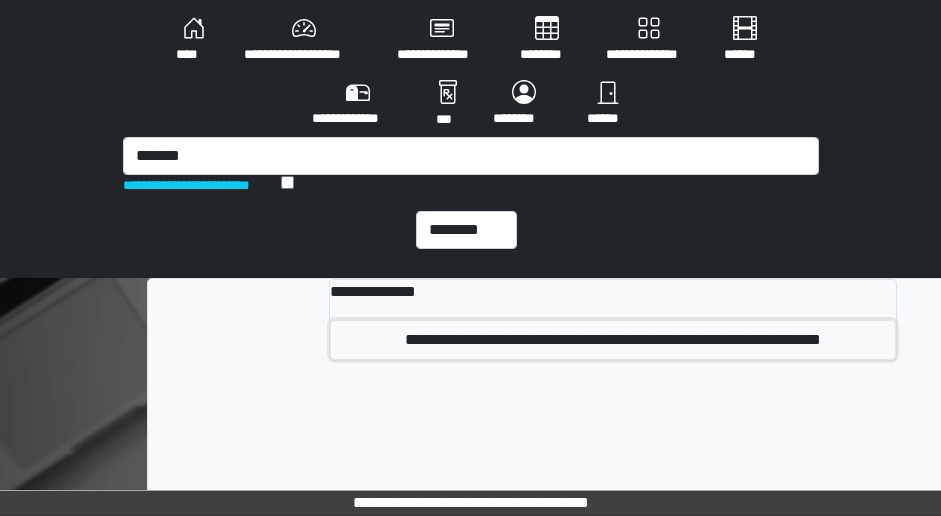 click on "**********" at bounding box center (613, 340) 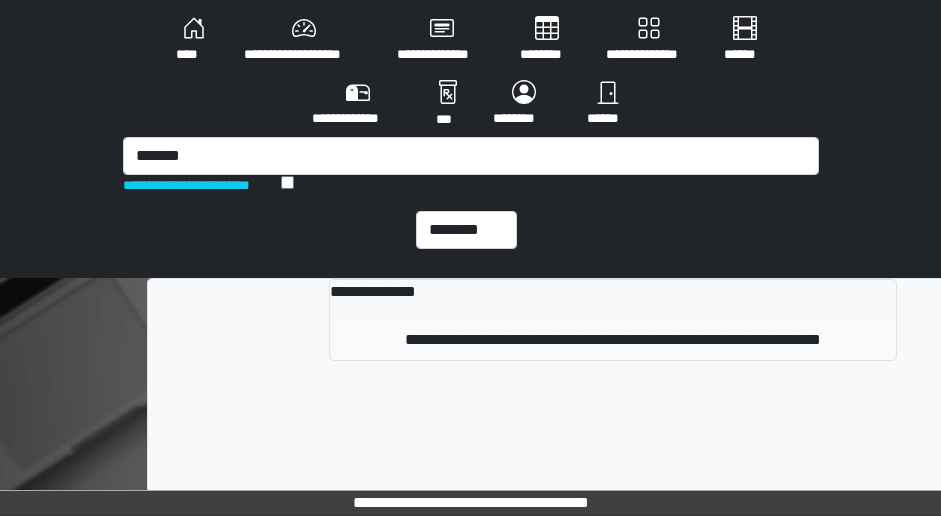 type 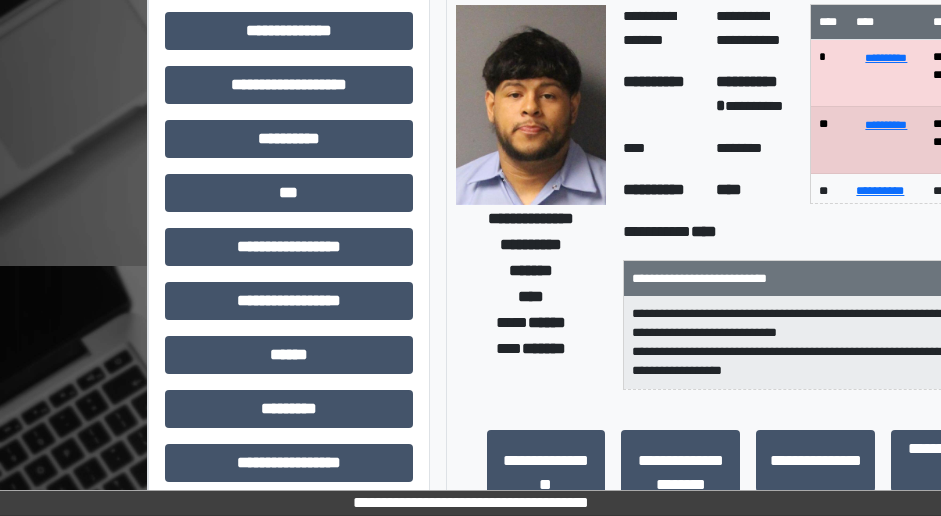 scroll, scrollTop: 0, scrollLeft: 0, axis: both 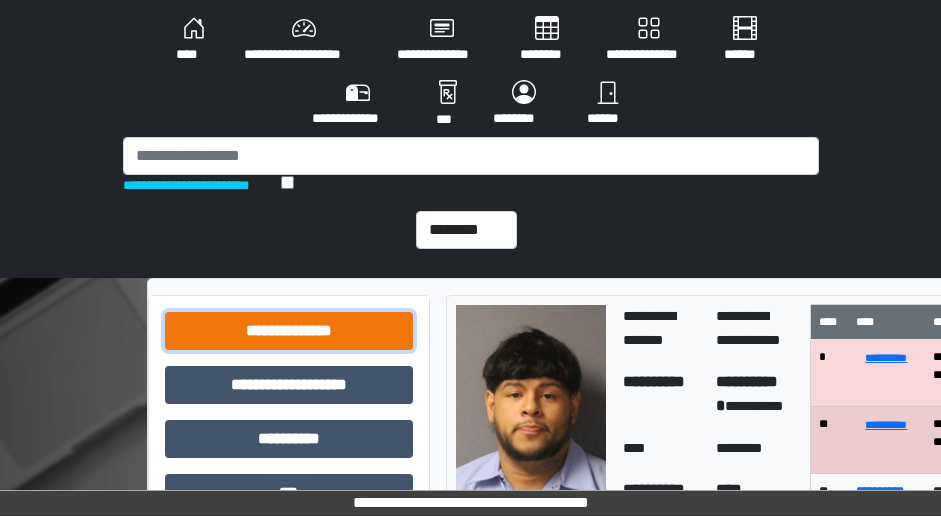 click on "**********" at bounding box center (289, 331) 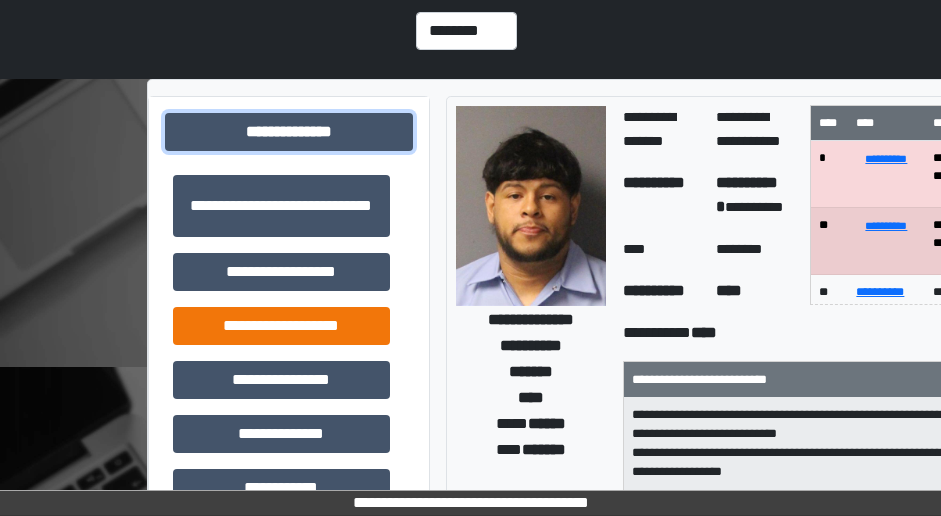 scroll, scrollTop: 200, scrollLeft: 0, axis: vertical 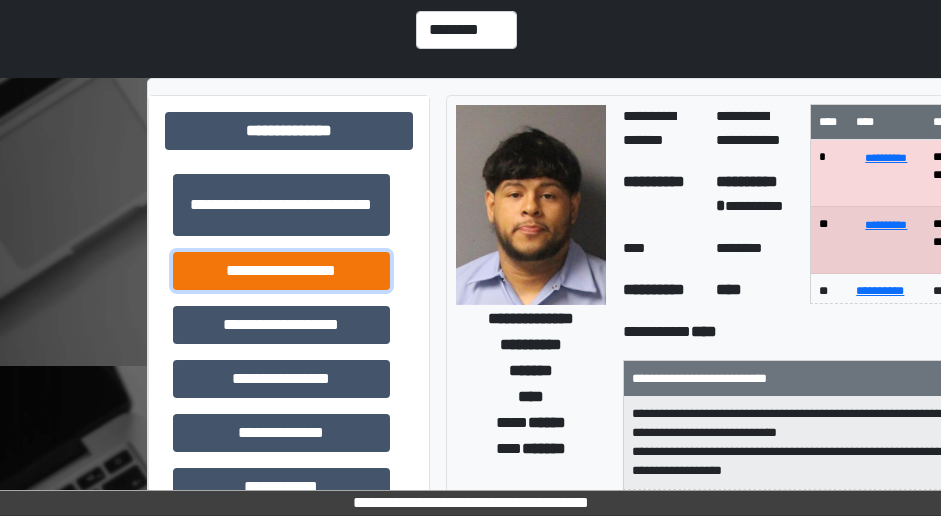 click on "**********" at bounding box center (281, 271) 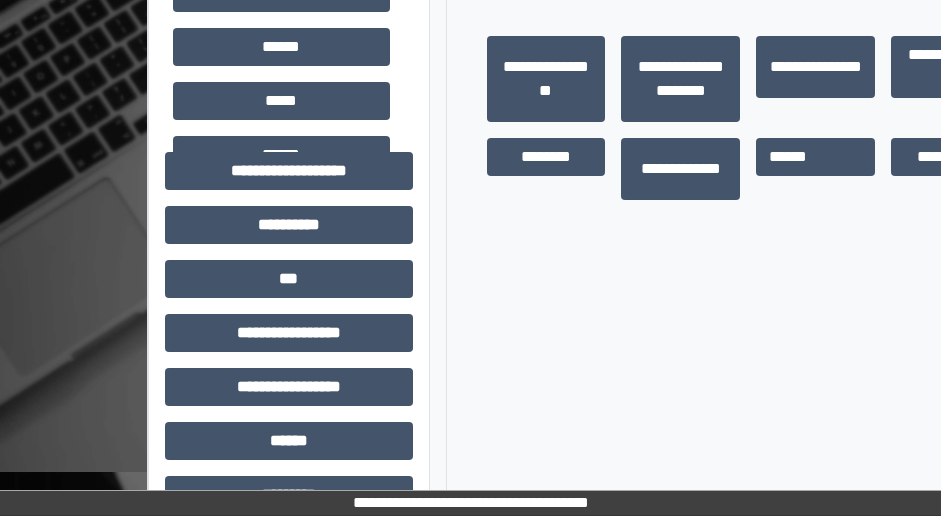scroll, scrollTop: 700, scrollLeft: 0, axis: vertical 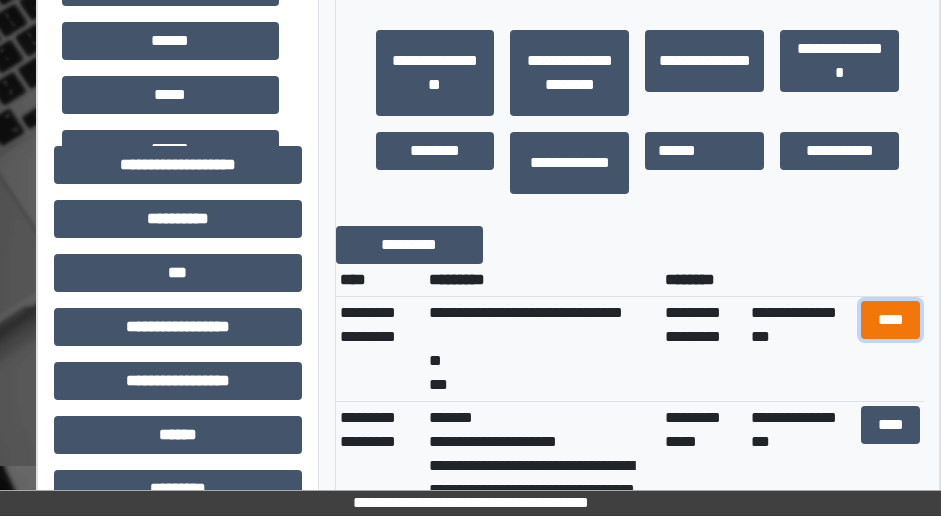 click on "****" at bounding box center [891, 320] 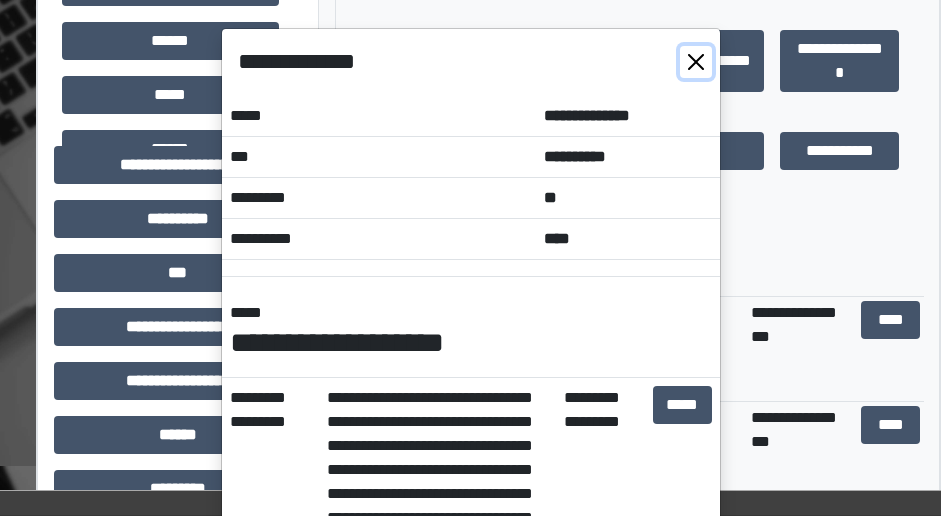 click at bounding box center (696, 62) 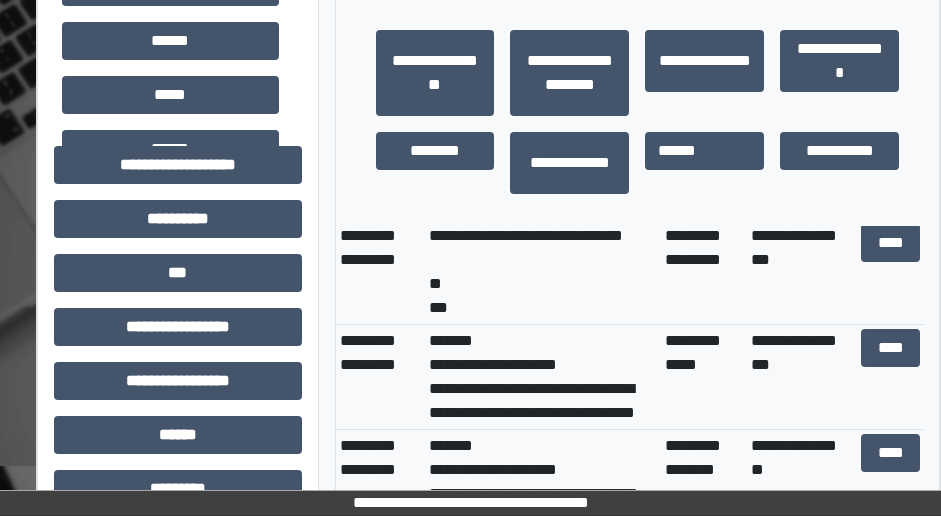scroll, scrollTop: 0, scrollLeft: 0, axis: both 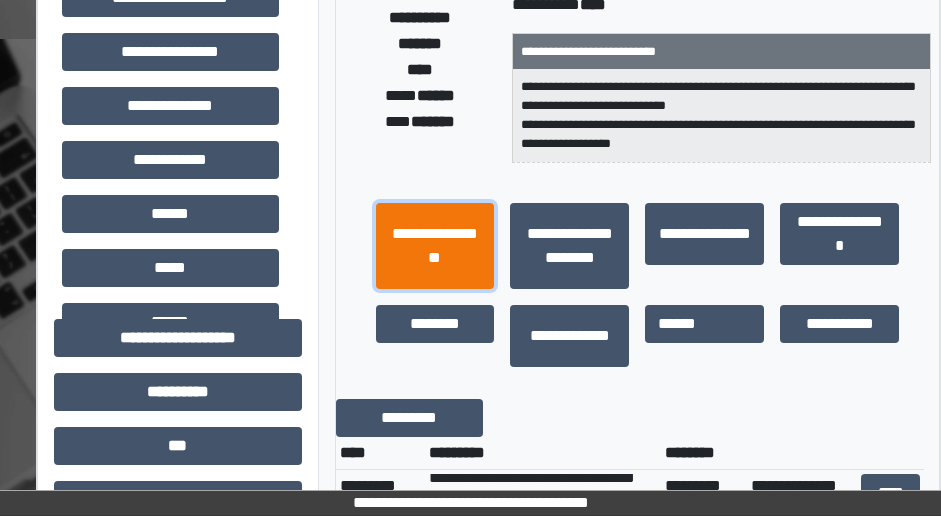 click on "**********" at bounding box center (435, 246) 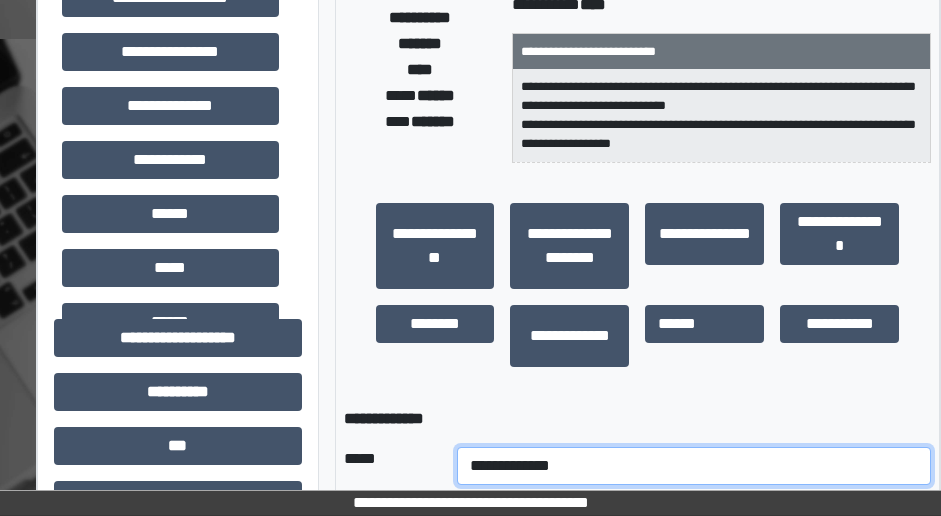 click on "**********" at bounding box center (694, 466) 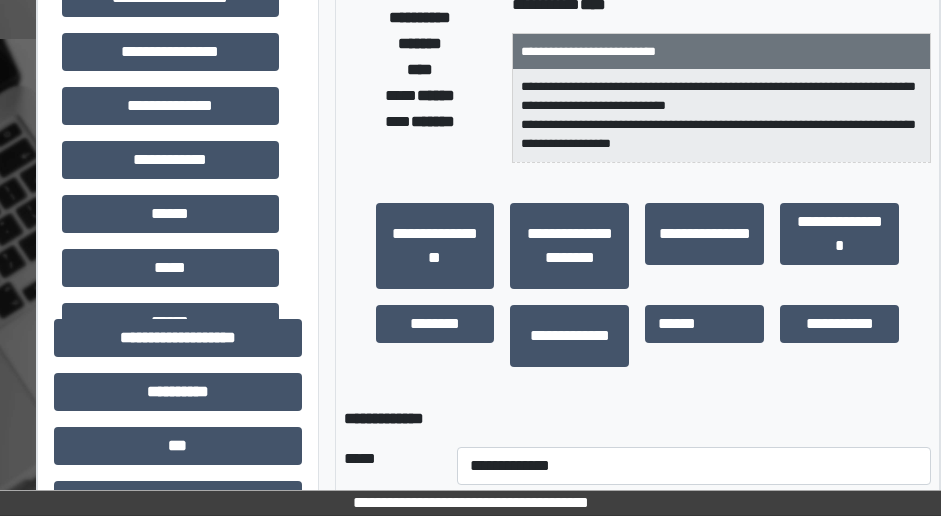 click on "**********" at bounding box center (420, -30) 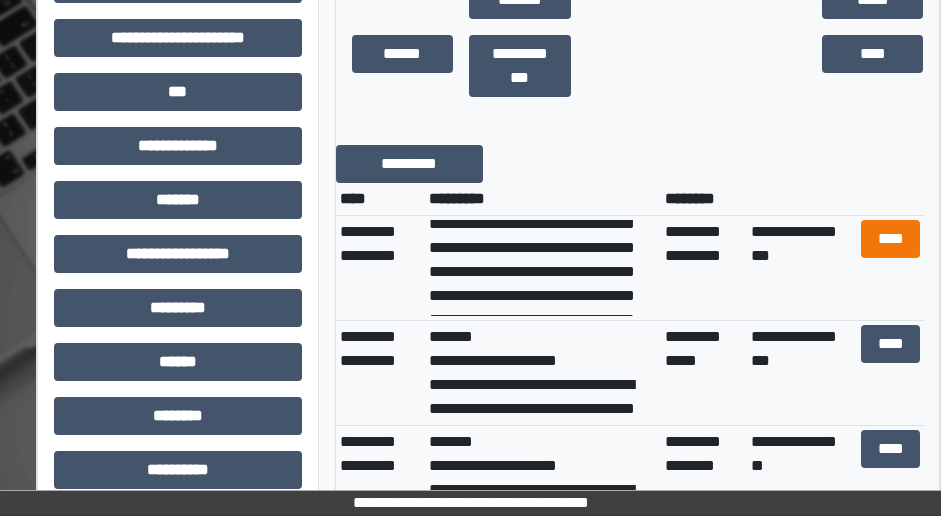 scroll, scrollTop: 1224, scrollLeft: 111, axis: both 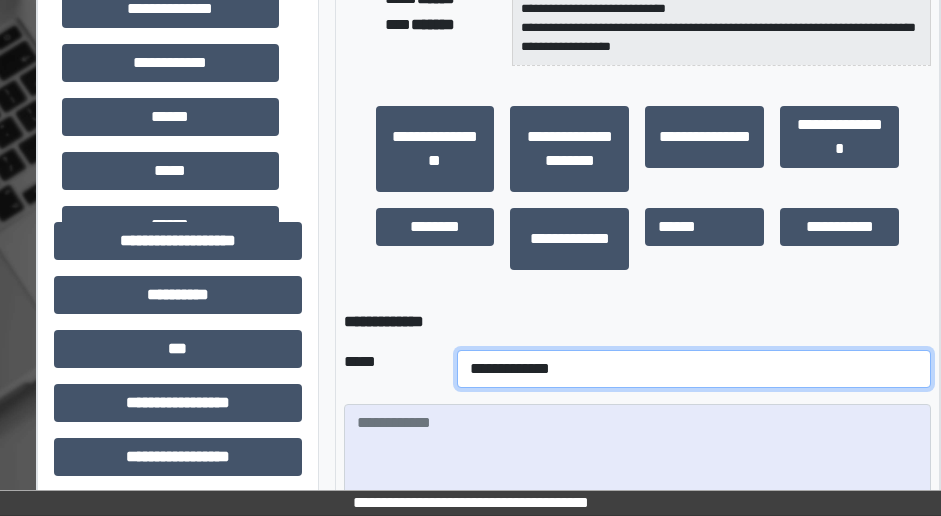 click on "**********" at bounding box center [694, 369] 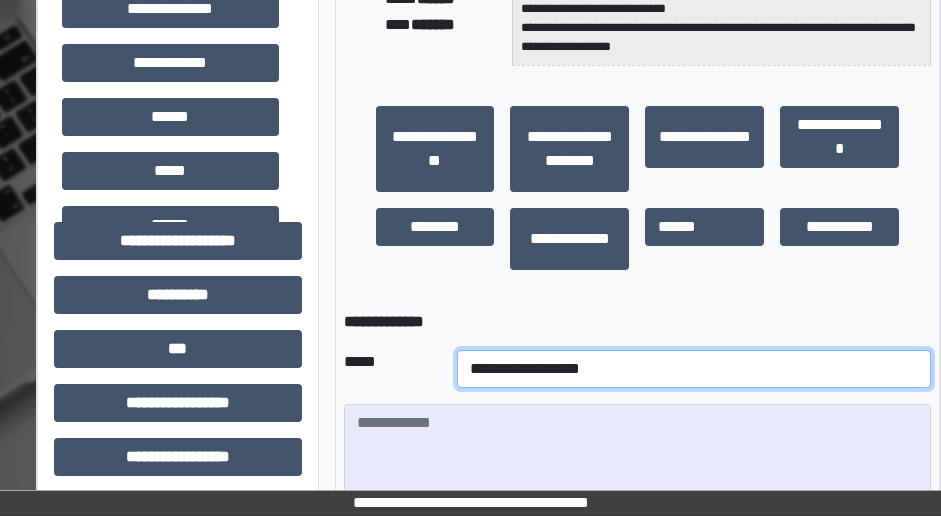 click on "**********" at bounding box center [694, 369] 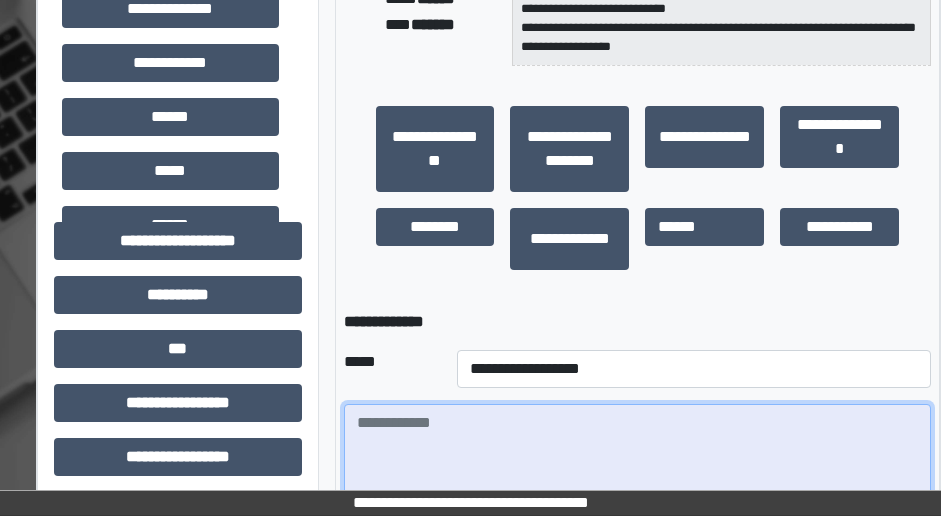 click at bounding box center [638, 459] 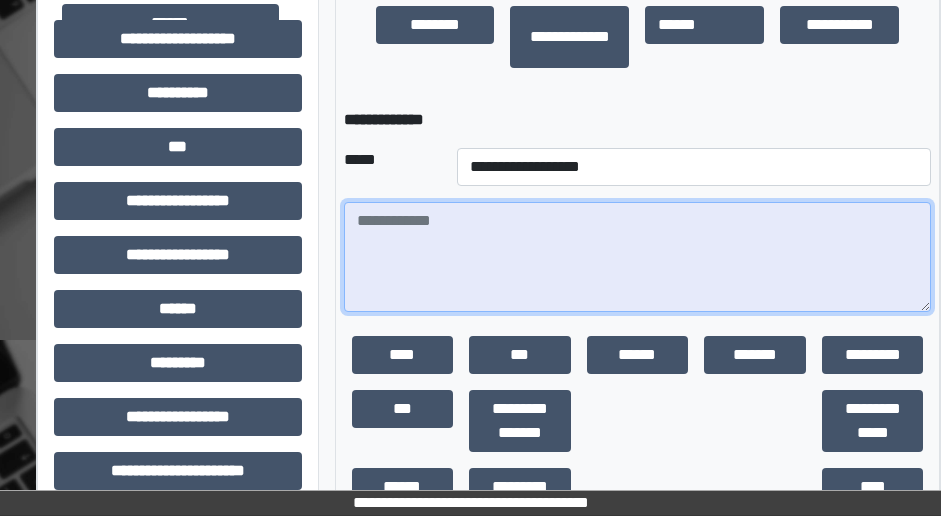 scroll, scrollTop: 824, scrollLeft: 111, axis: both 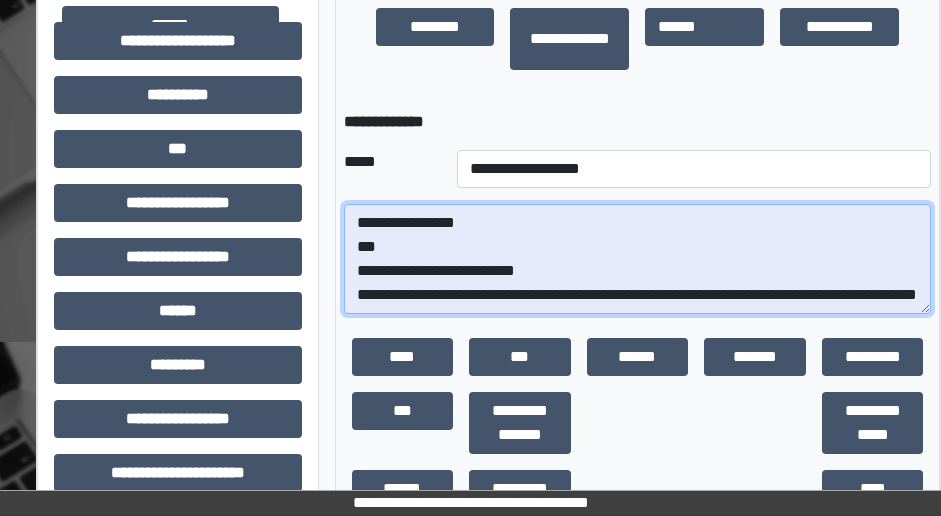 click on "**********" at bounding box center [638, 259] 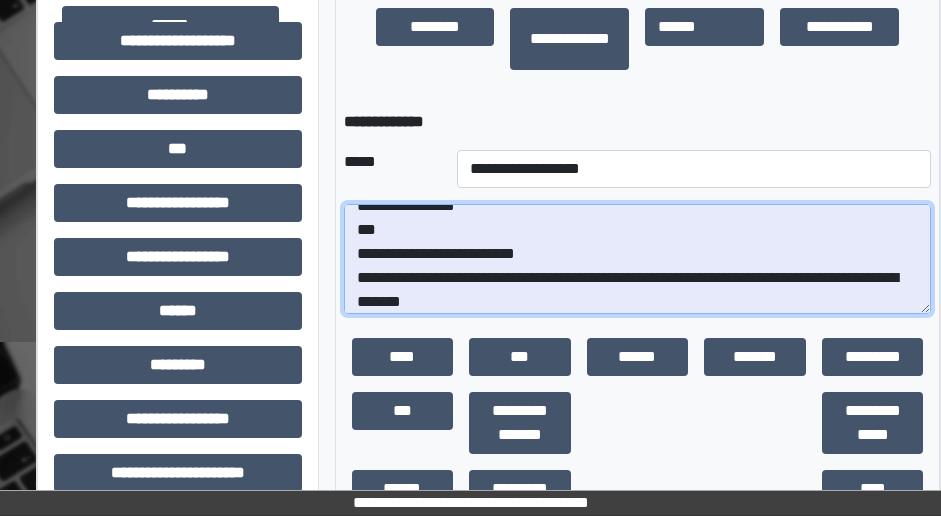 scroll, scrollTop: 24, scrollLeft: 0, axis: vertical 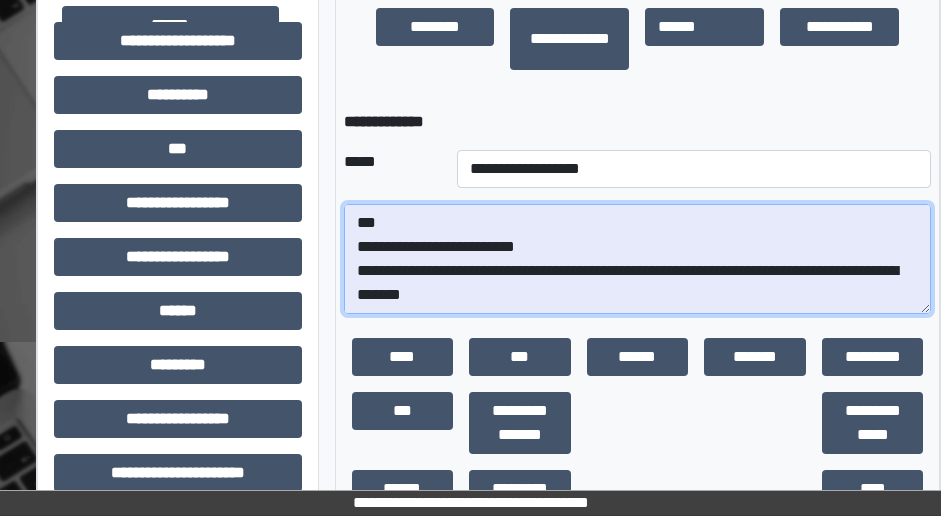 click on "**********" at bounding box center (638, 259) 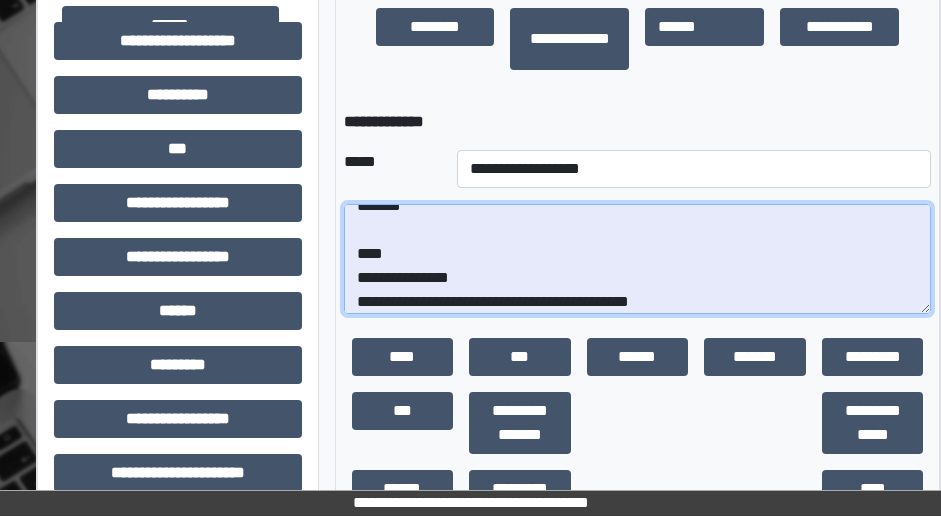 scroll, scrollTop: 137, scrollLeft: 0, axis: vertical 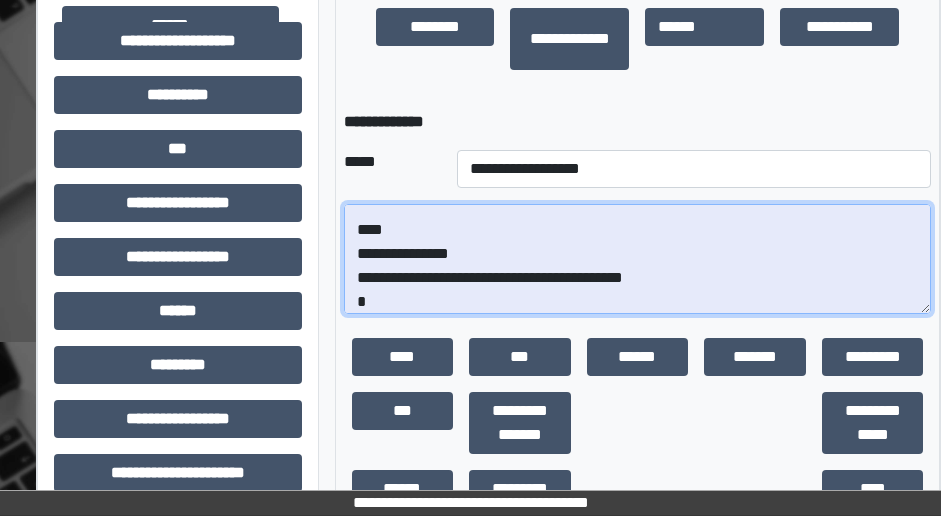 click on "**********" at bounding box center (638, 259) 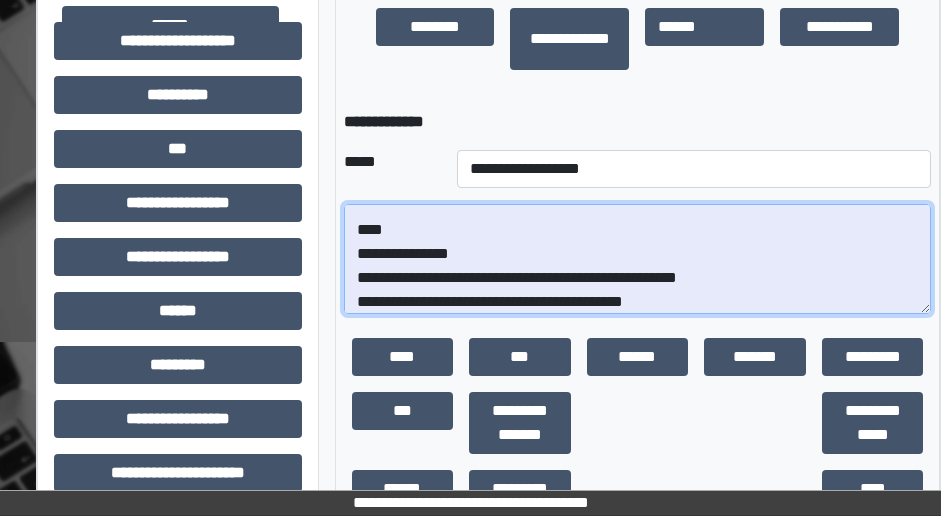 scroll, scrollTop: 168, scrollLeft: 0, axis: vertical 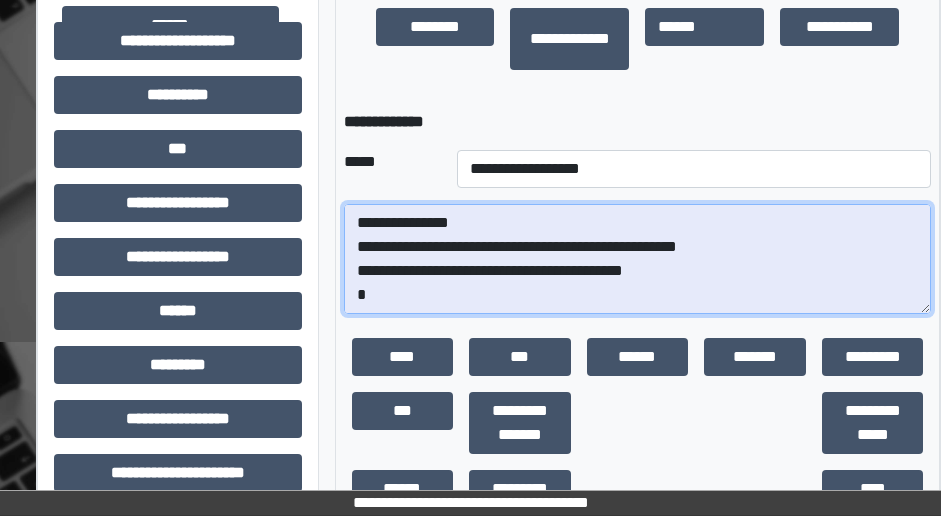 click on "**********" at bounding box center [638, 259] 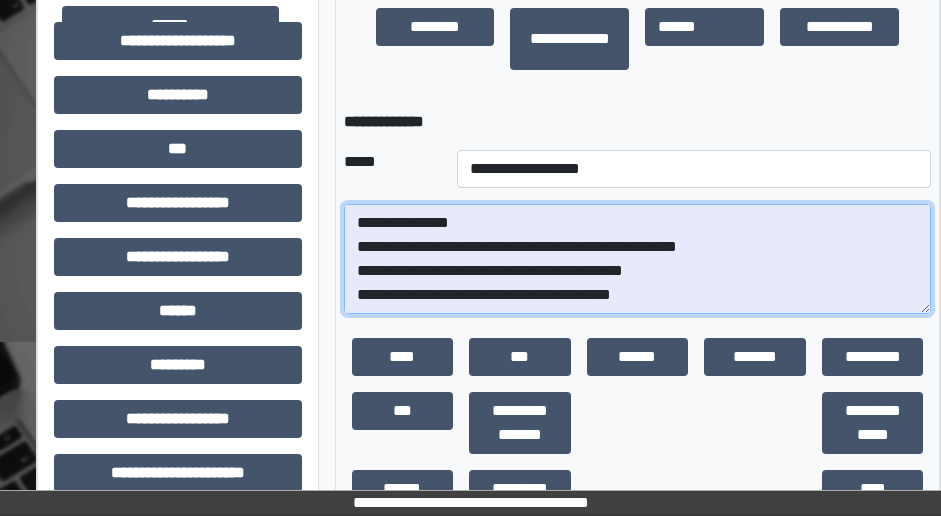 scroll, scrollTop: 185, scrollLeft: 0, axis: vertical 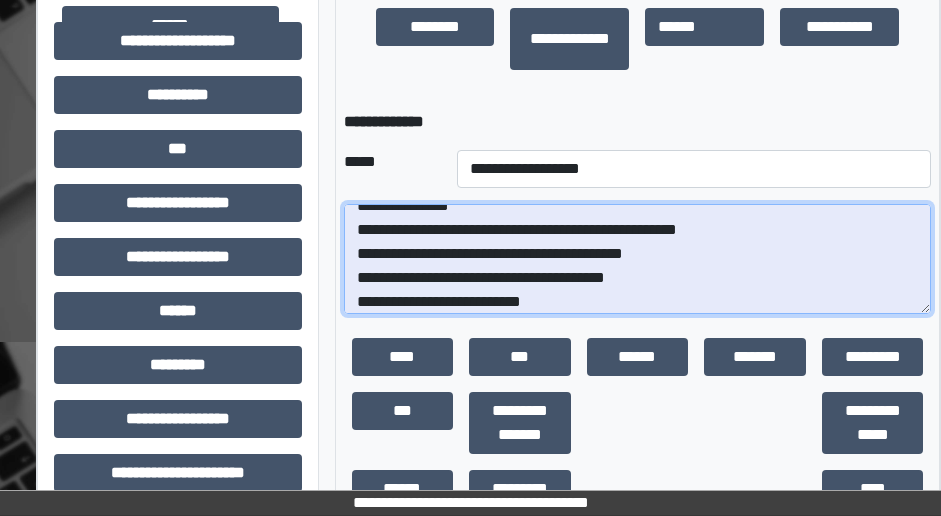 click on "**********" at bounding box center (638, 259) 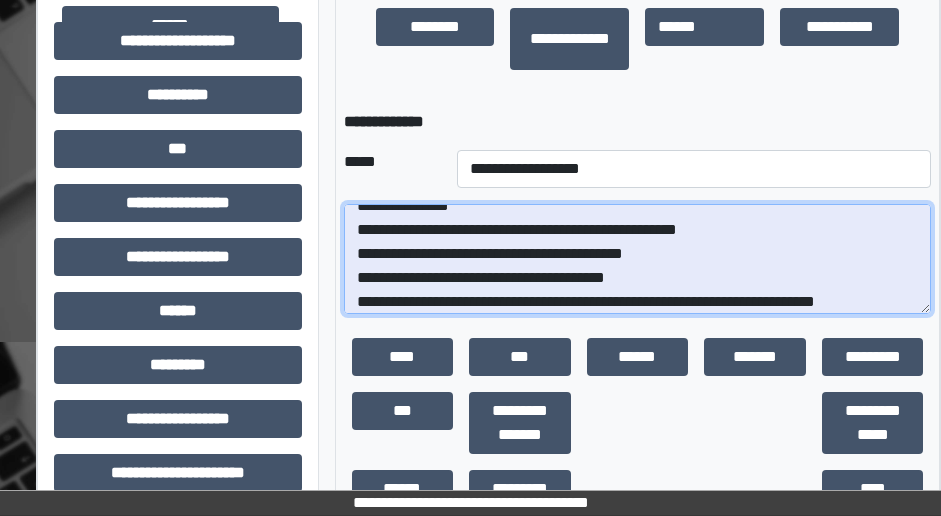 scroll, scrollTop: 216, scrollLeft: 0, axis: vertical 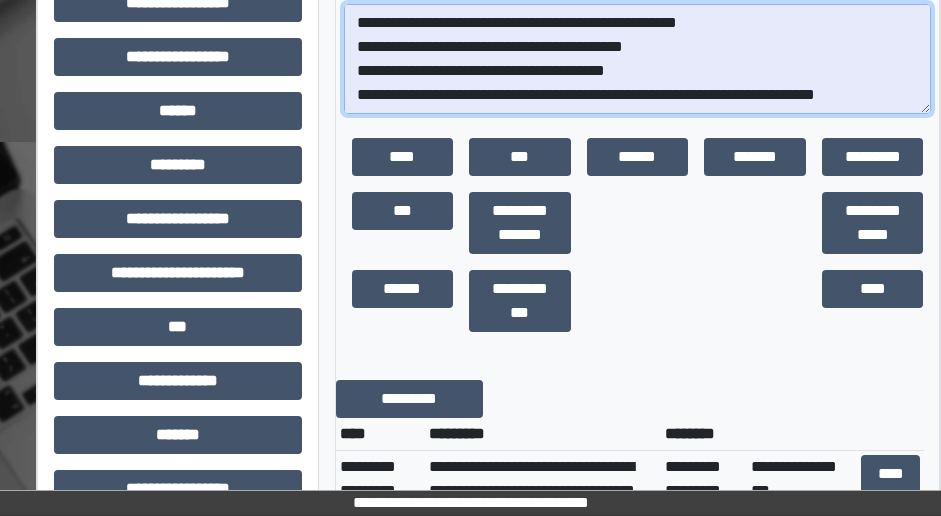 click on "**********" at bounding box center [638, 59] 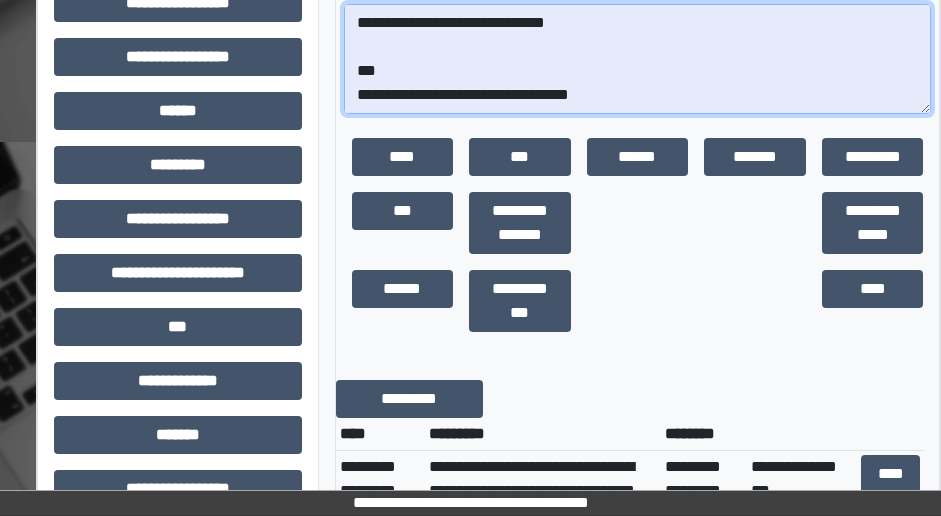 scroll, scrollTop: 312, scrollLeft: 0, axis: vertical 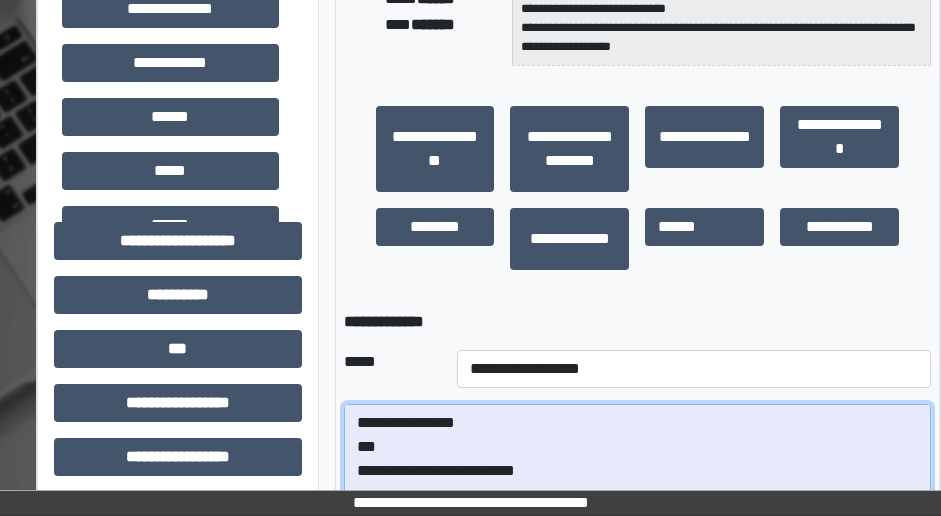 click on "**********" at bounding box center (638, 459) 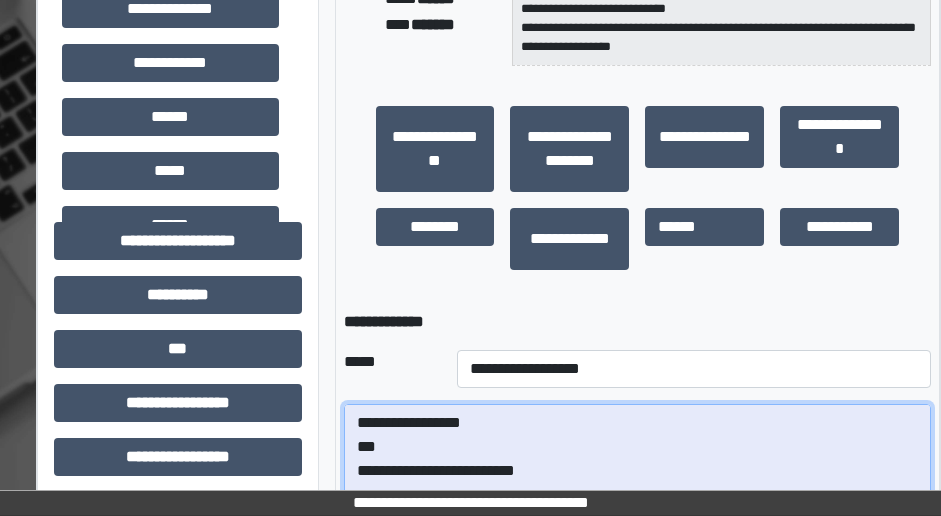 click on "**********" at bounding box center (638, 459) 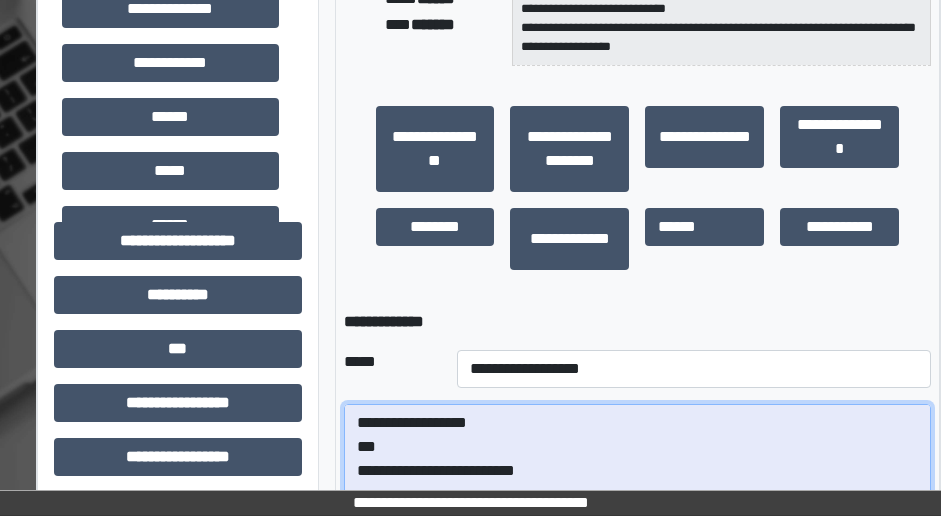 click on "**********" at bounding box center [638, 459] 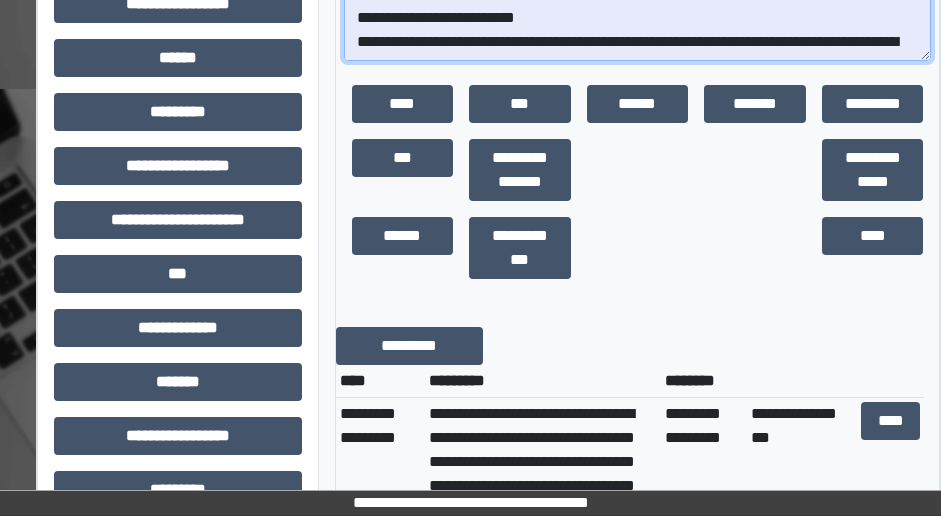 scroll, scrollTop: 1124, scrollLeft: 111, axis: both 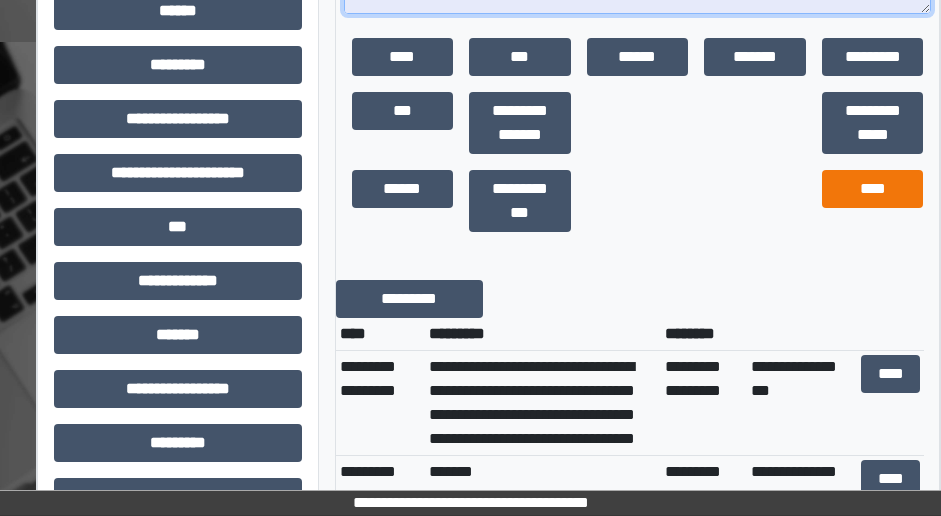 type on "**********" 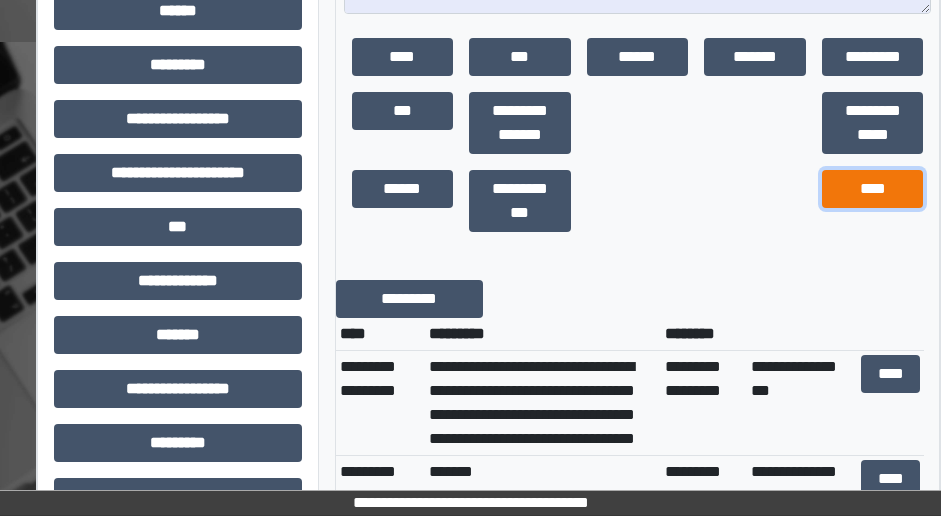 click on "****" at bounding box center (873, 189) 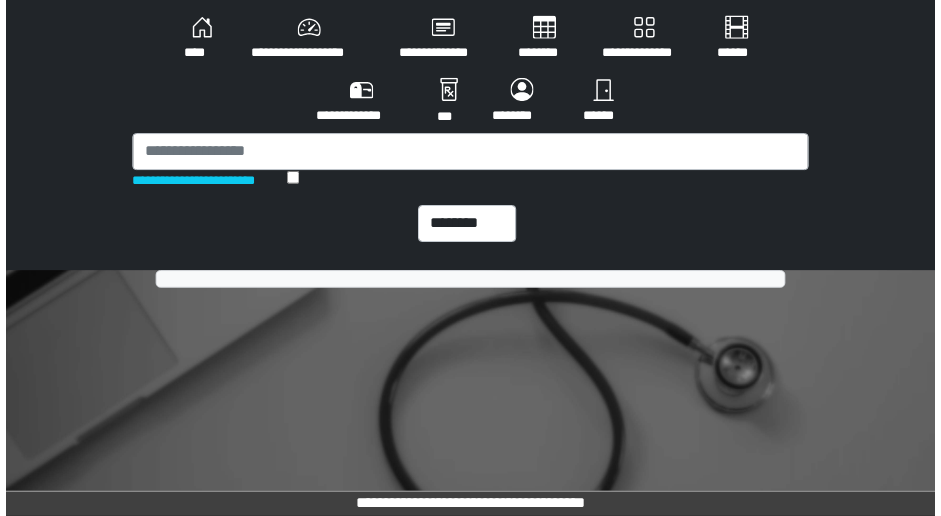 scroll, scrollTop: 0, scrollLeft: 0, axis: both 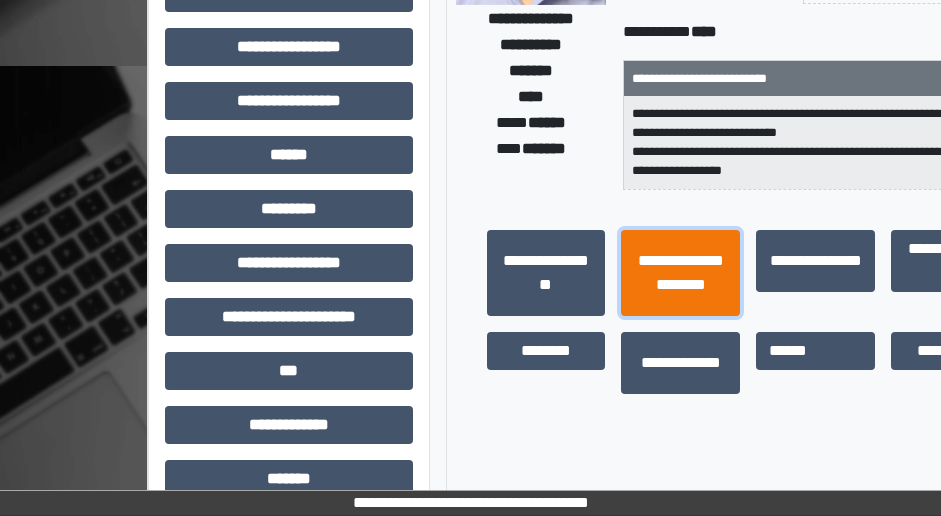 click on "**********" at bounding box center [680, 273] 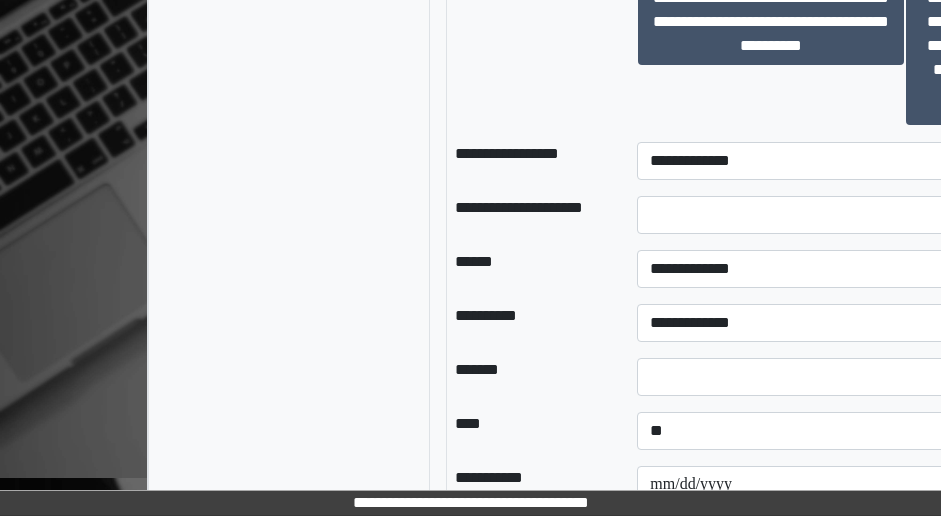scroll, scrollTop: 1900, scrollLeft: 0, axis: vertical 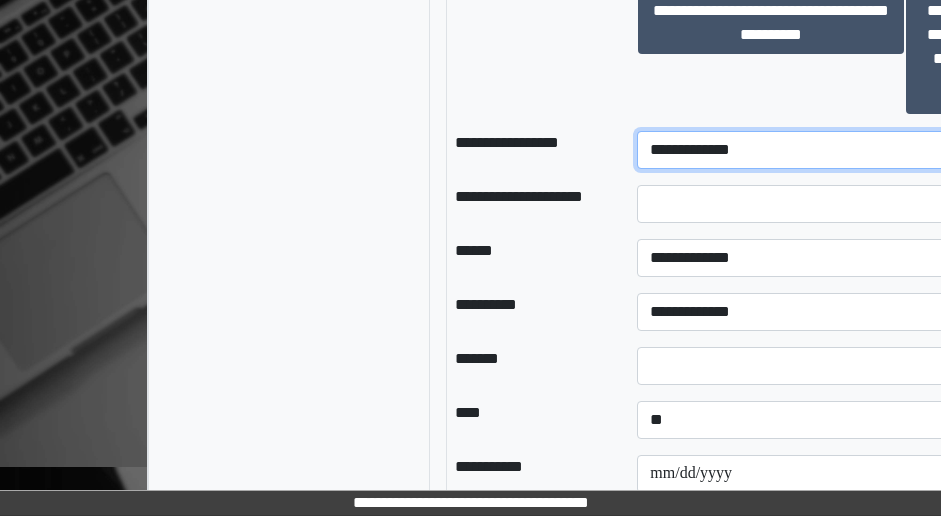 click on "**********" at bounding box center [905, 150] 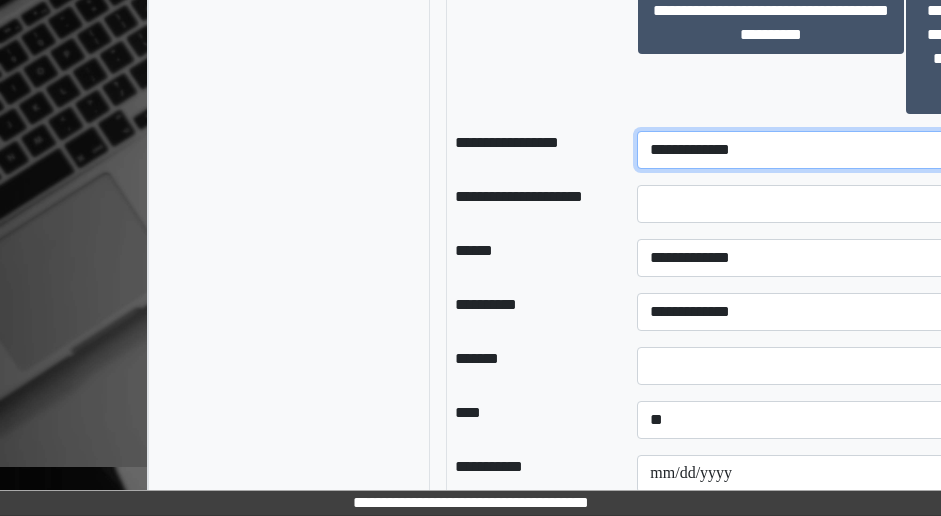 select on "********" 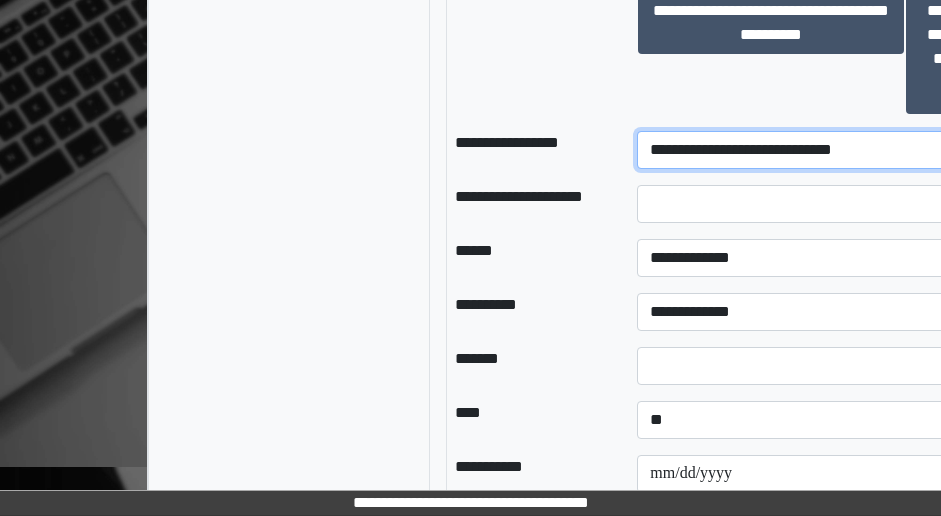click on "**********" at bounding box center (905, 150) 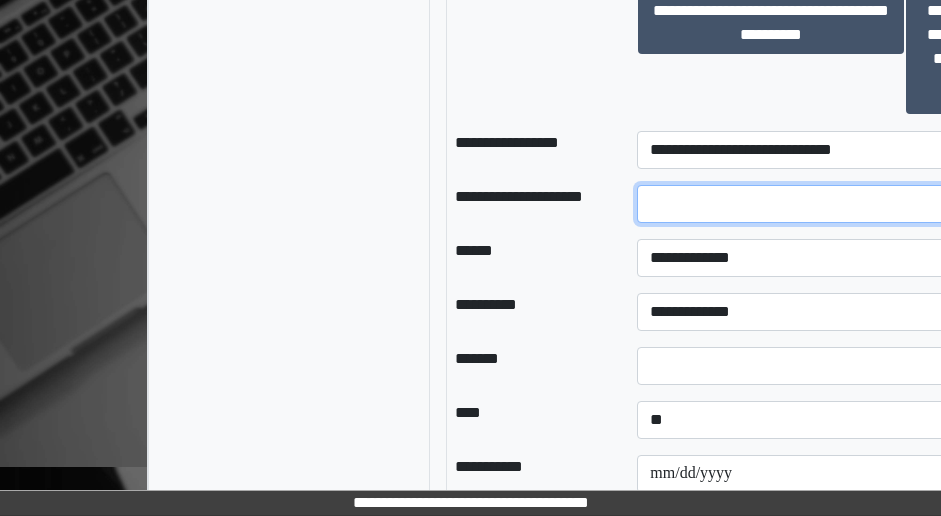 click at bounding box center (905, 204) 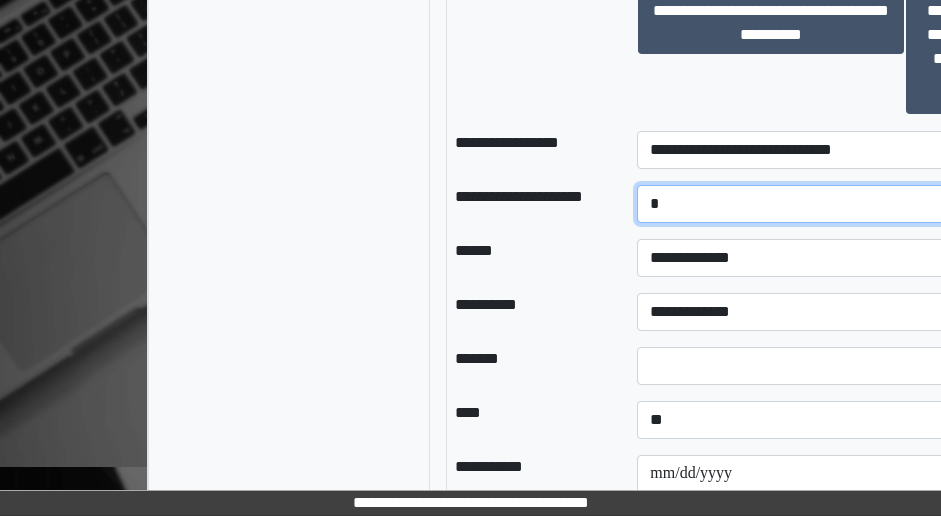 type on "*" 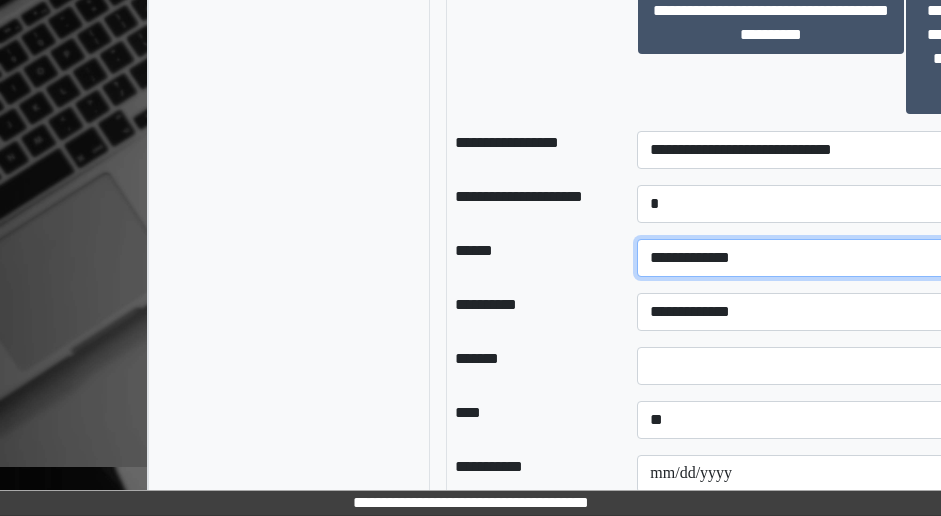 click on "**********" at bounding box center [905, 258] 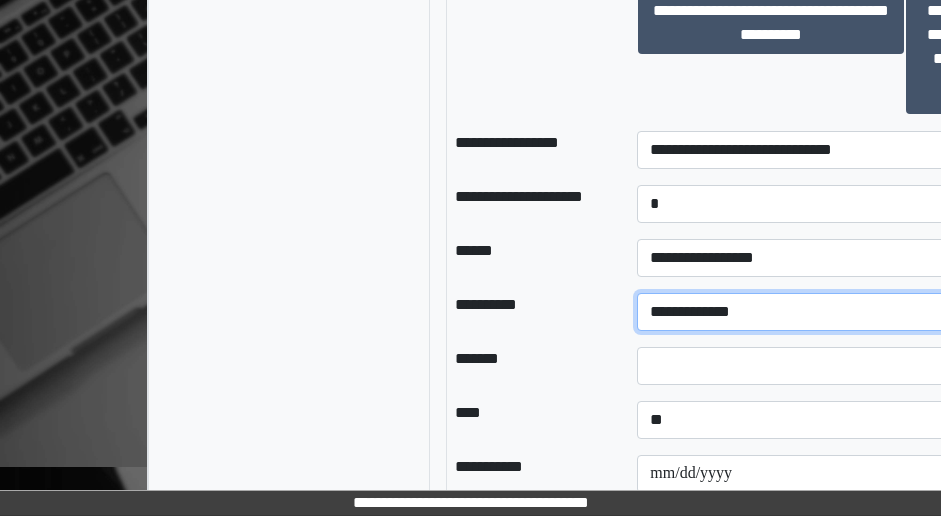 click on "**********" at bounding box center [905, 312] 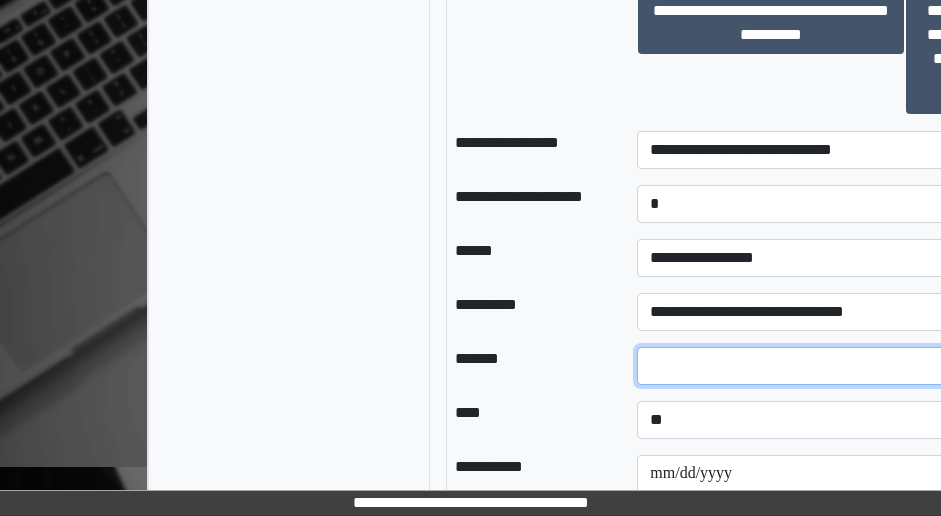 click at bounding box center [905, 366] 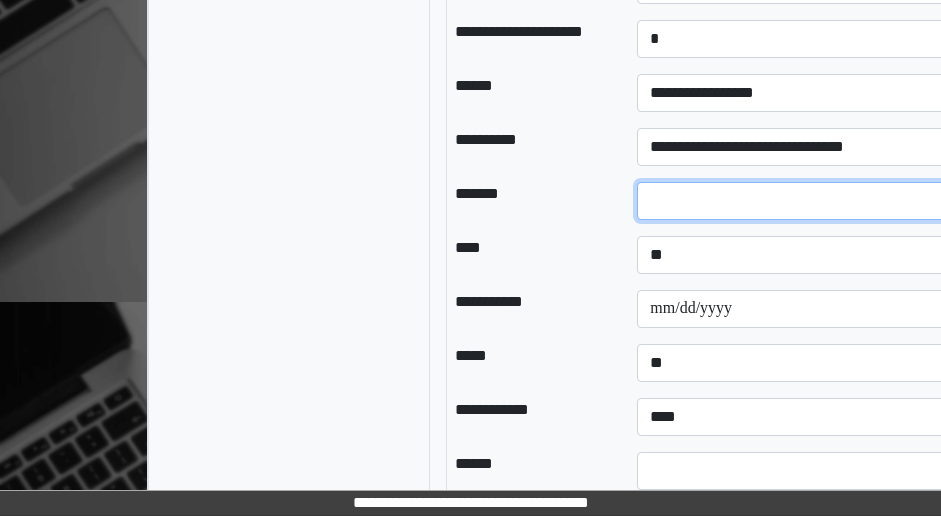 scroll, scrollTop: 2100, scrollLeft: 0, axis: vertical 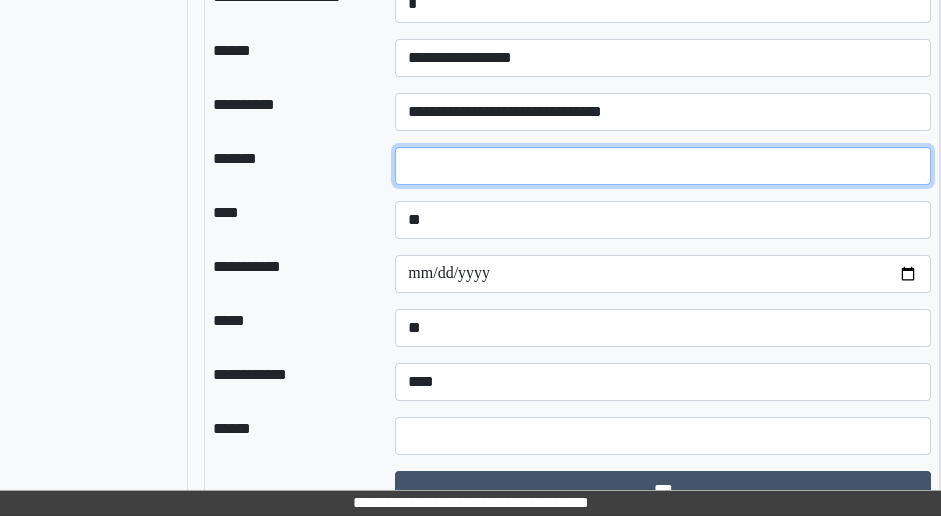 type on "**" 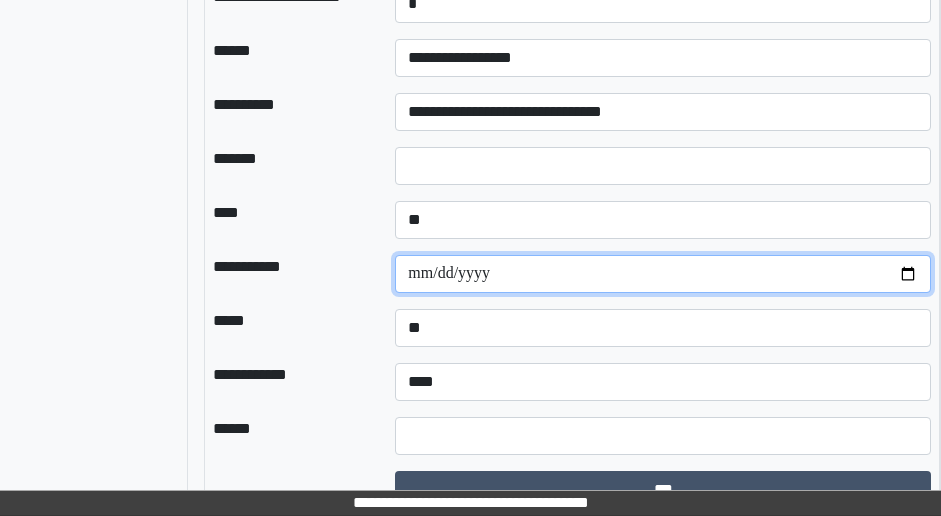 click at bounding box center (663, 274) 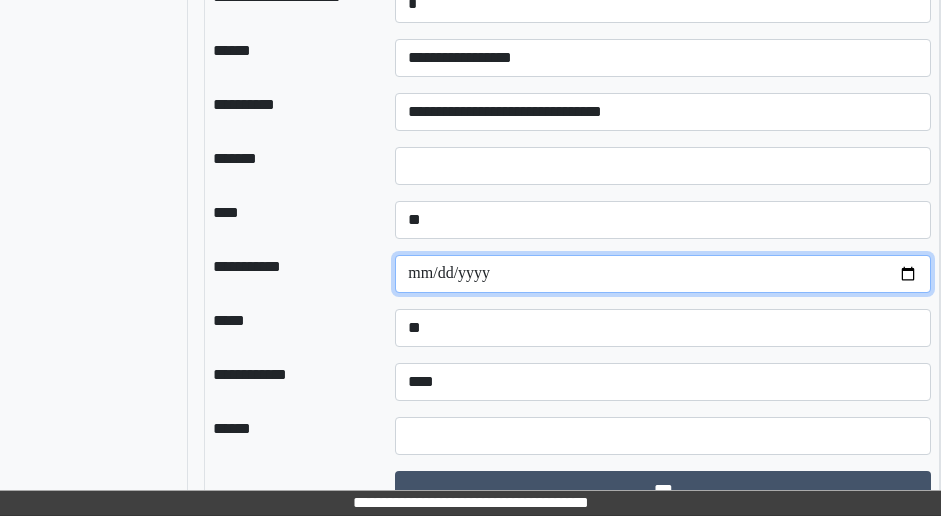 type on "**********" 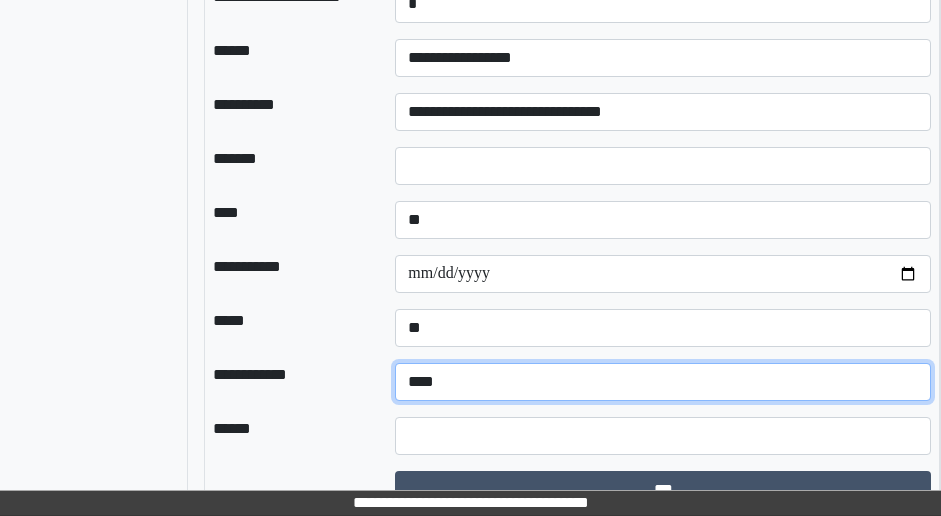 click on "**********" at bounding box center [663, 382] 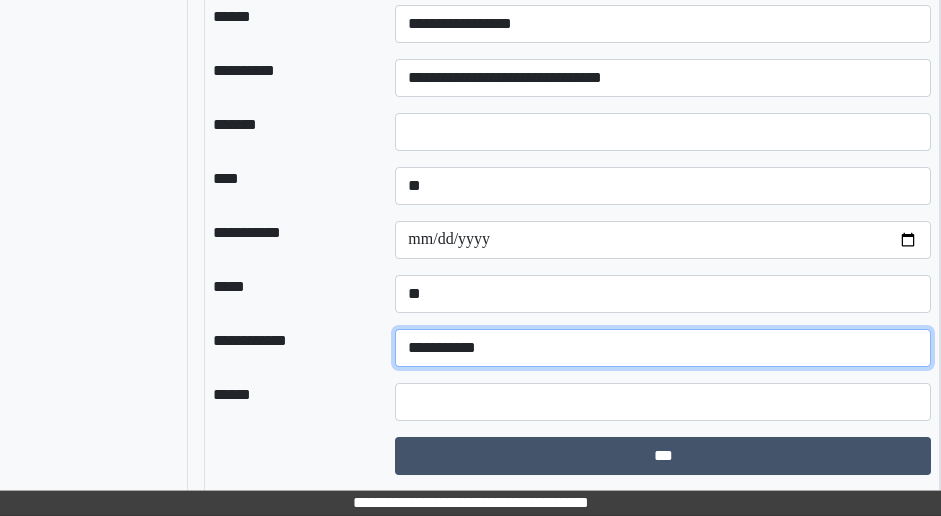 scroll, scrollTop: 2153, scrollLeft: 242, axis: both 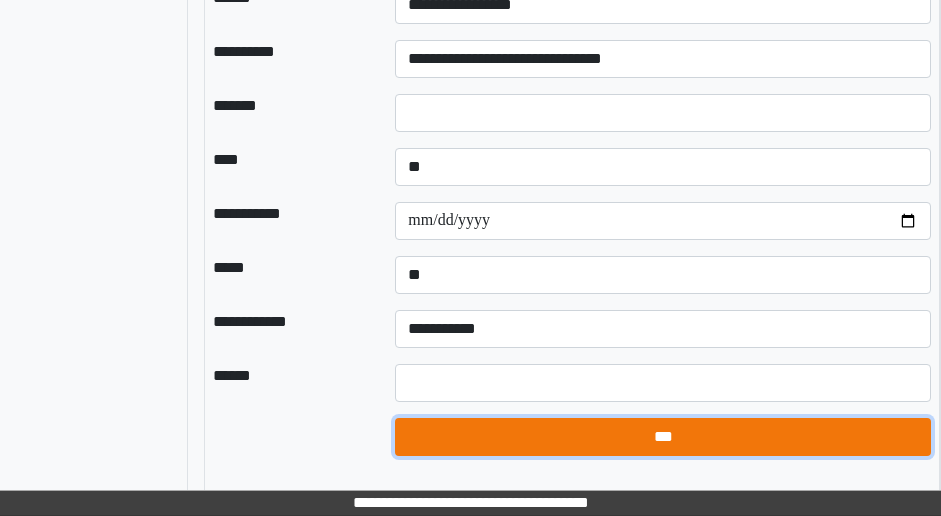 click on "***" at bounding box center (663, 437) 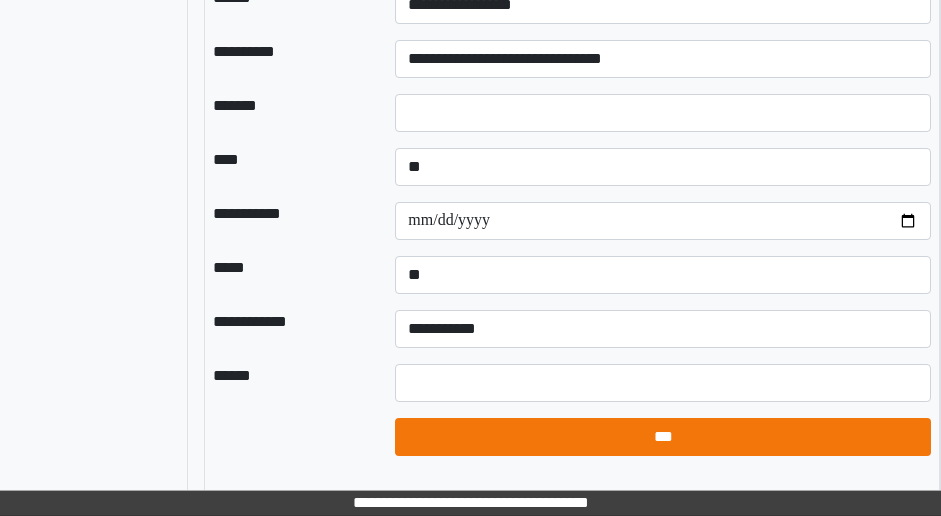 select on "*" 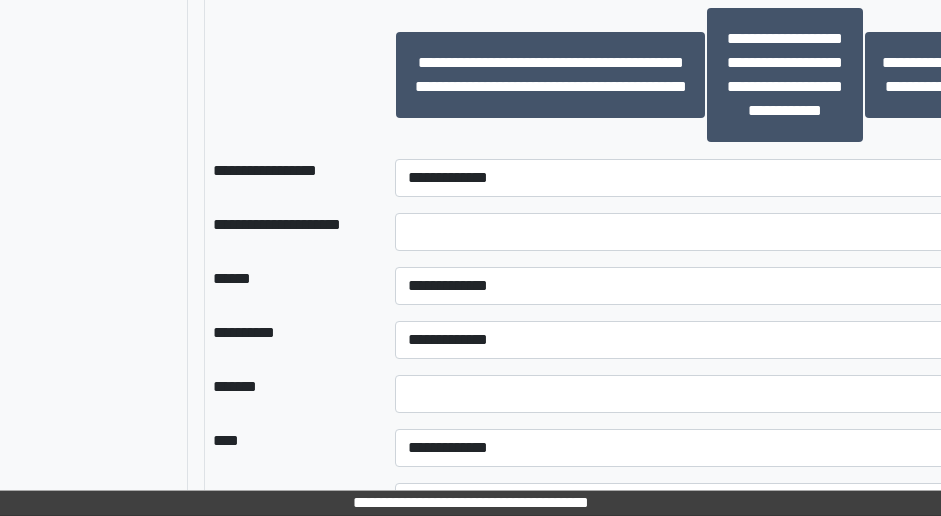 scroll, scrollTop: 1851, scrollLeft: 242, axis: both 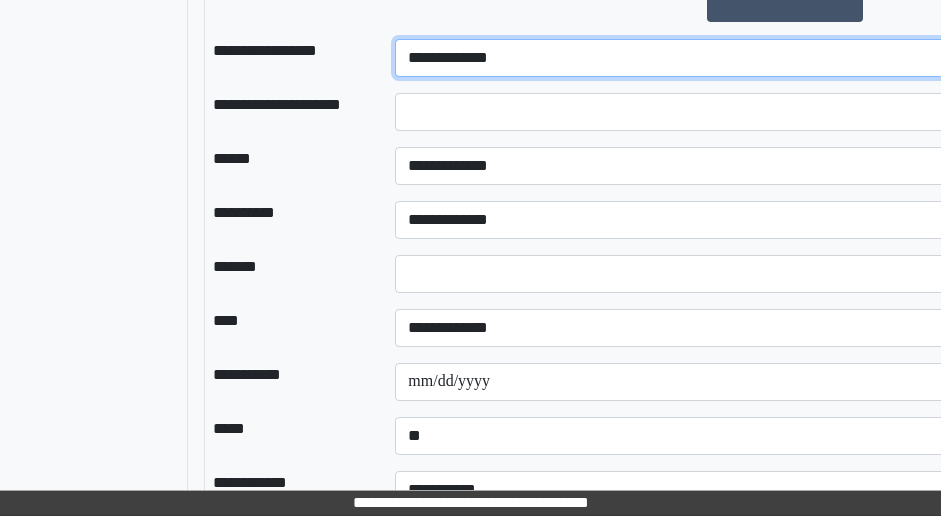 click on "**********" at bounding box center (705, 58) 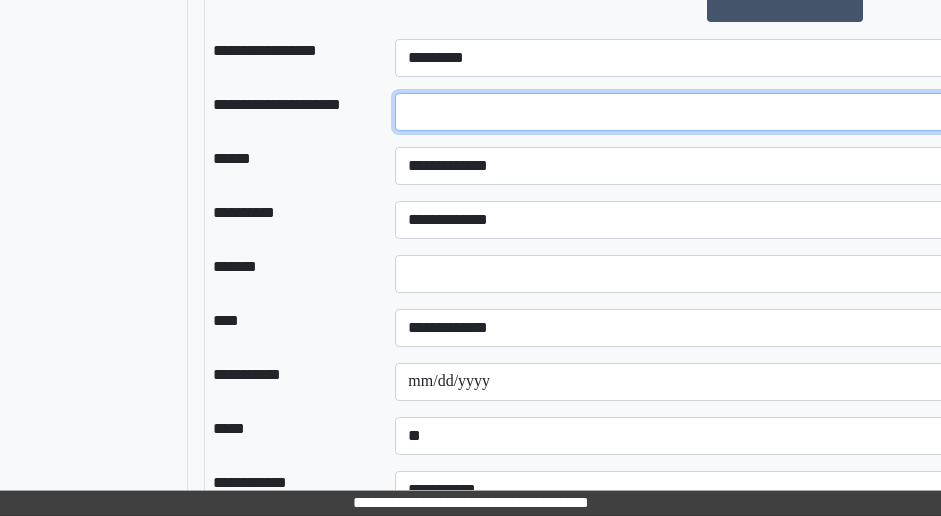 click at bounding box center [705, 112] 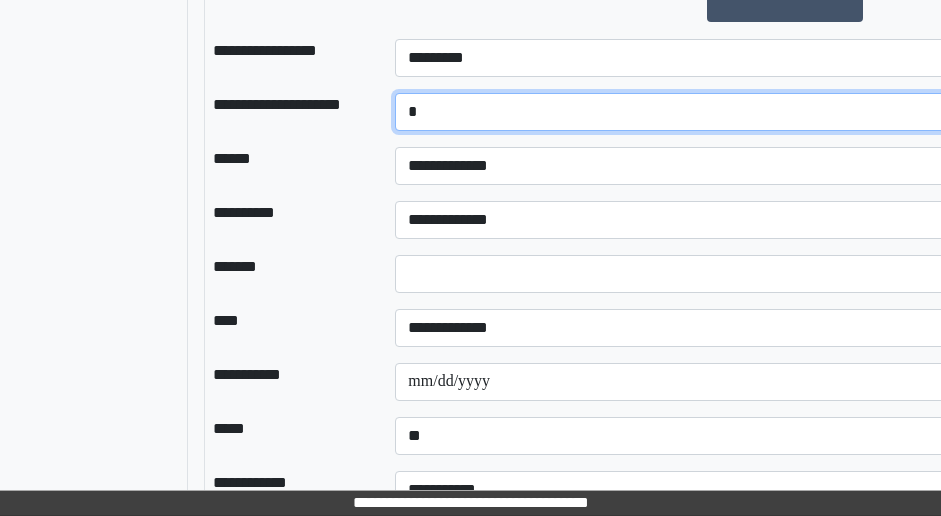 type on "*" 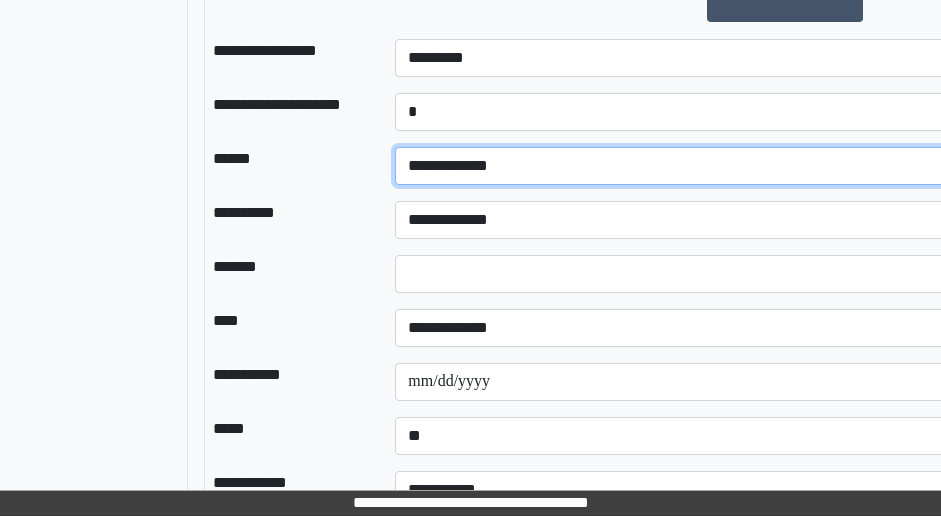click on "**********" at bounding box center (705, 166) 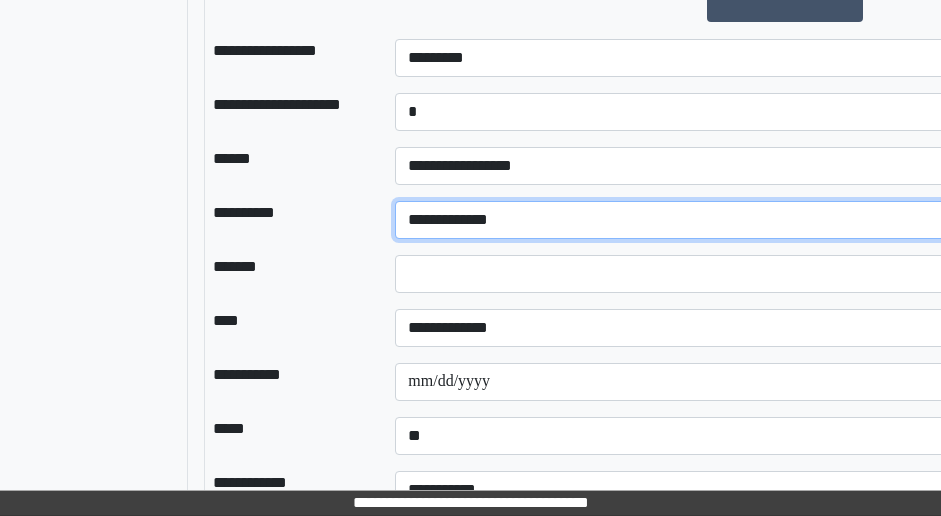 click on "**********" at bounding box center (705, 220) 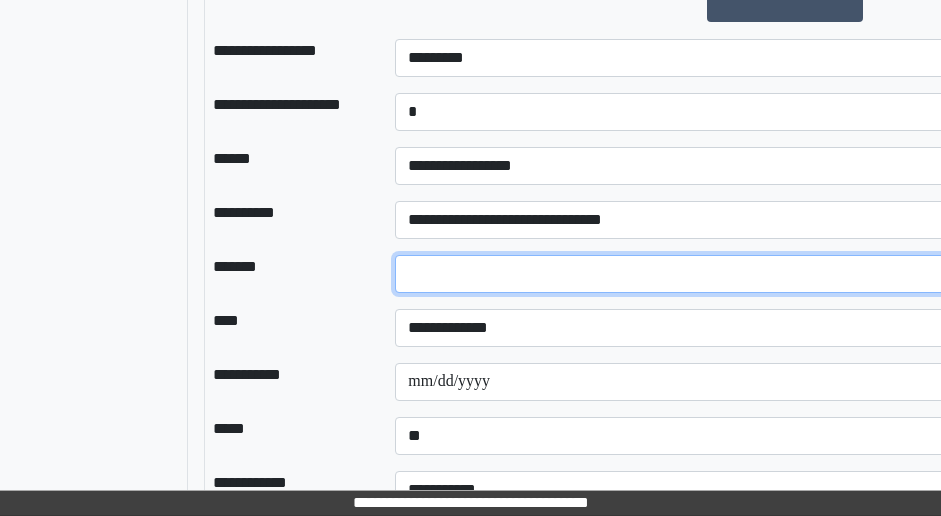 click on "*" at bounding box center [705, 274] 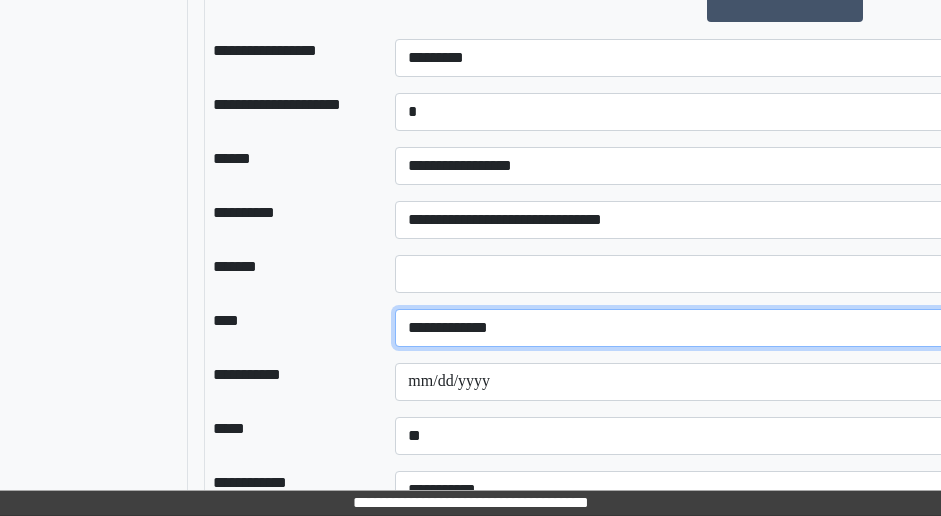 click on "**********" at bounding box center (705, 328) 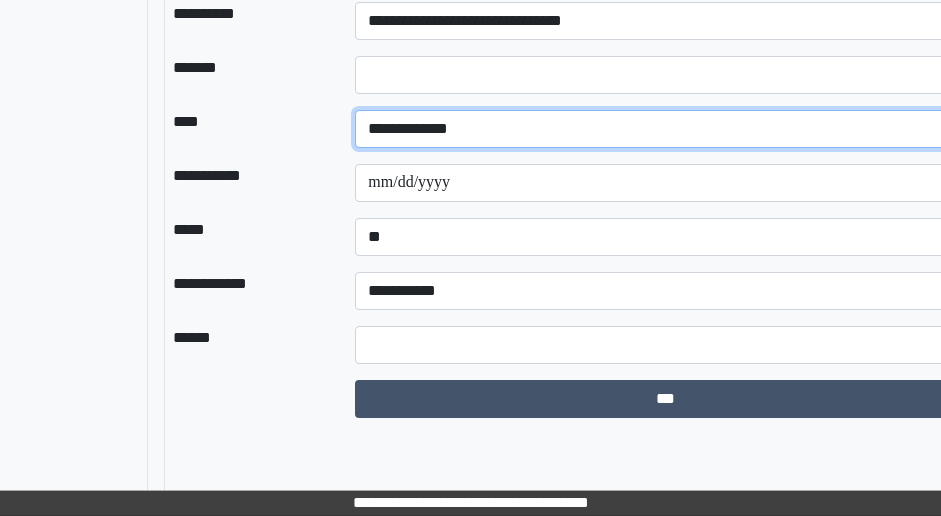 scroll, scrollTop: 2051, scrollLeft: 282, axis: both 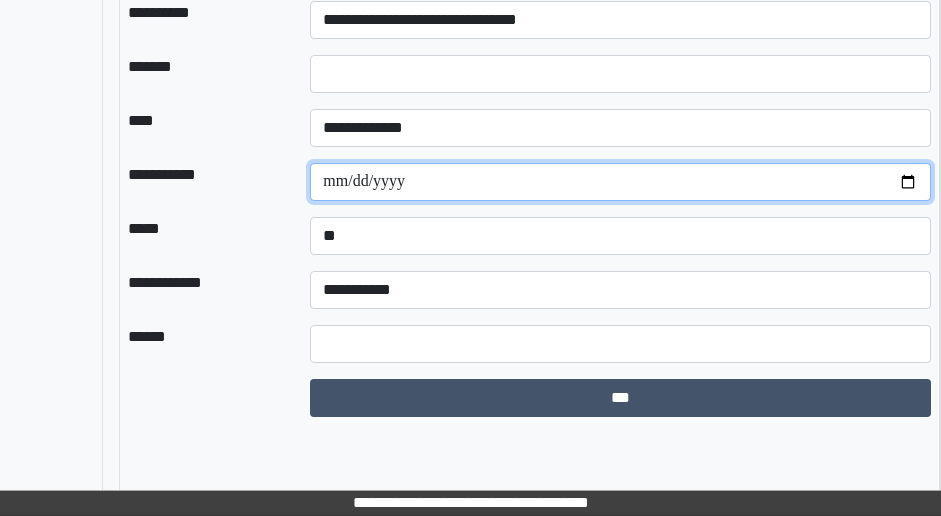 click on "**********" at bounding box center [620, 182] 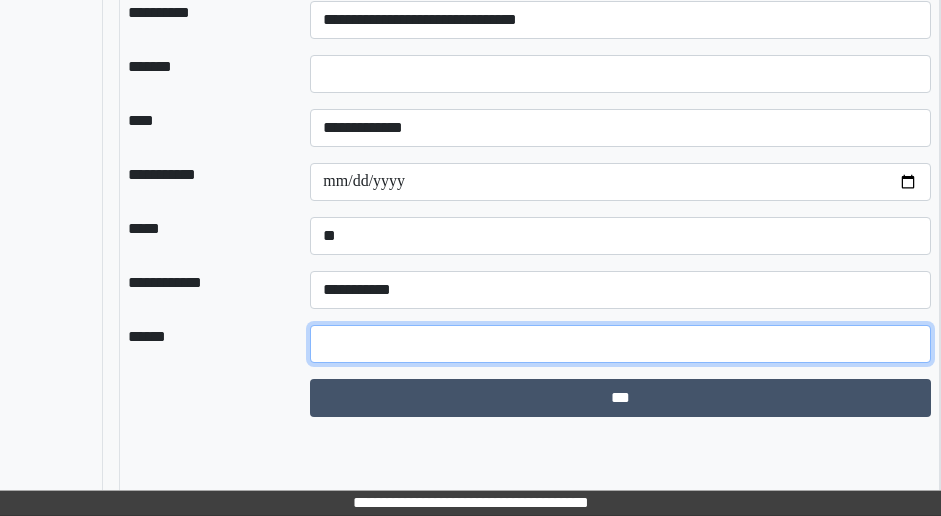 click at bounding box center (620, 344) 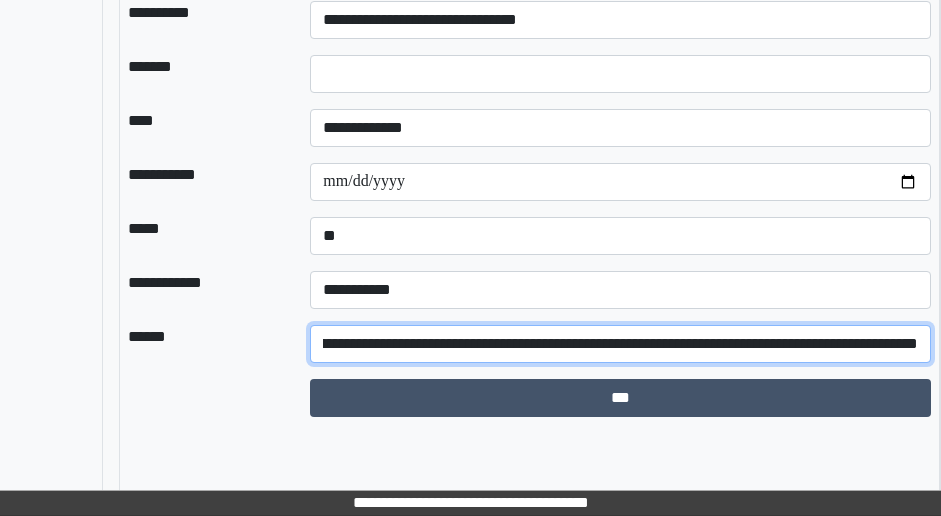 scroll, scrollTop: 0, scrollLeft: 496, axis: horizontal 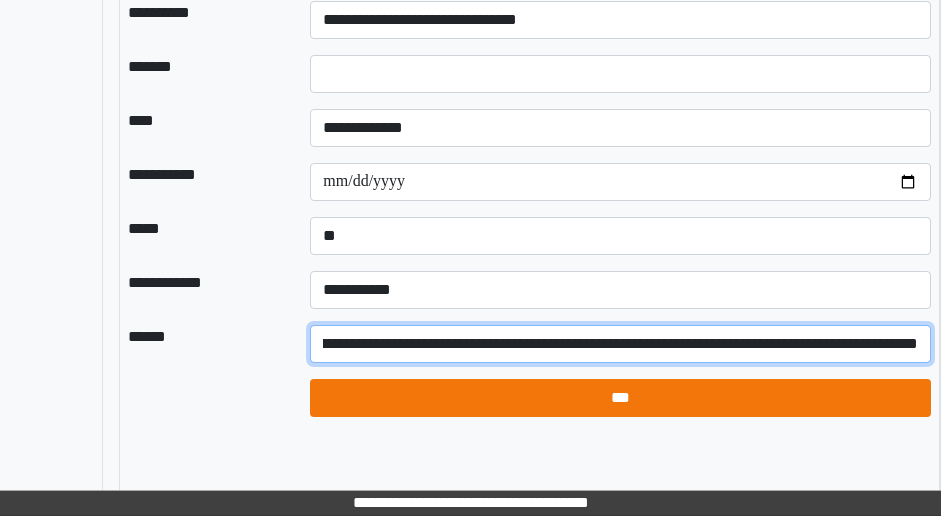 type on "**********" 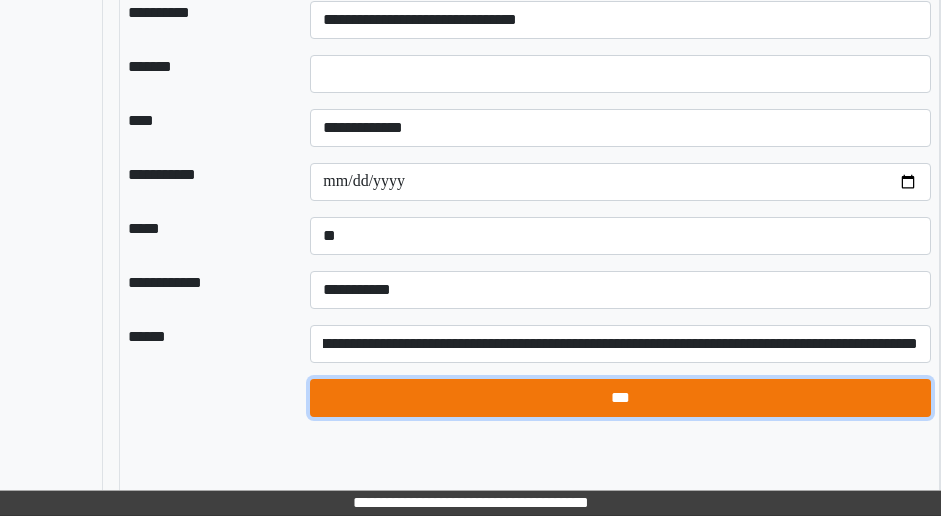 scroll, scrollTop: 0, scrollLeft: 0, axis: both 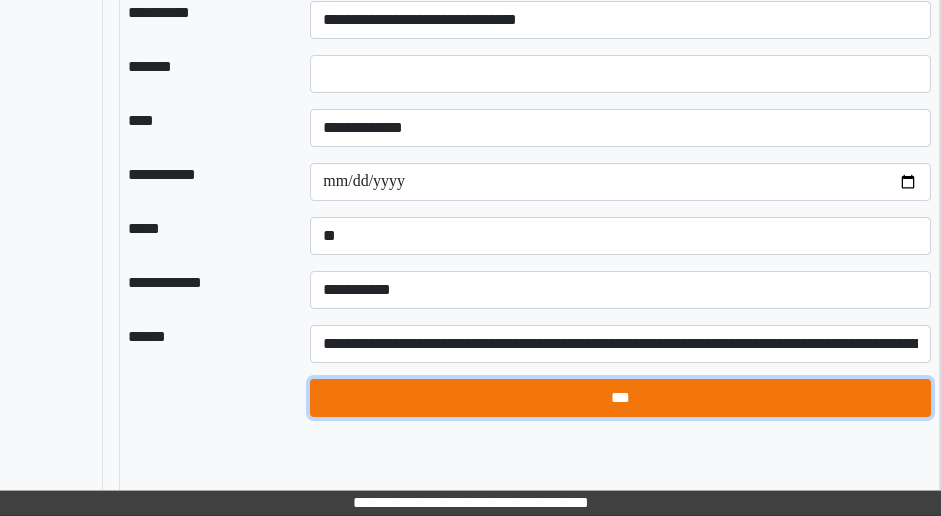 click on "***" at bounding box center (620, 398) 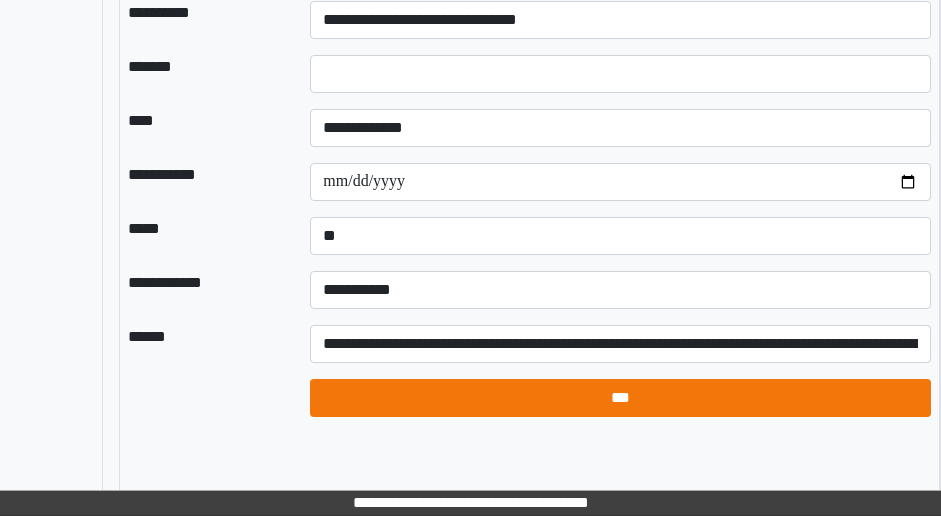 select on "*" 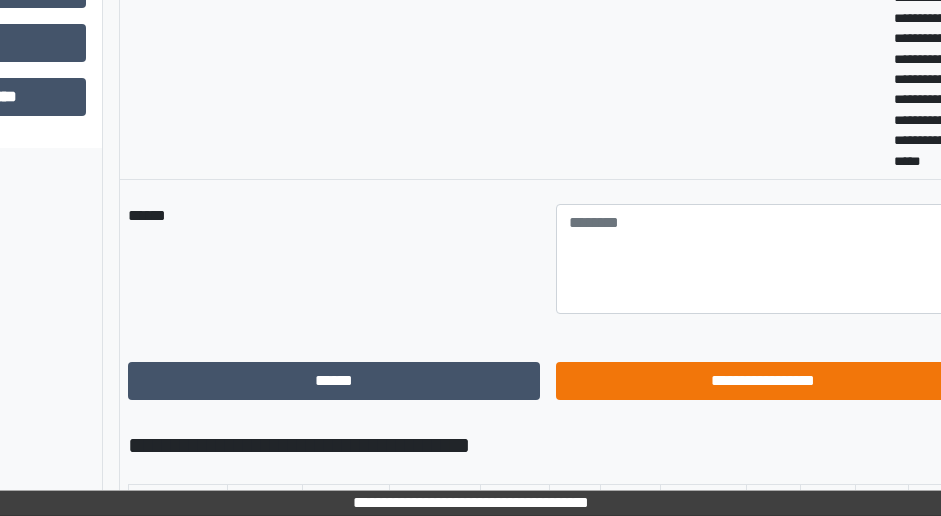 scroll, scrollTop: 1451, scrollLeft: 327, axis: both 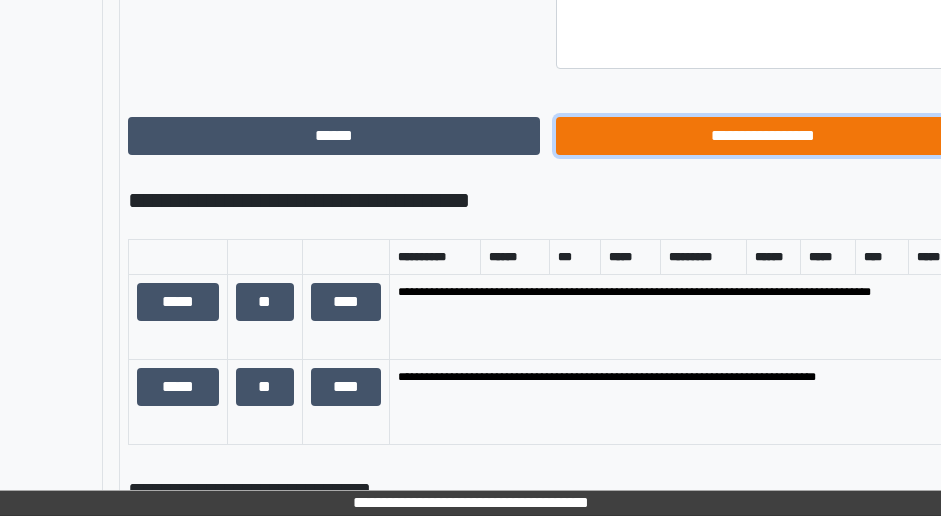 click on "**********" at bounding box center [762, 136] 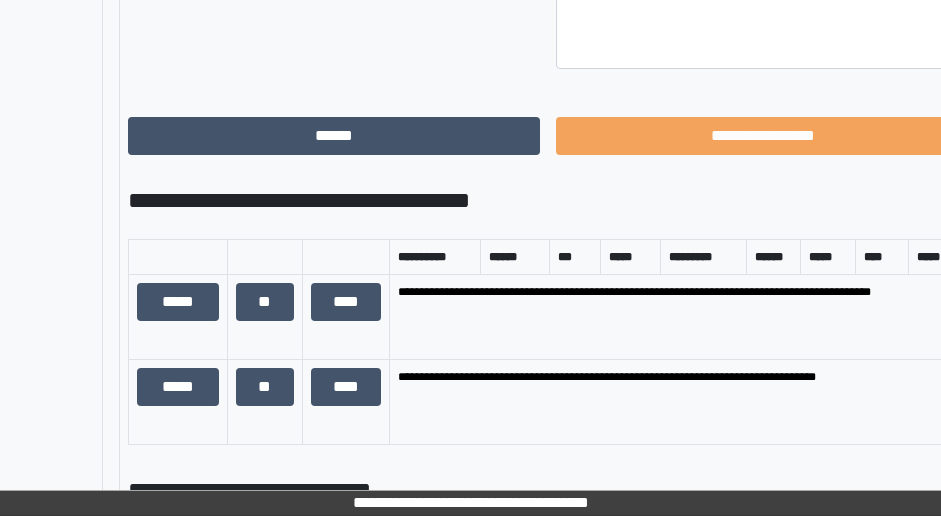 scroll, scrollTop: 856, scrollLeft: 111, axis: both 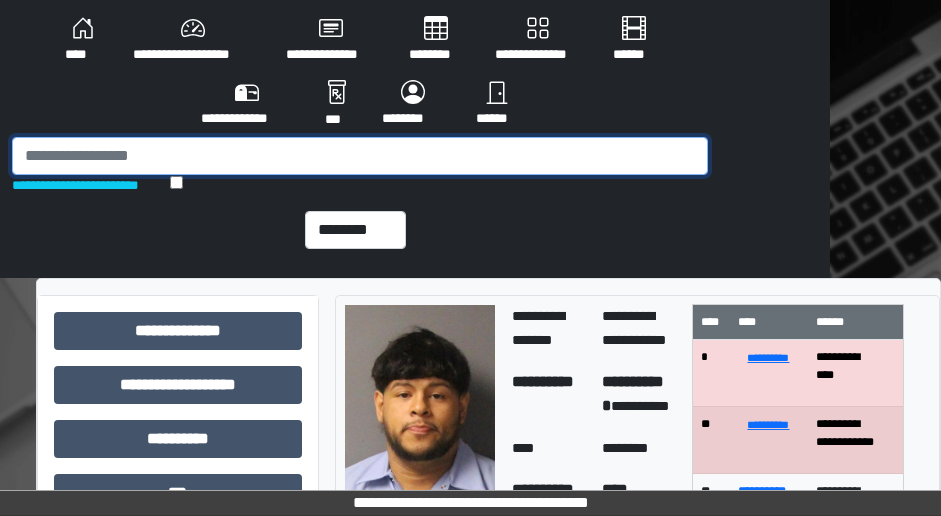 click at bounding box center (360, 156) 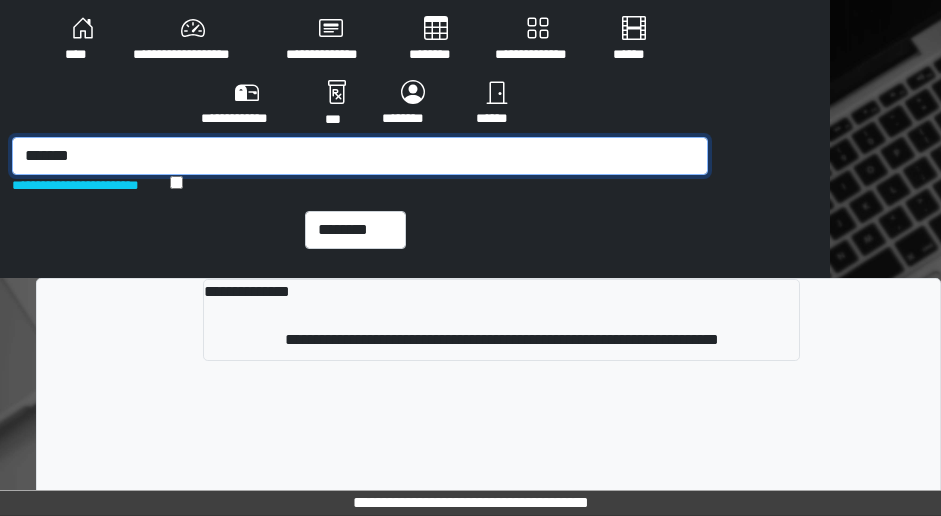 type on "*******" 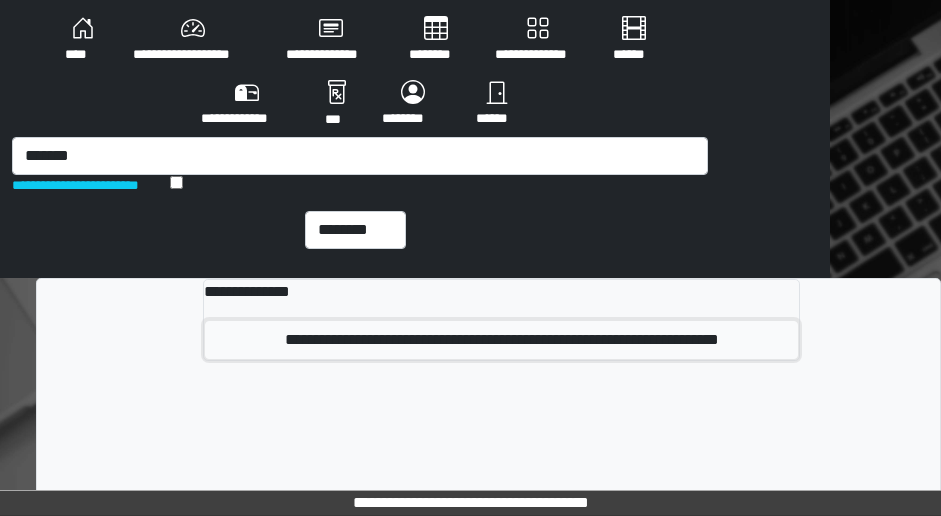 click on "**********" at bounding box center (501, 340) 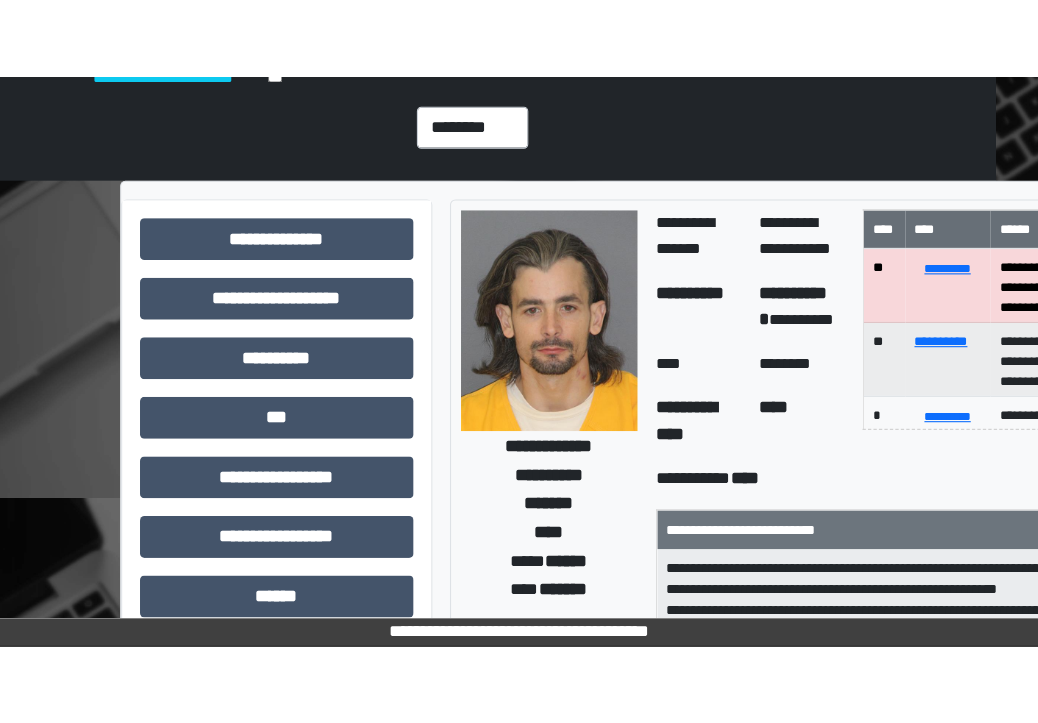 scroll, scrollTop: 200, scrollLeft: 38, axis: both 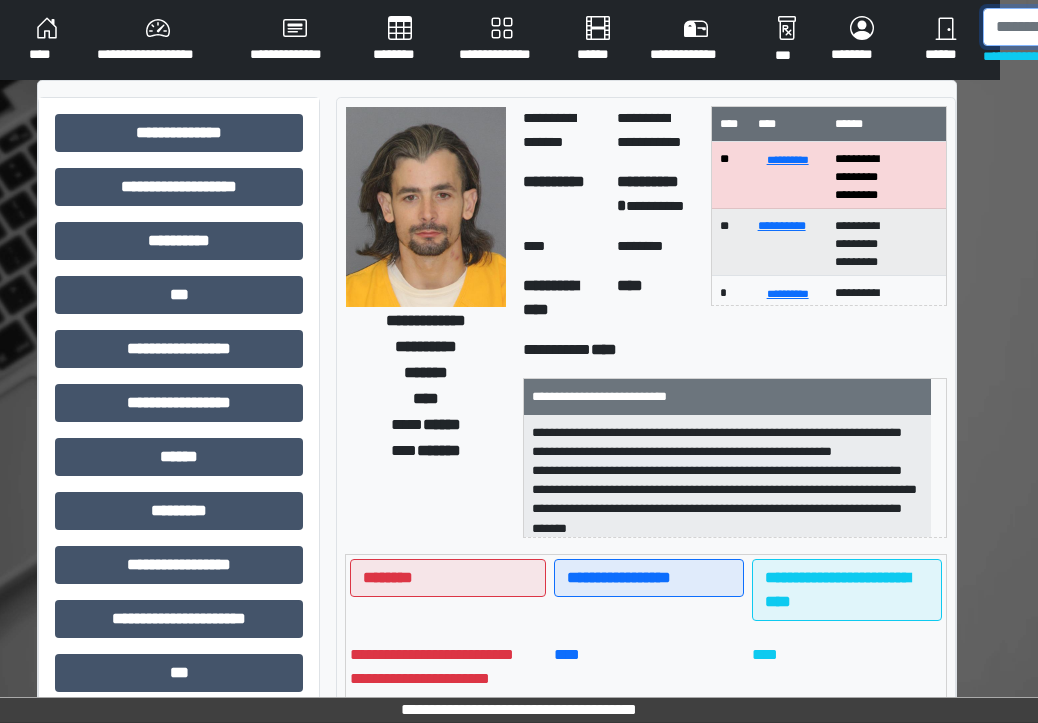 click at bounding box center (1086, 27) 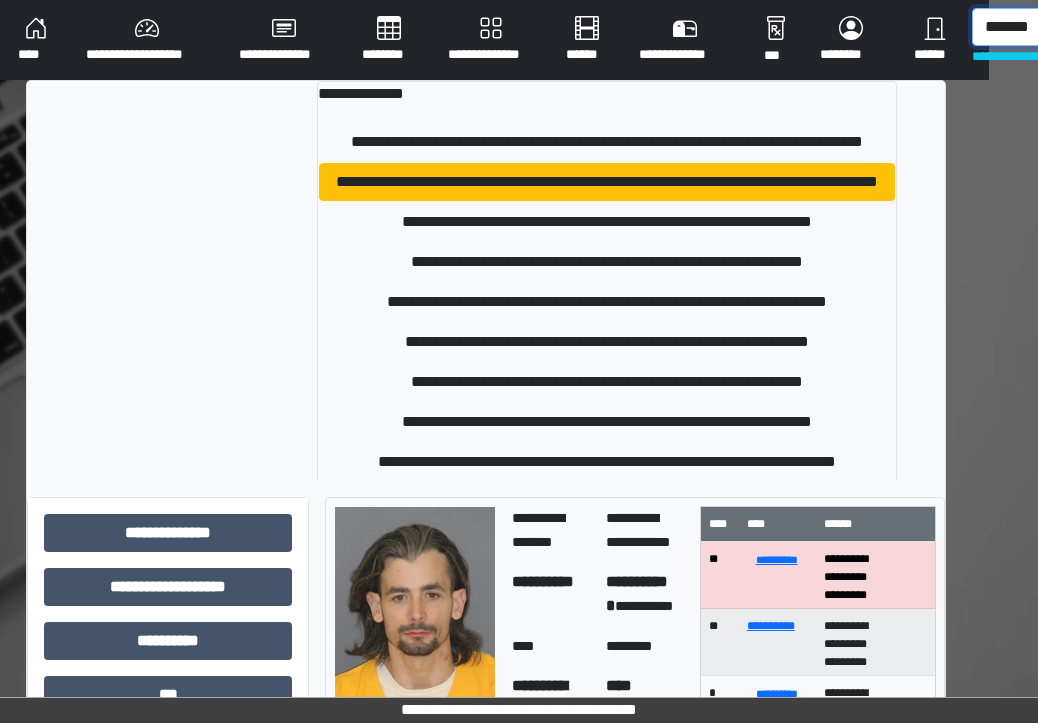scroll, scrollTop: 0, scrollLeft: 58, axis: horizontal 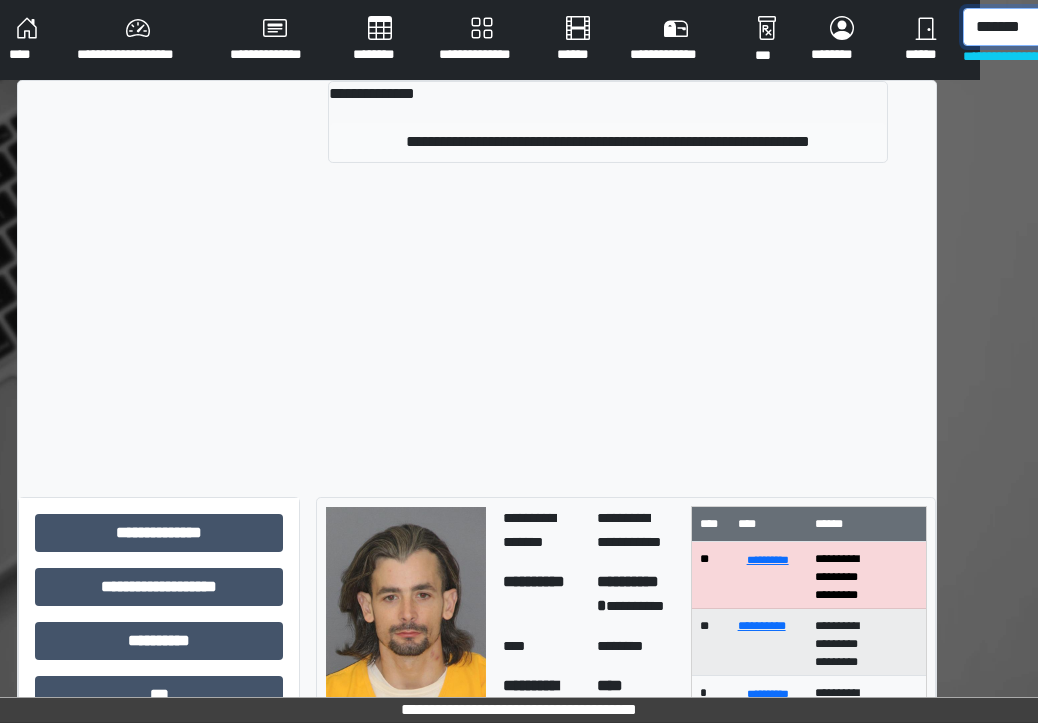 type on "*******" 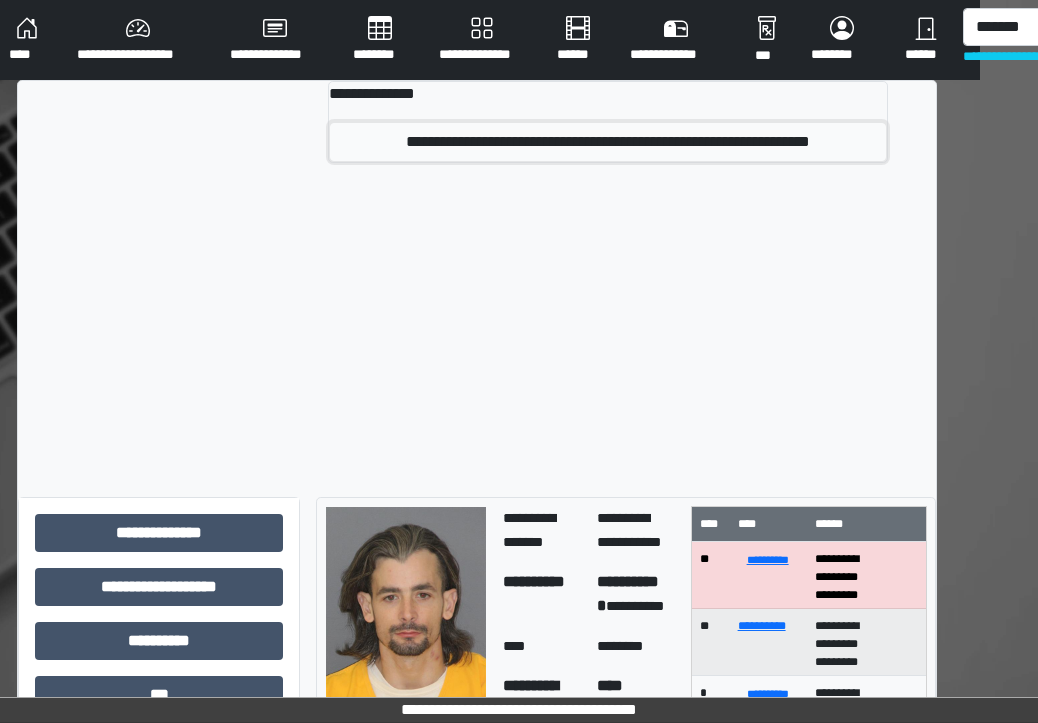click on "**********" at bounding box center [608, 142] 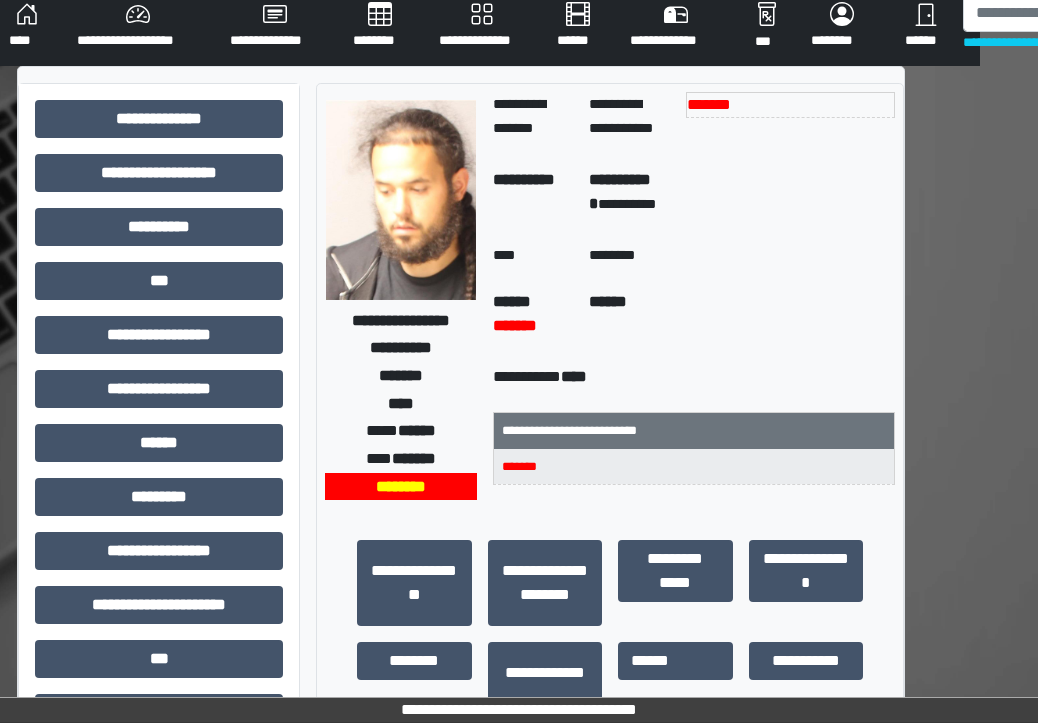 scroll, scrollTop: 0, scrollLeft: 58, axis: horizontal 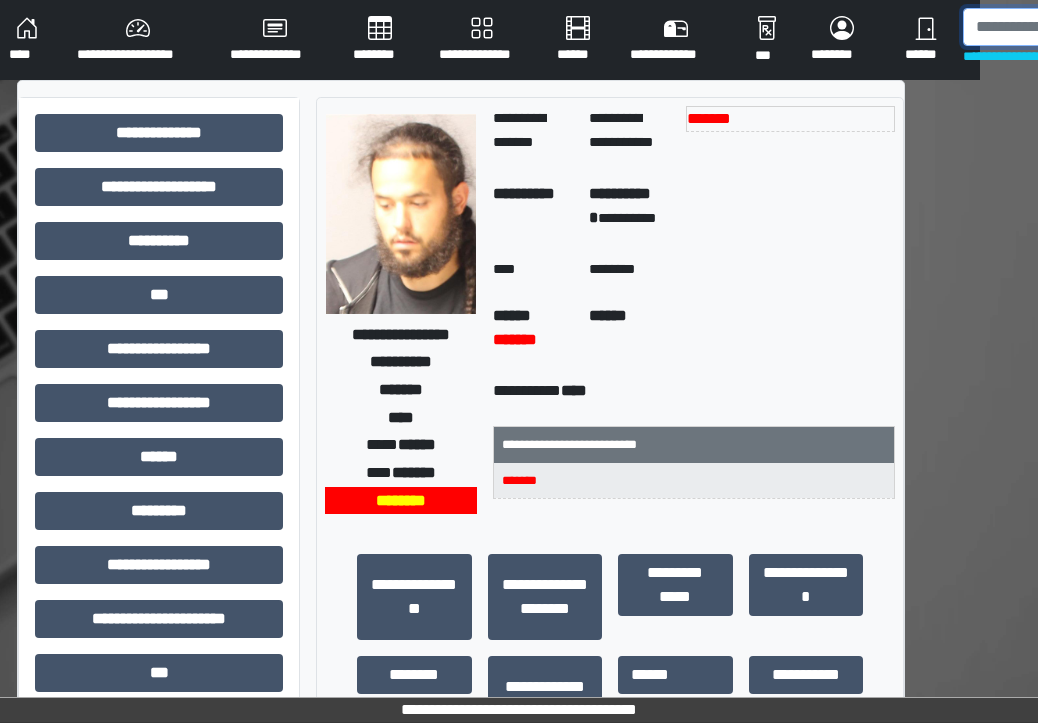 click at bounding box center (1066, 27) 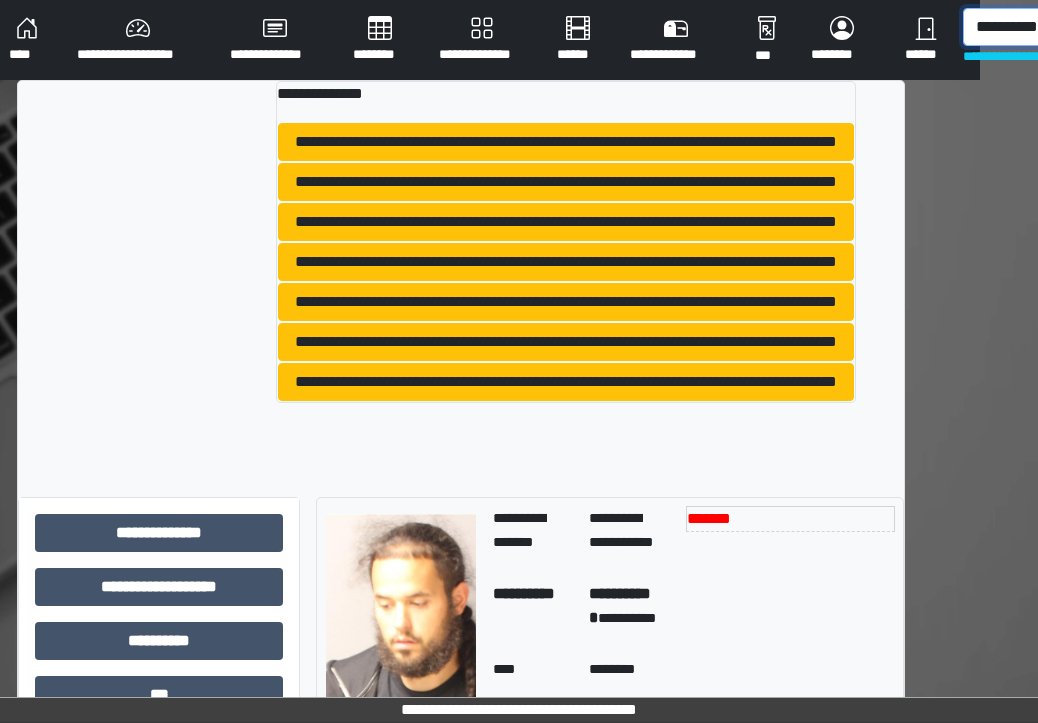 scroll, scrollTop: 0, scrollLeft: 76, axis: horizontal 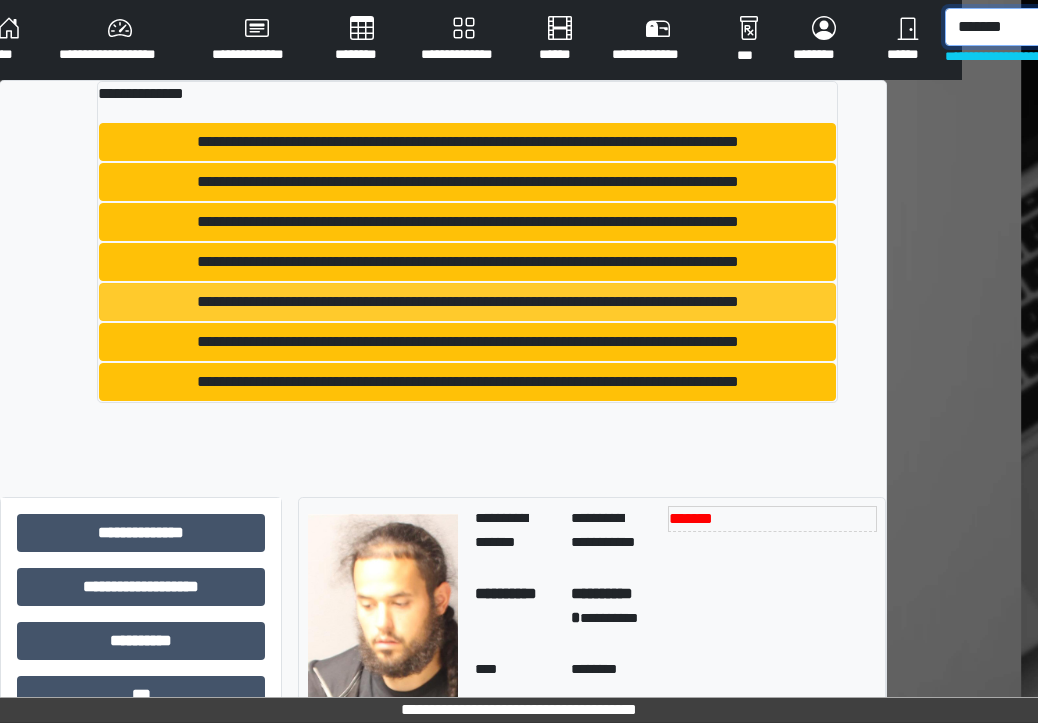 type on "*******" 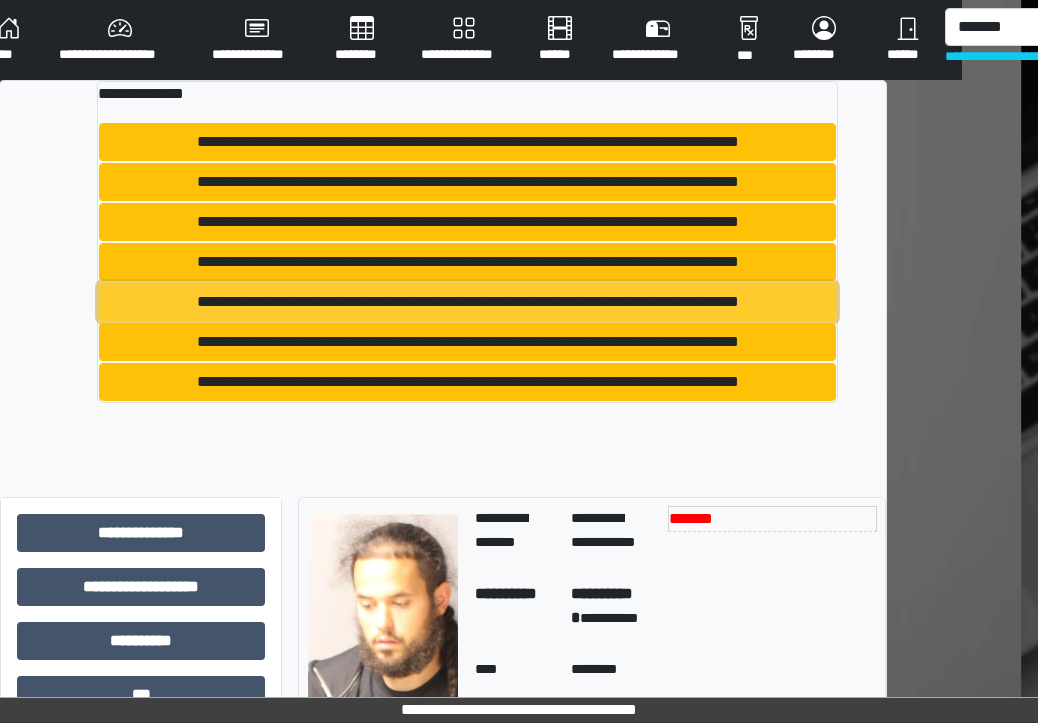 click on "**********" at bounding box center [467, 302] 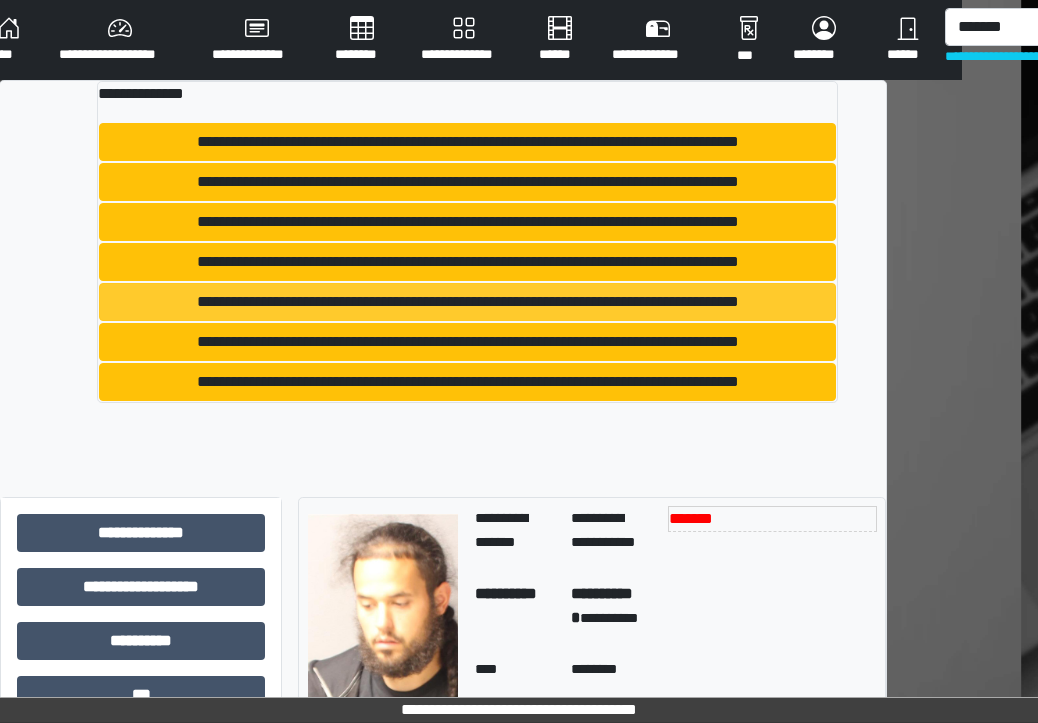 type 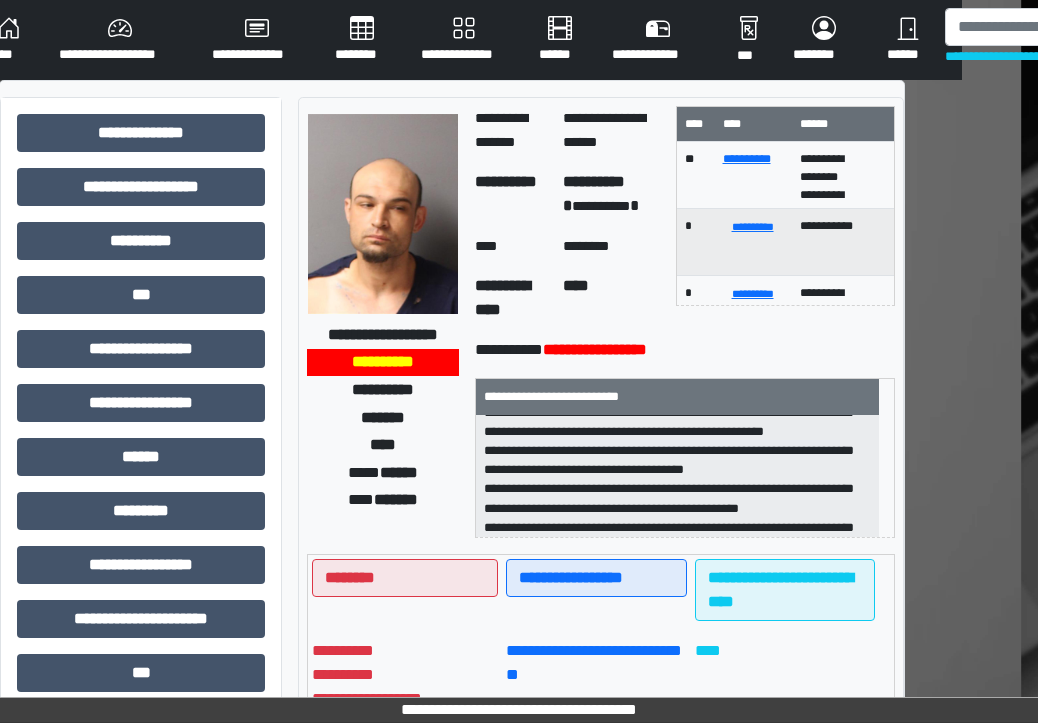 scroll, scrollTop: 0, scrollLeft: 0, axis: both 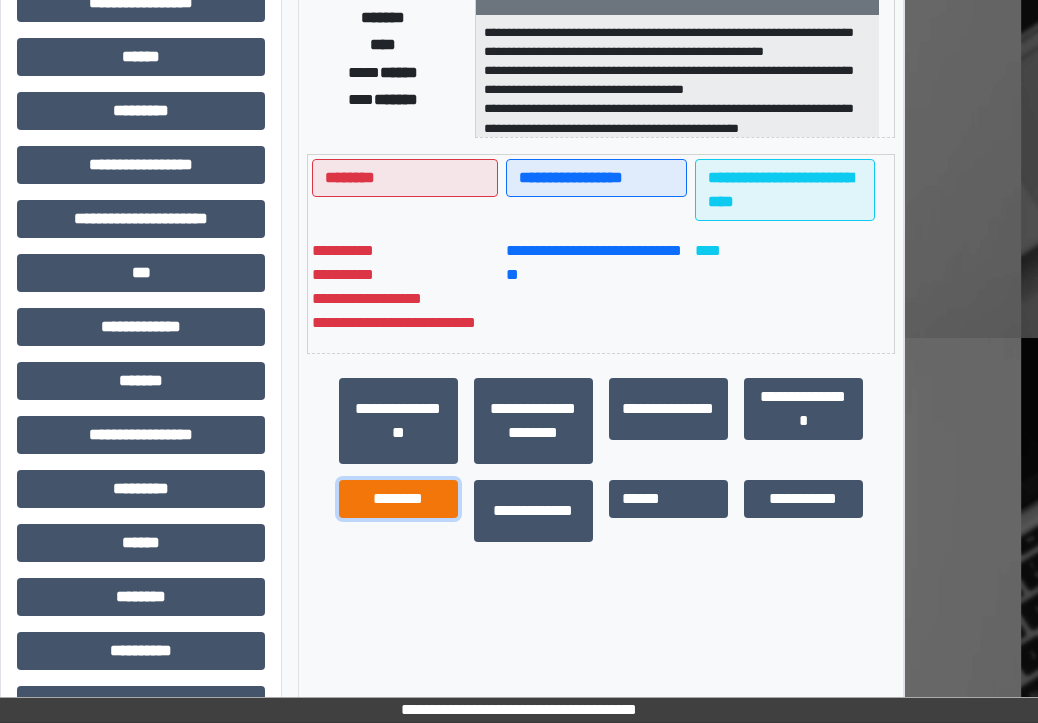 click on "********" at bounding box center (398, 499) 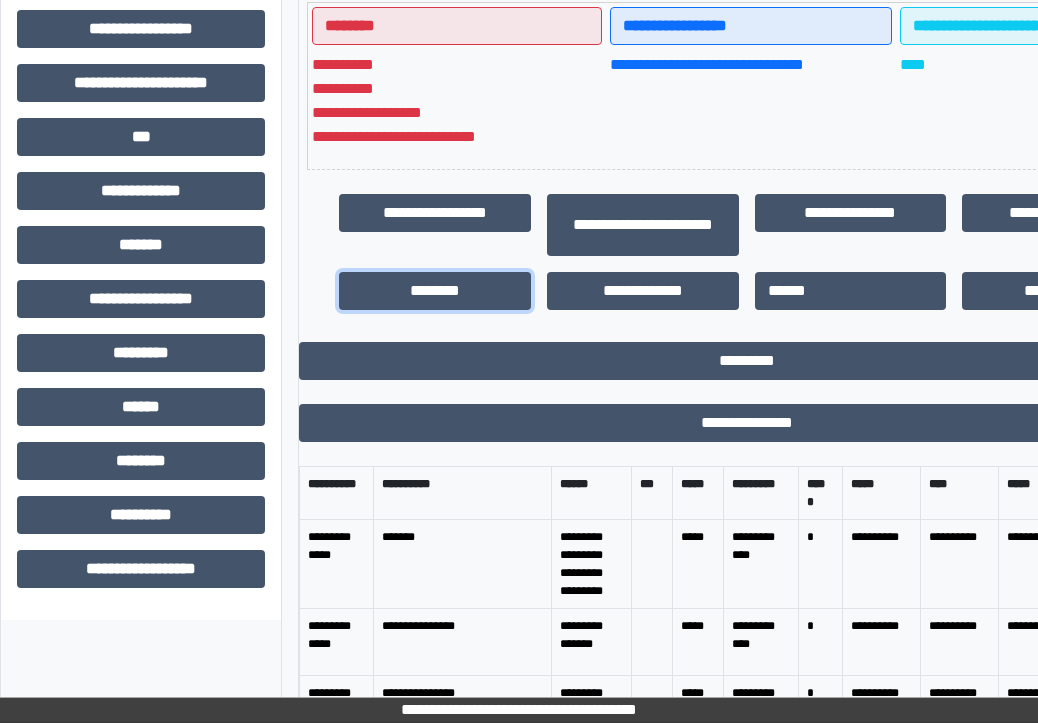 scroll, scrollTop: 777, scrollLeft: 76, axis: both 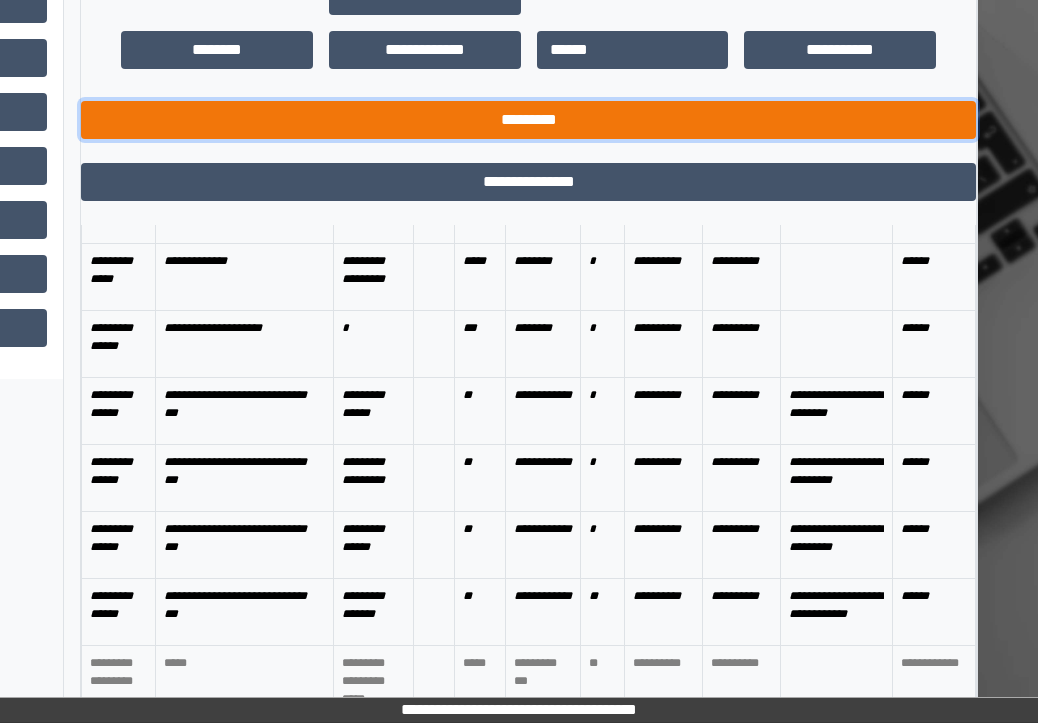 click on "*********" at bounding box center (528, 120) 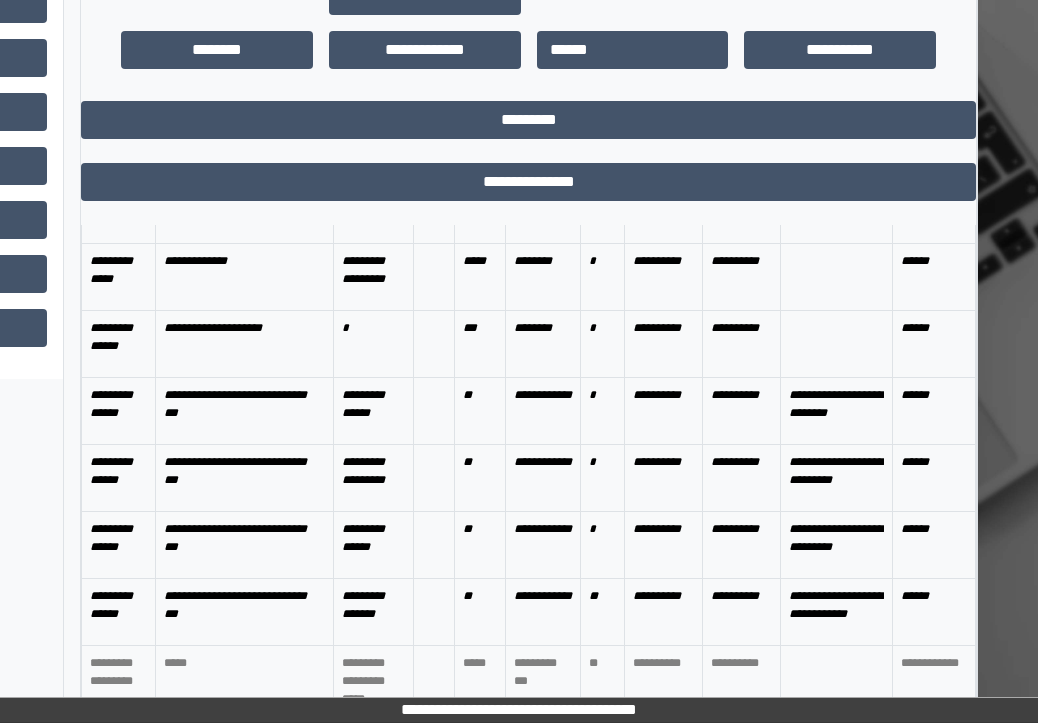scroll, scrollTop: 451, scrollLeft: 294, axis: both 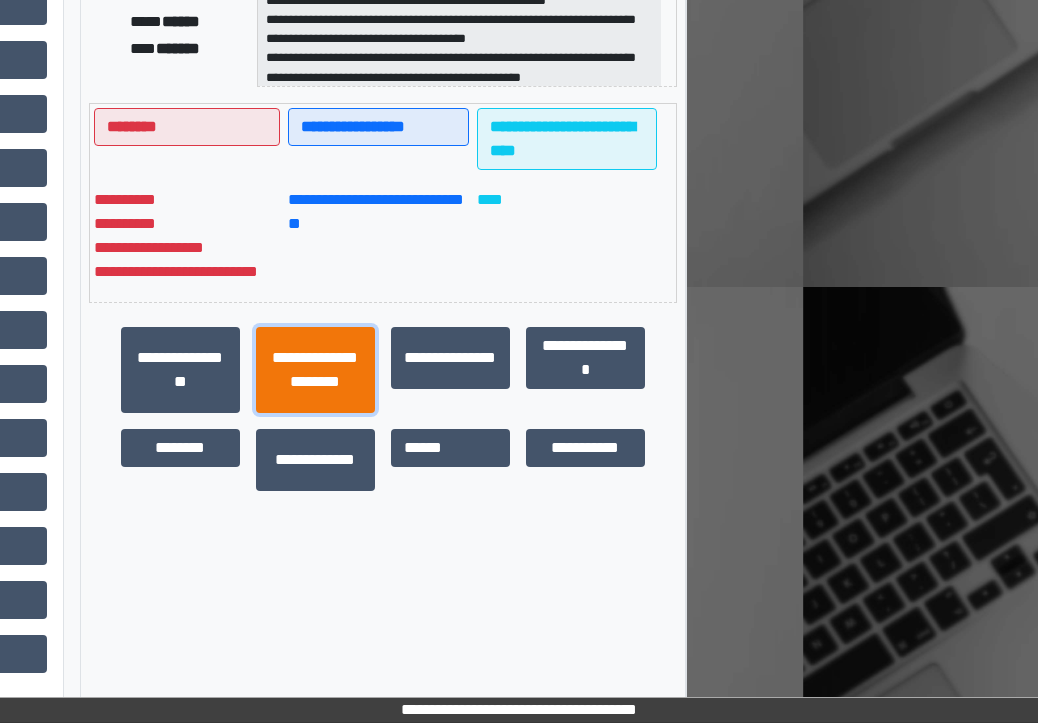 click on "**********" at bounding box center [315, 370] 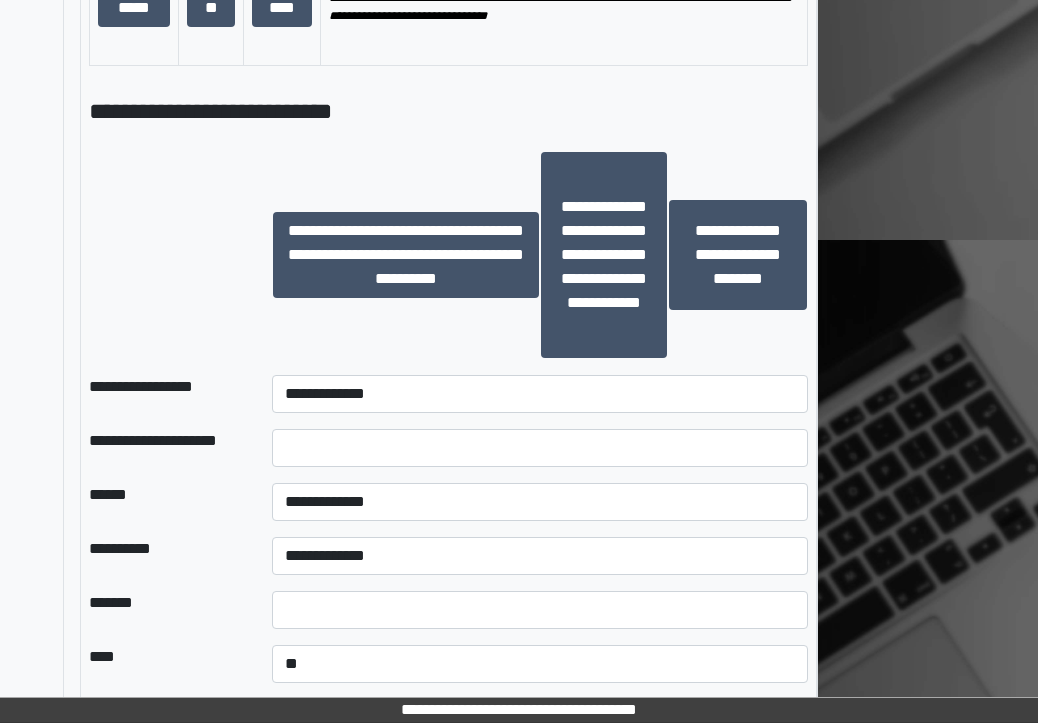 scroll, scrollTop: 3451, scrollLeft: 294, axis: both 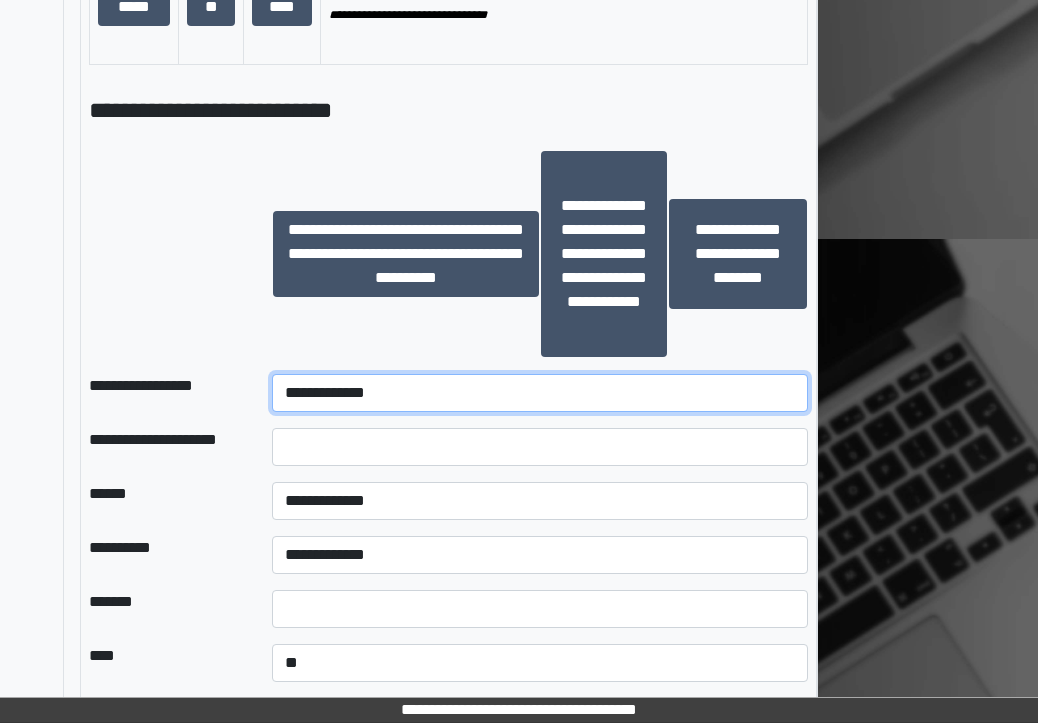 click on "**********" at bounding box center [540, 393] 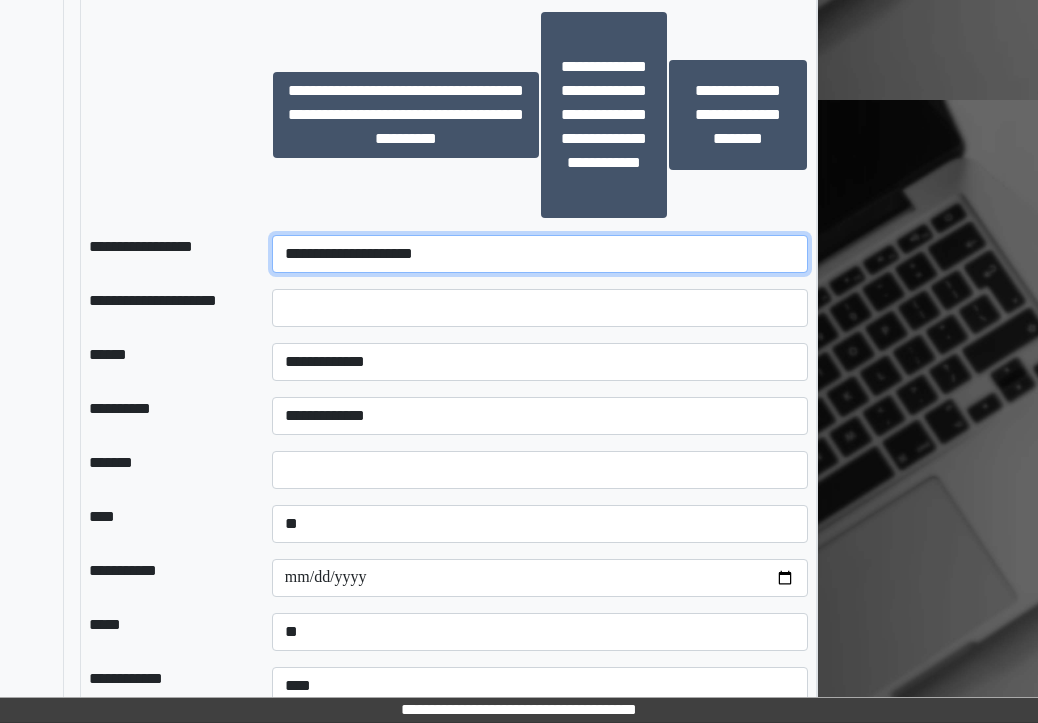 scroll, scrollTop: 3651, scrollLeft: 294, axis: both 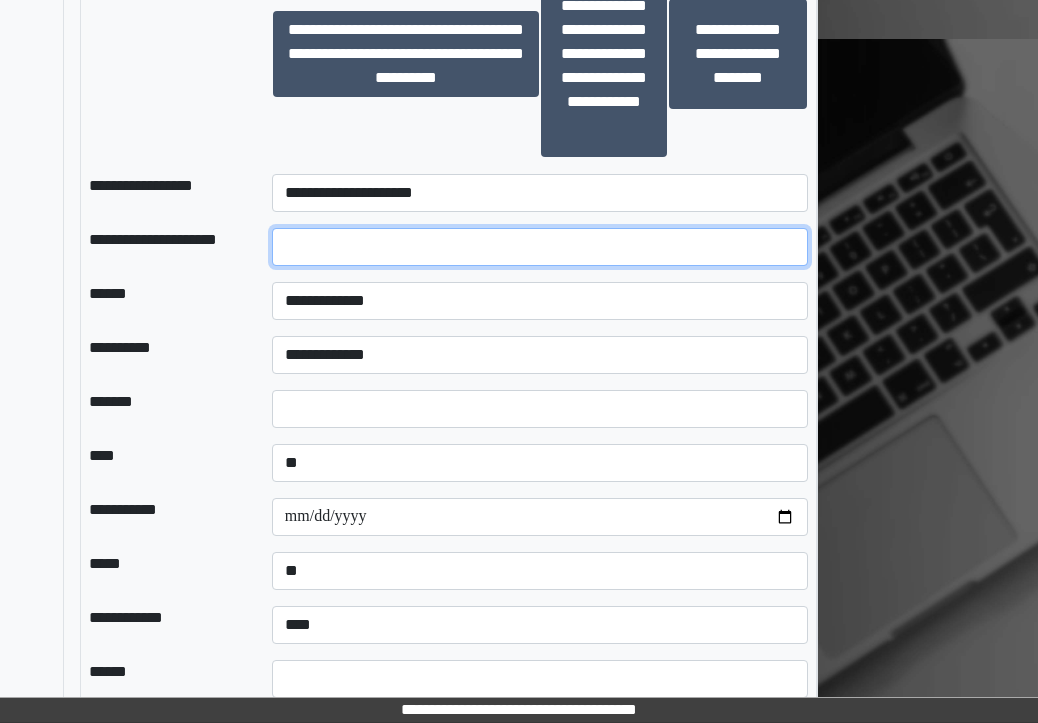 click at bounding box center (540, 247) 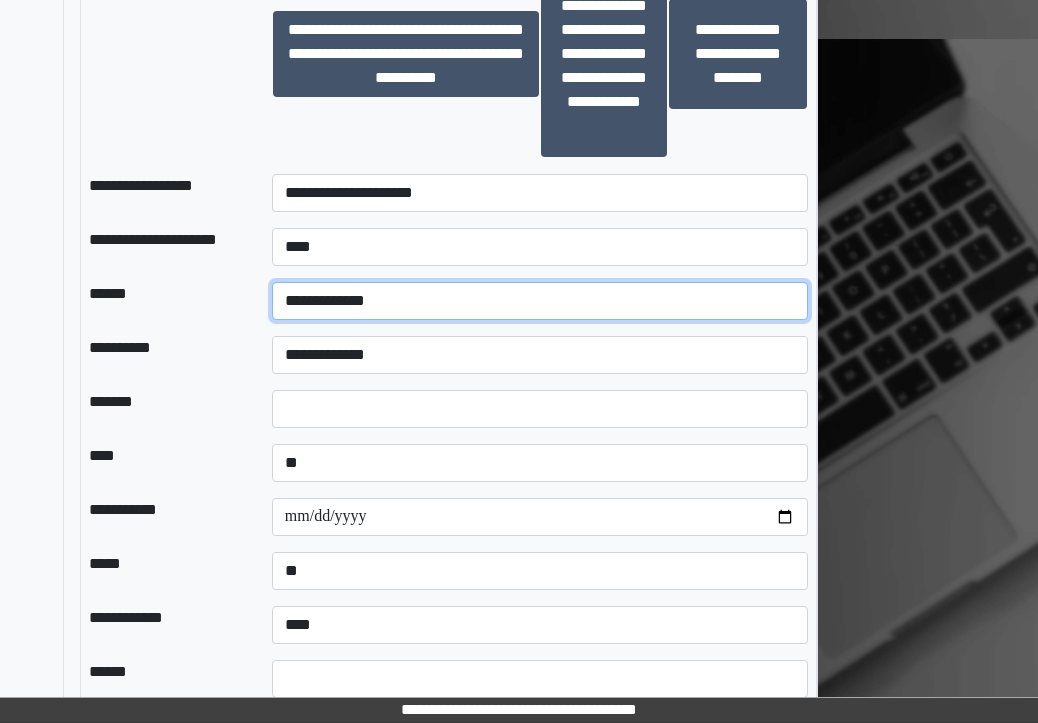 click on "**********" at bounding box center (540, 301) 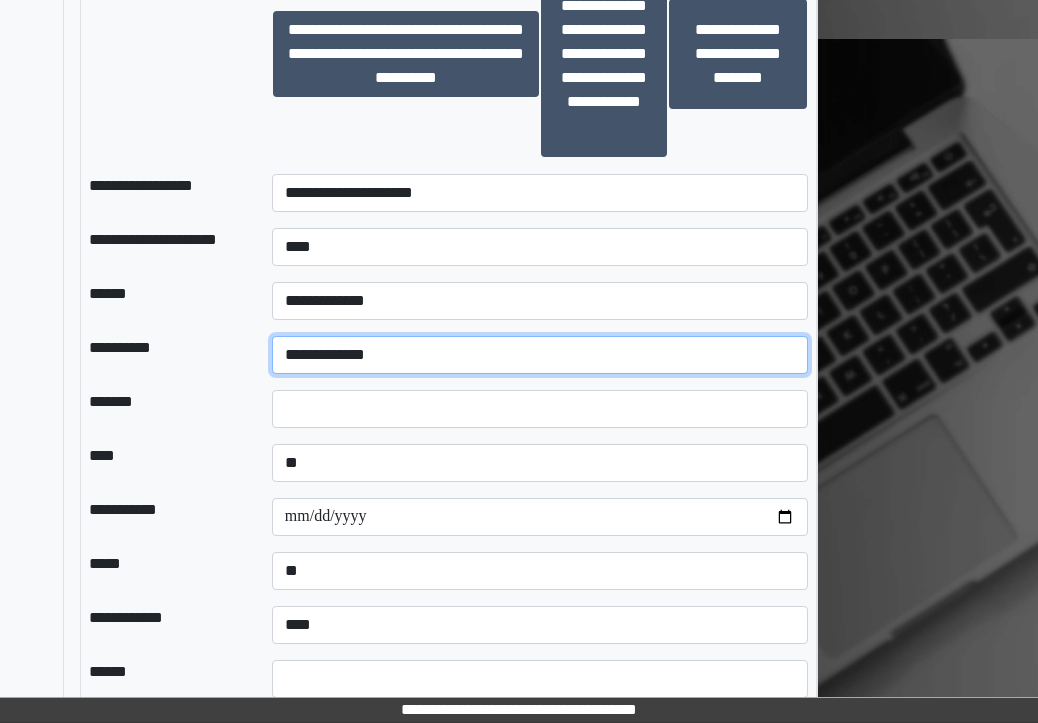 click on "**********" at bounding box center (540, 355) 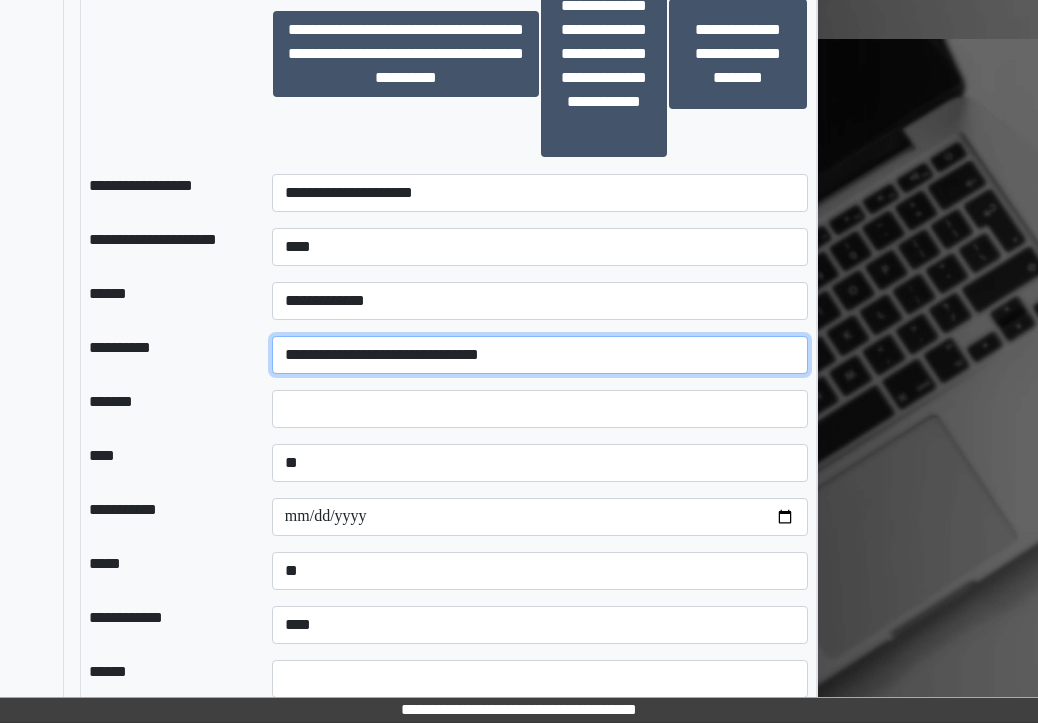 click on "**********" at bounding box center (540, 355) 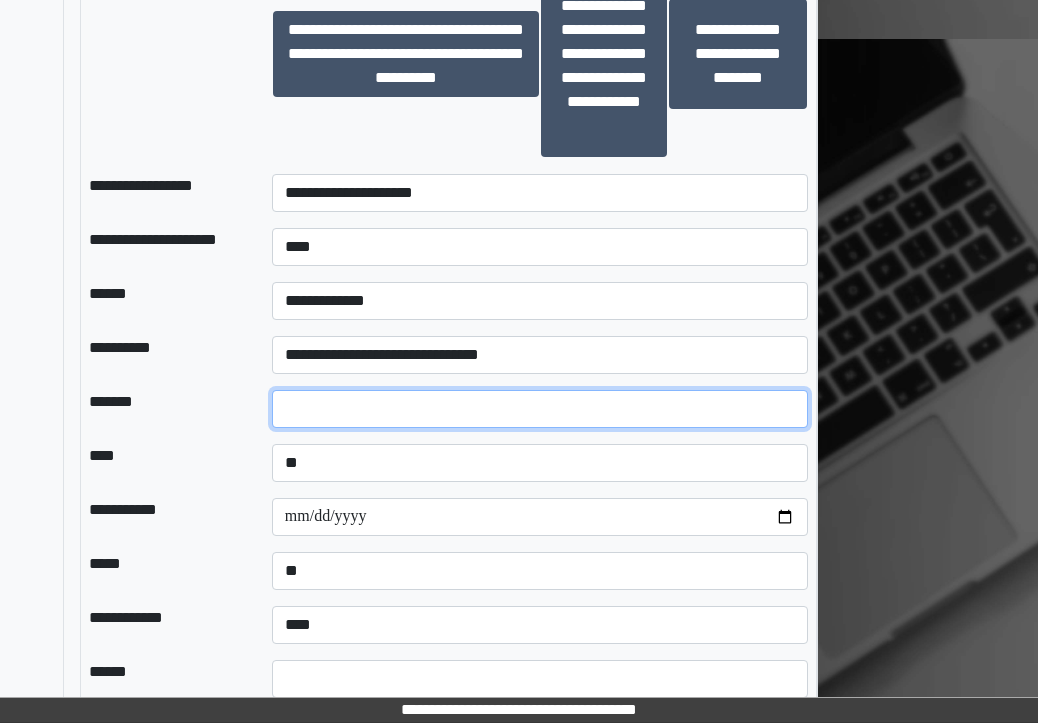 click at bounding box center (540, 409) 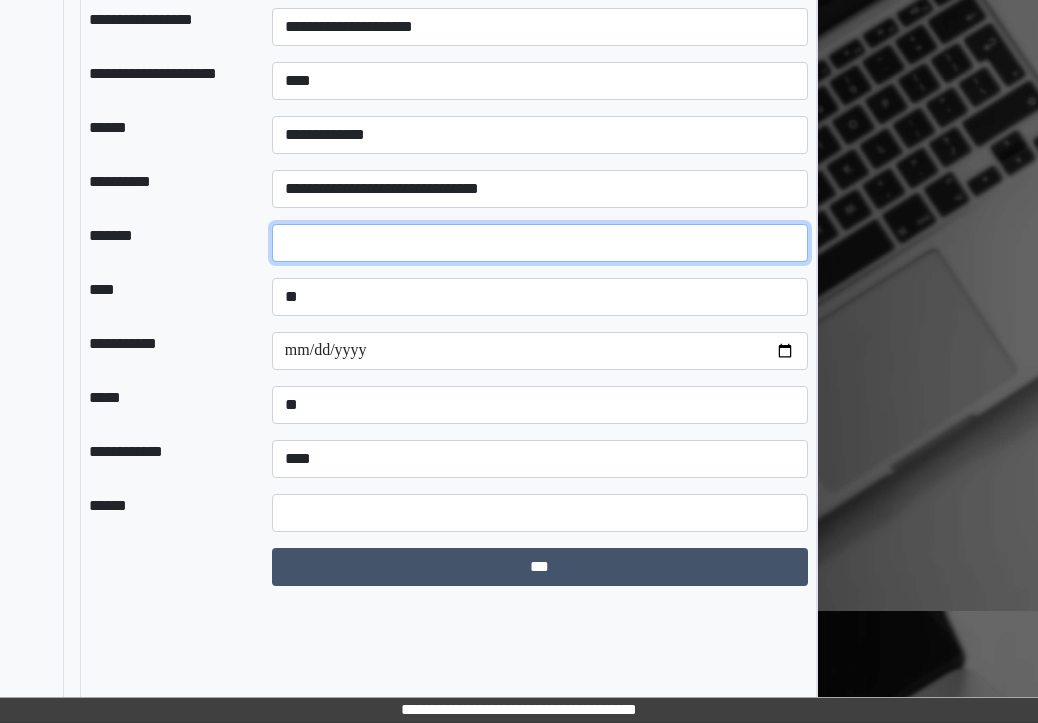scroll, scrollTop: 3851, scrollLeft: 294, axis: both 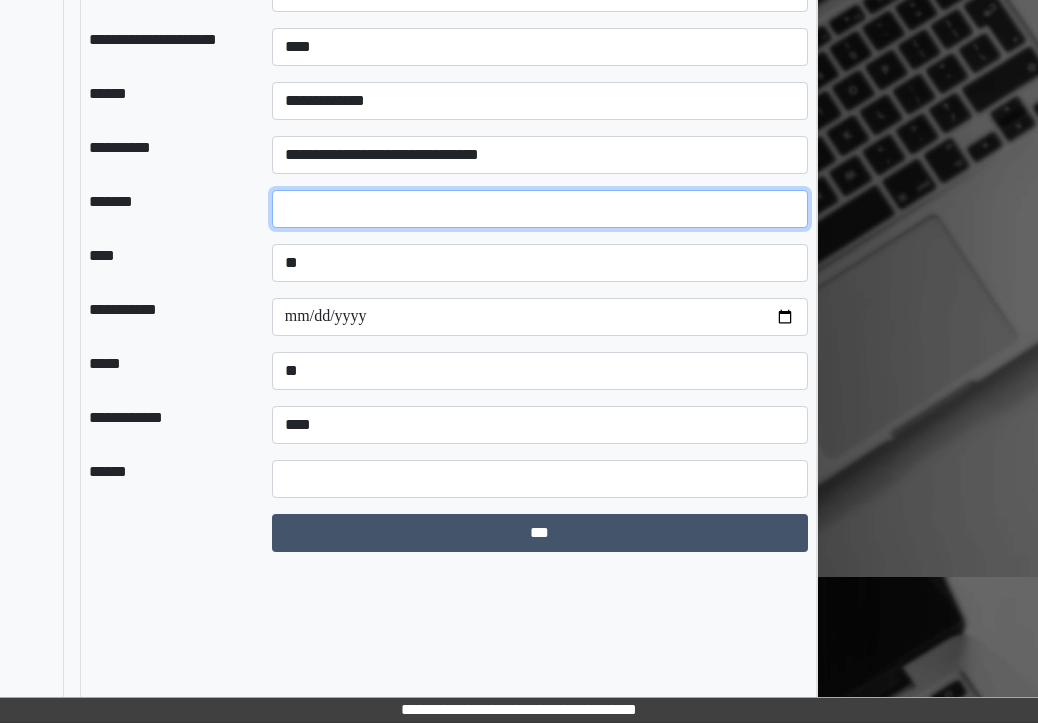 type on "*" 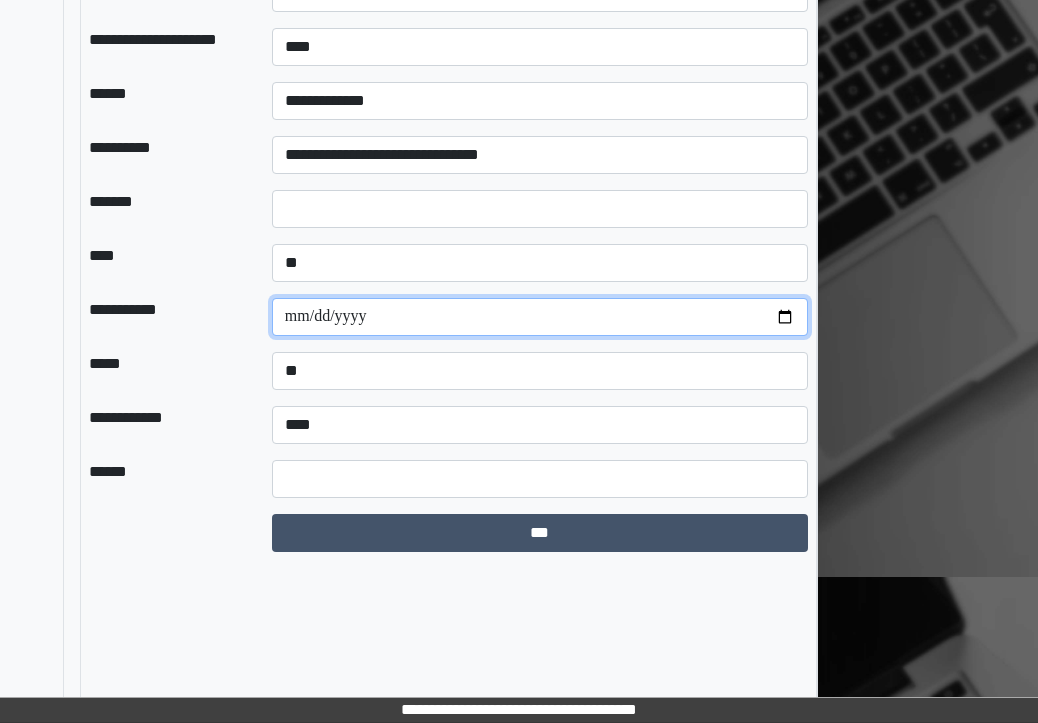 click at bounding box center [540, 317] 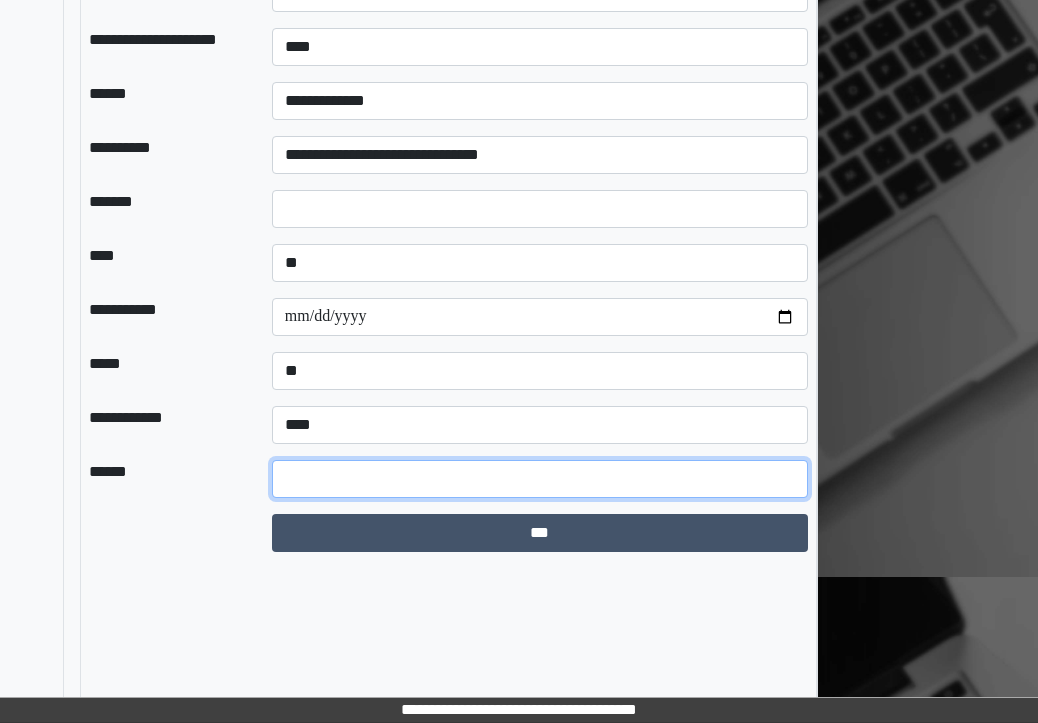 click at bounding box center (540, 479) 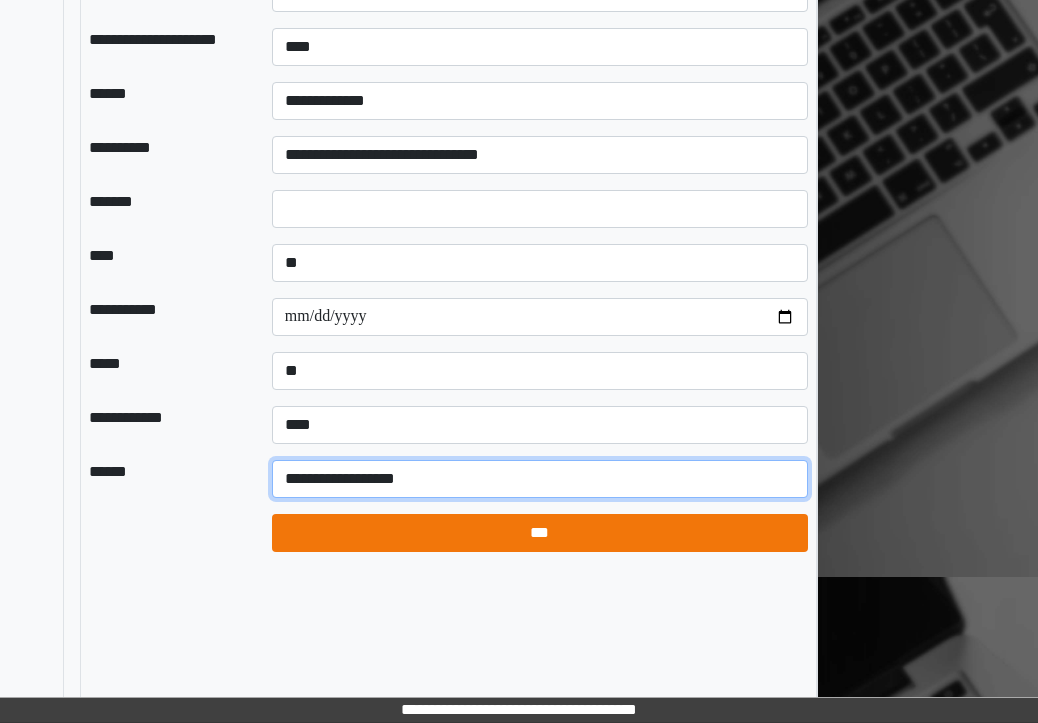 type on "**********" 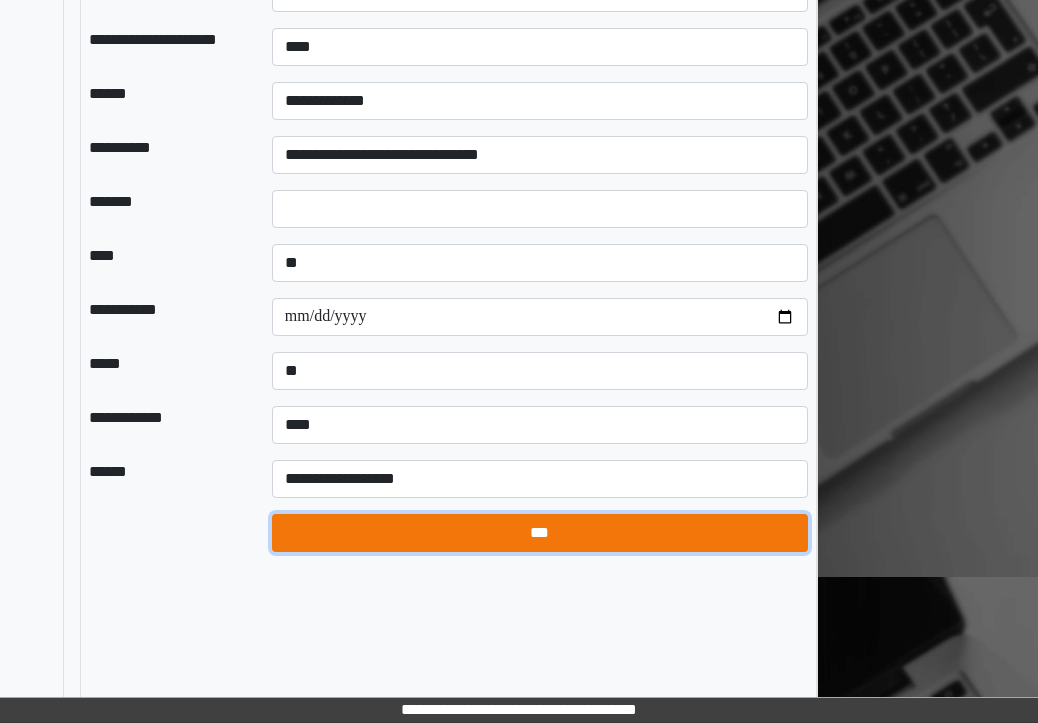 click on "***" at bounding box center [540, 533] 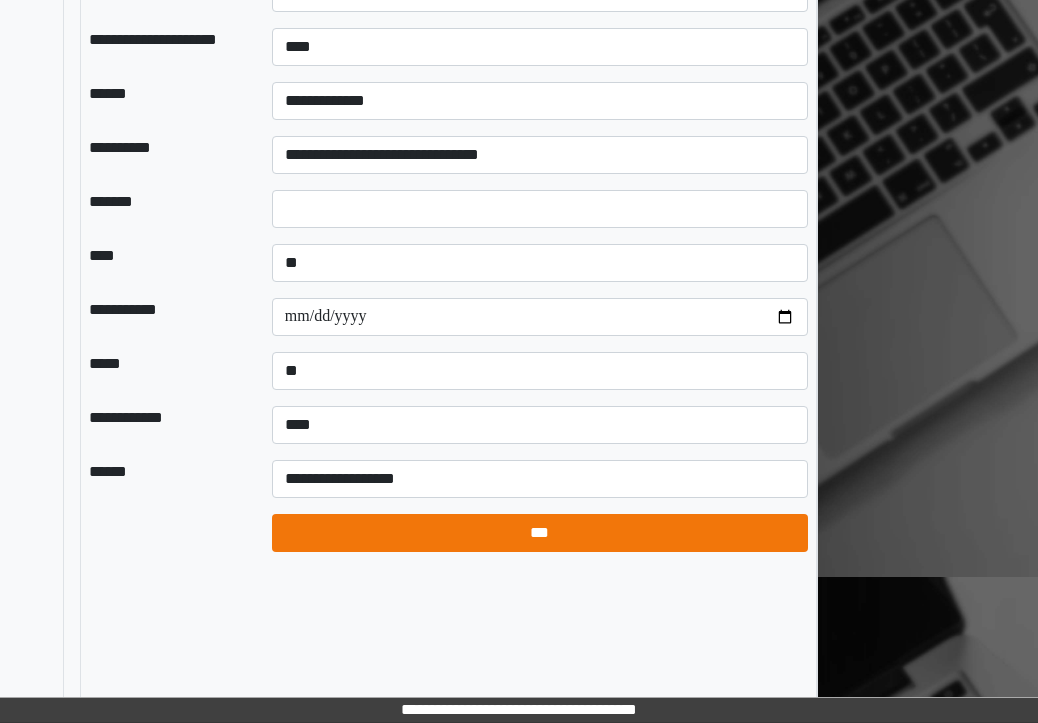 select on "*" 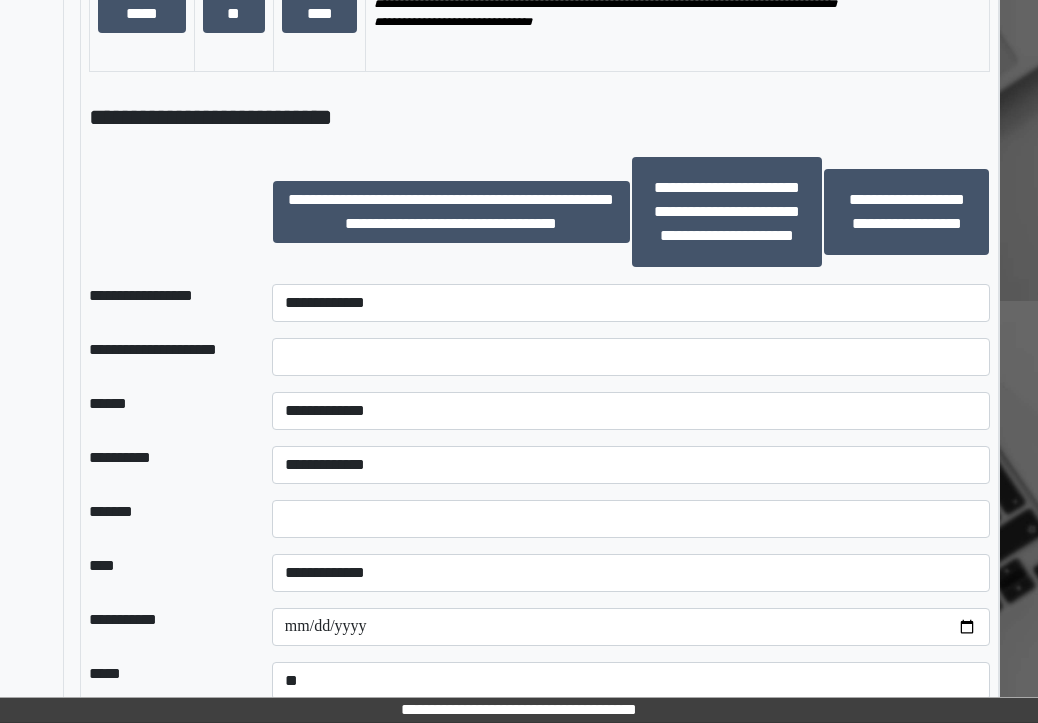 scroll, scrollTop: 3591, scrollLeft: 294, axis: both 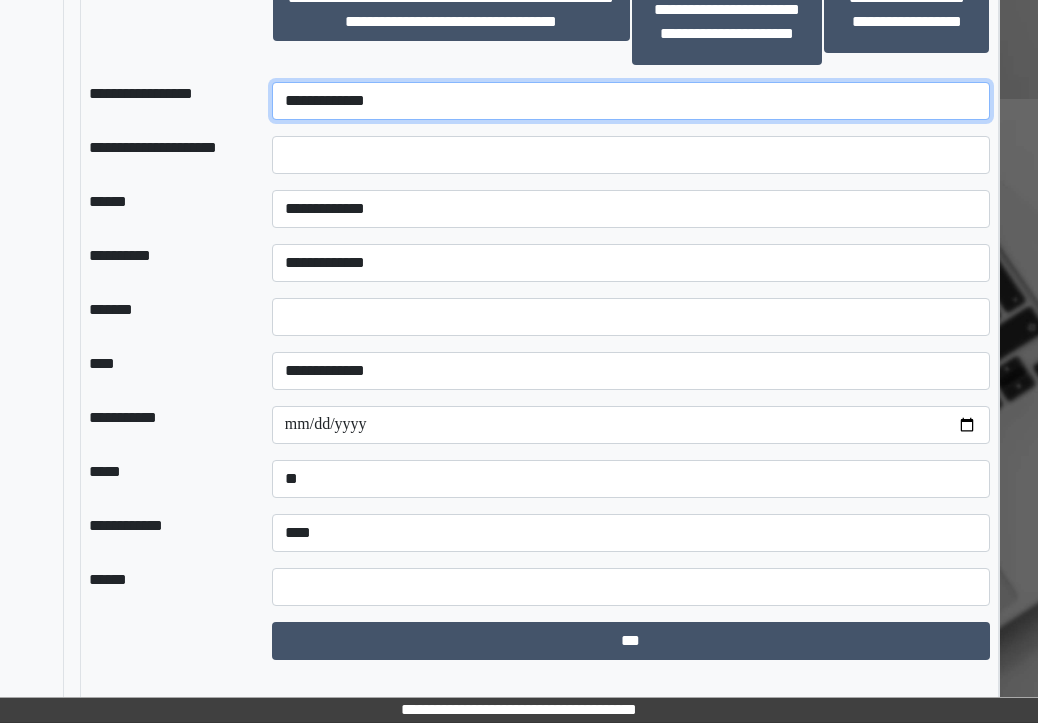 click on "**********" at bounding box center (631, 101) 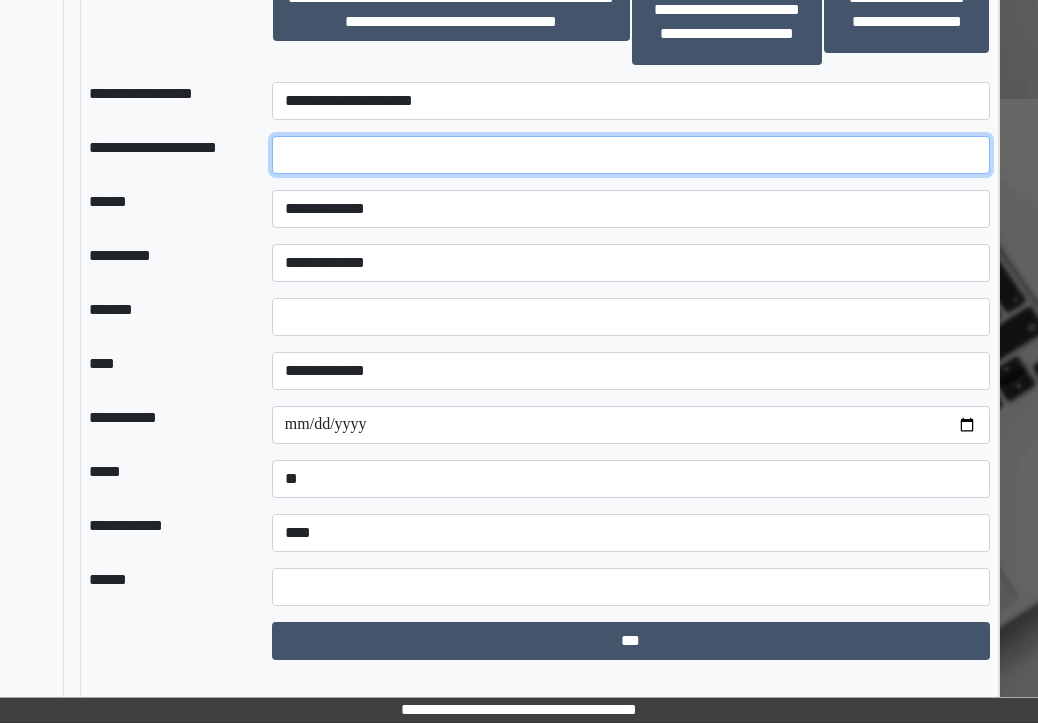 click at bounding box center [631, 155] 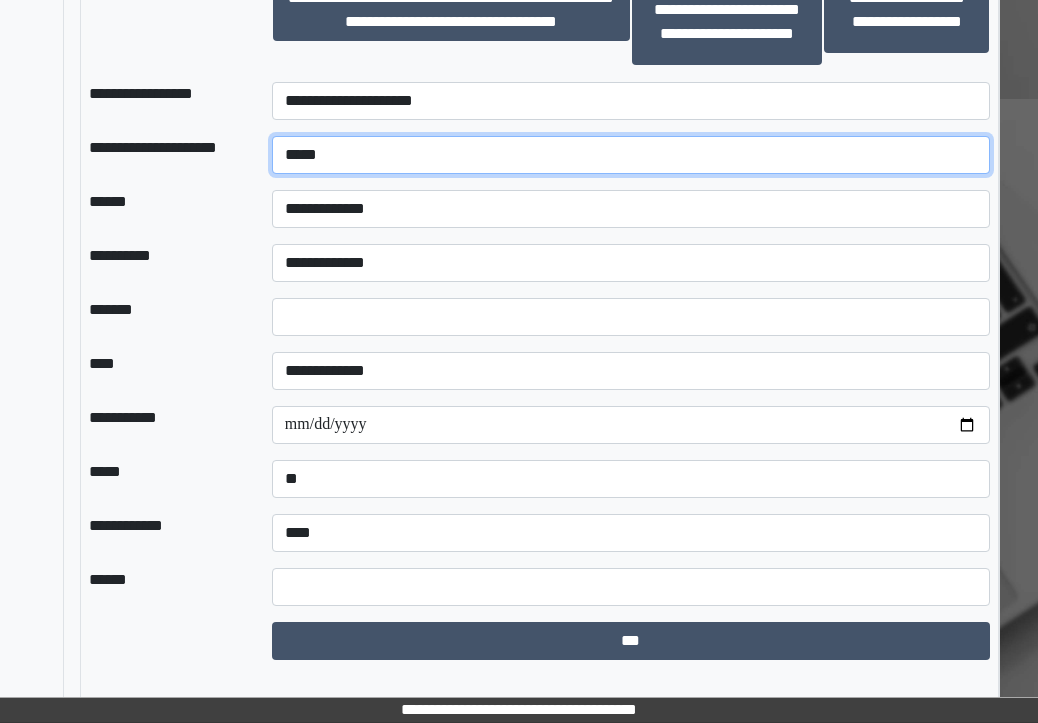 type on "****" 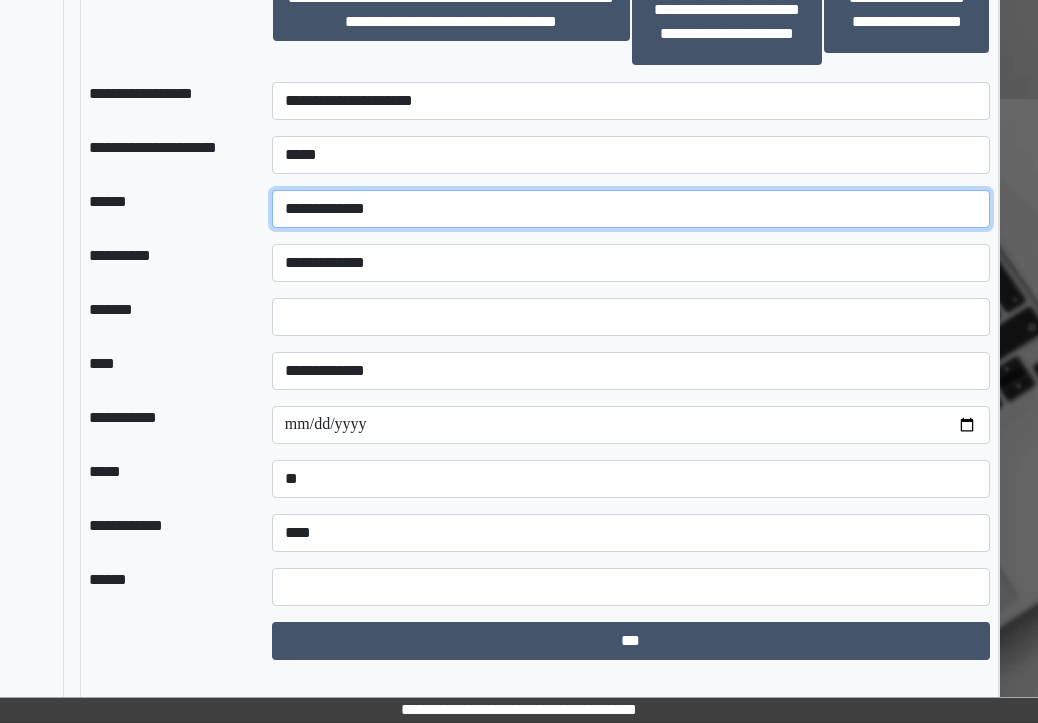 click on "**********" at bounding box center [631, 209] 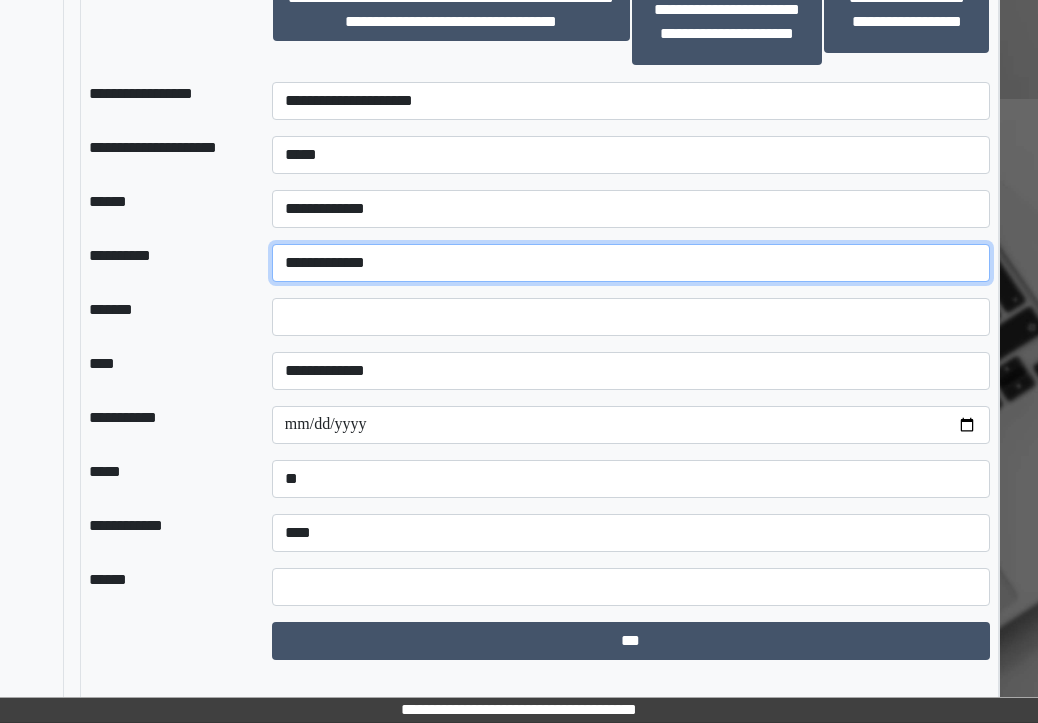 click on "**********" at bounding box center [631, 263] 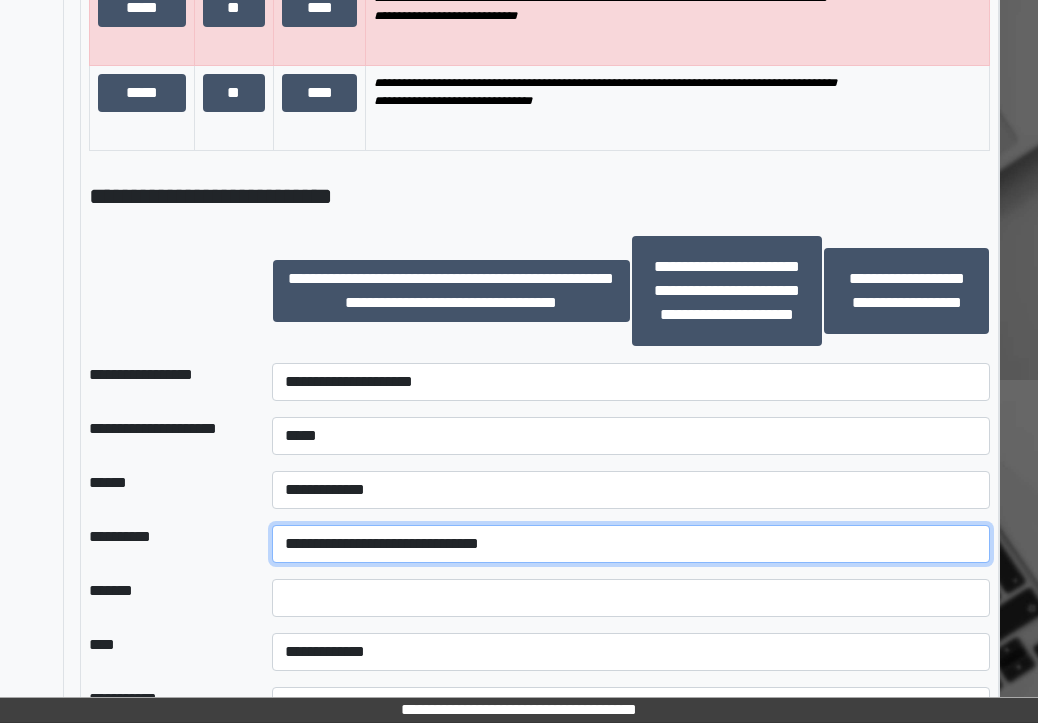 scroll, scrollTop: 3491, scrollLeft: 294, axis: both 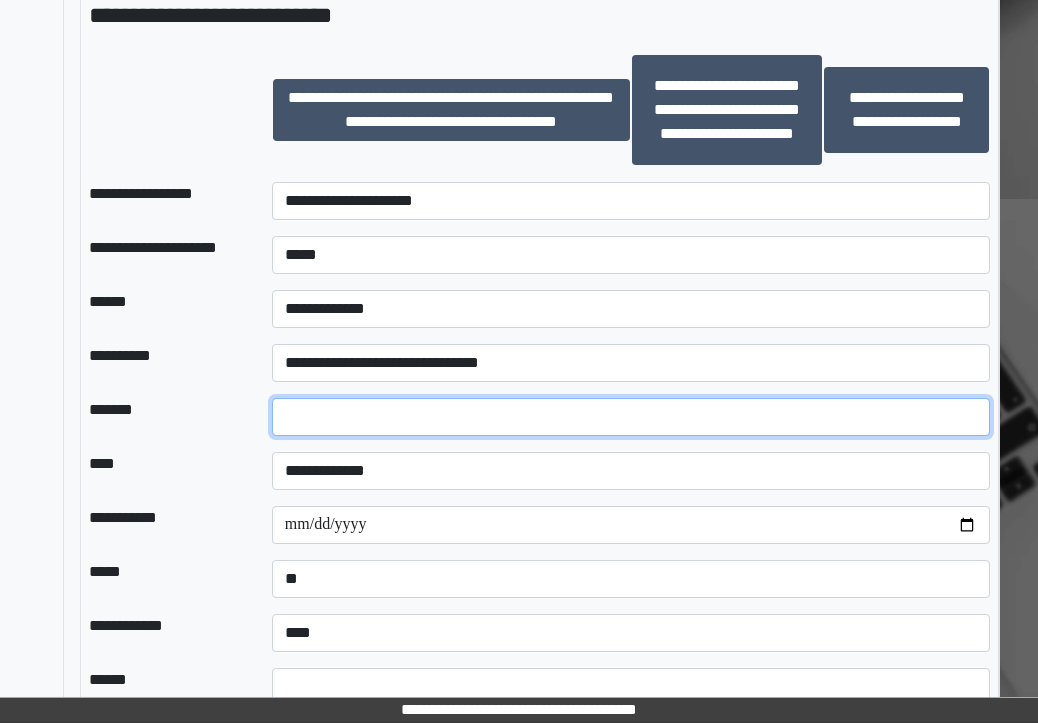 click on "*" at bounding box center (631, 417) 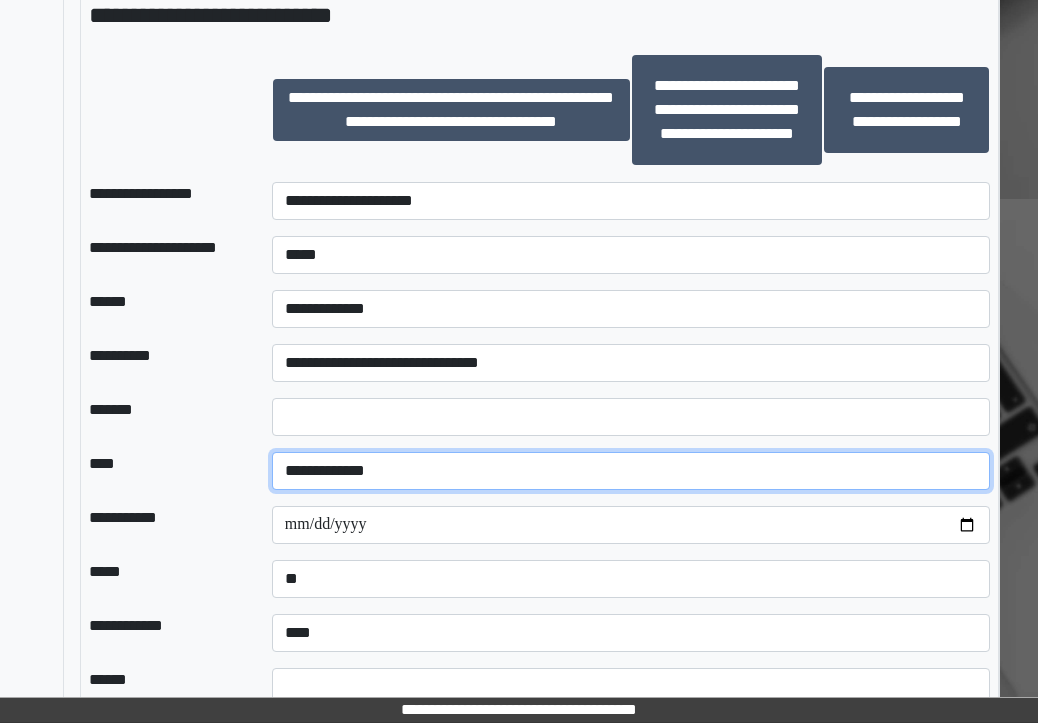 click on "**********" at bounding box center (631, 471) 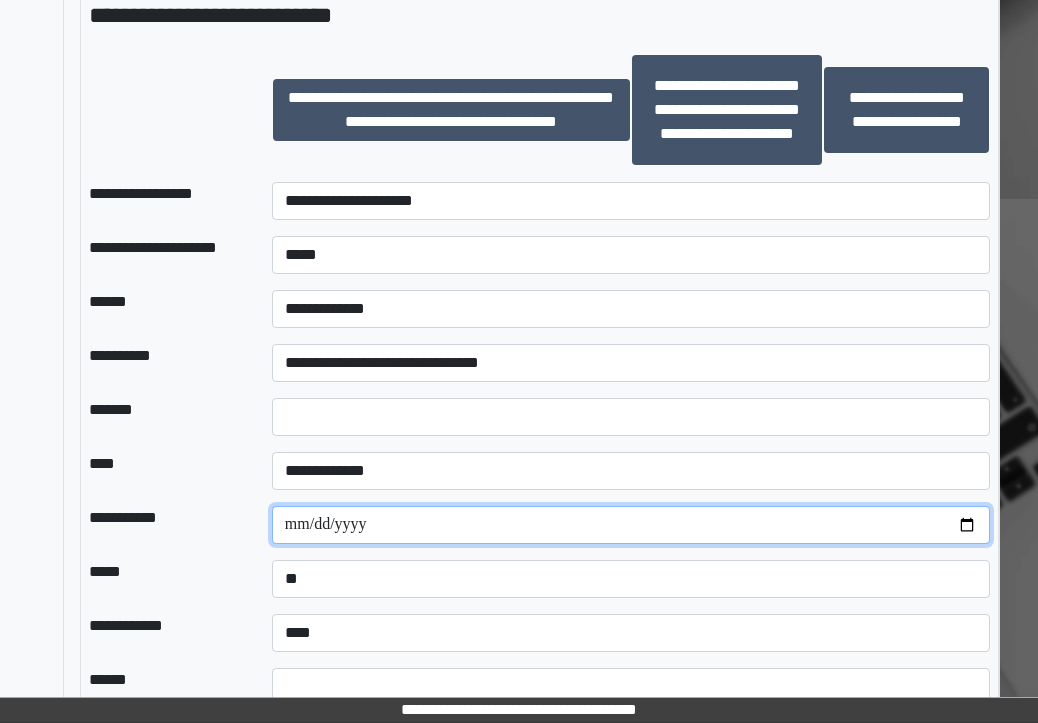 click on "**********" at bounding box center (631, 525) 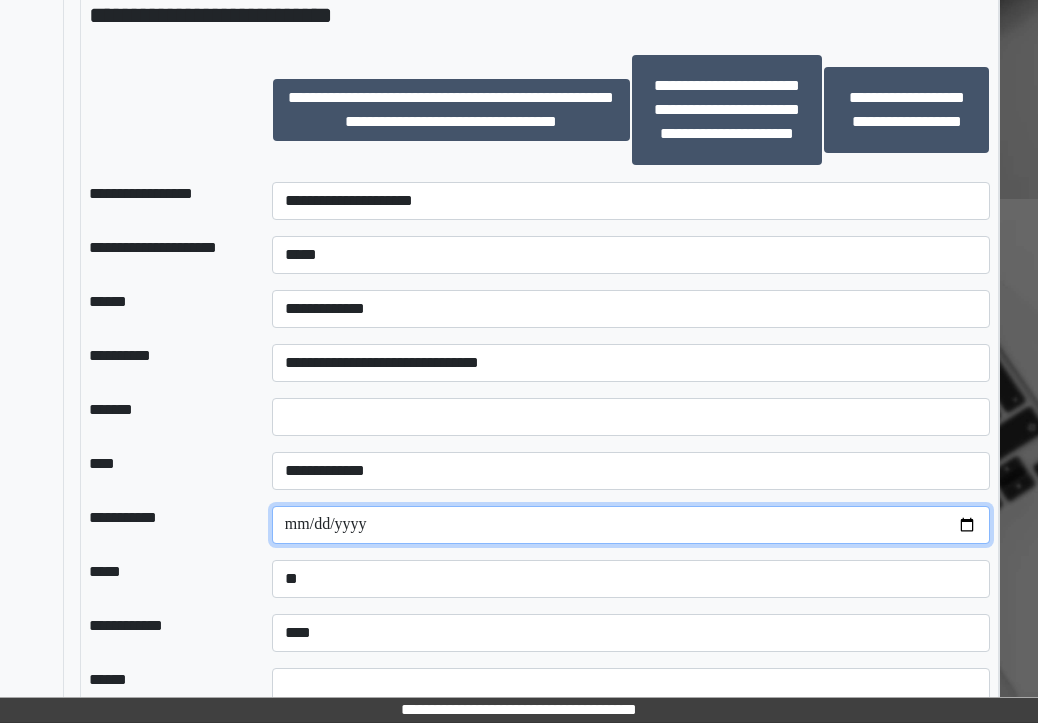 scroll, scrollTop: 3591, scrollLeft: 294, axis: both 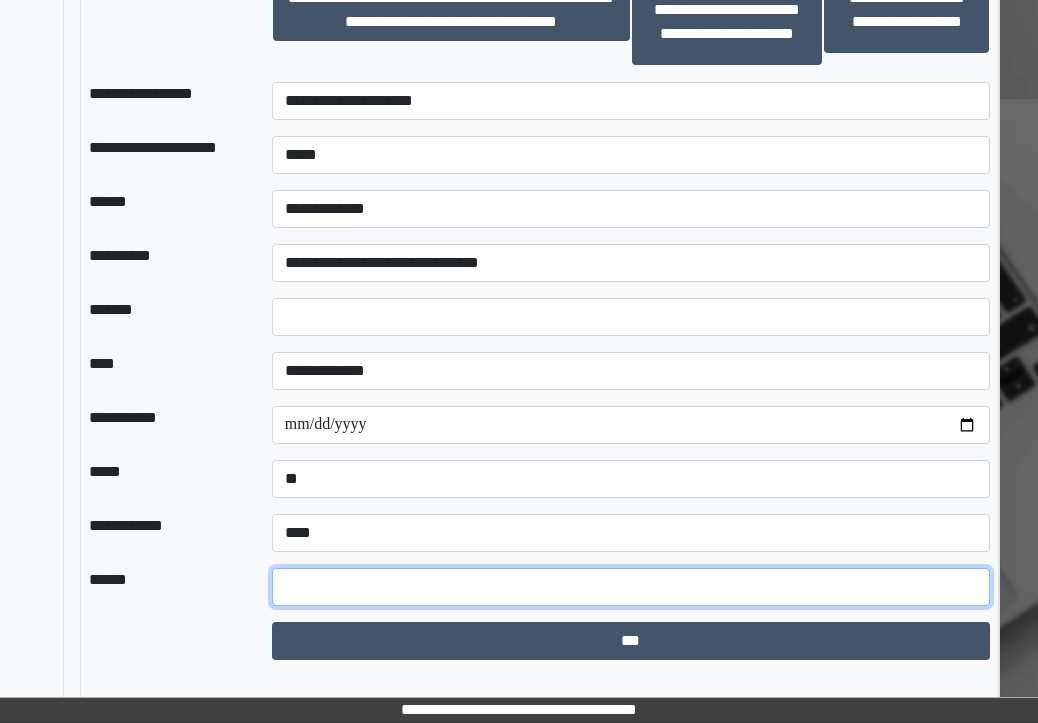 click at bounding box center [631, 587] 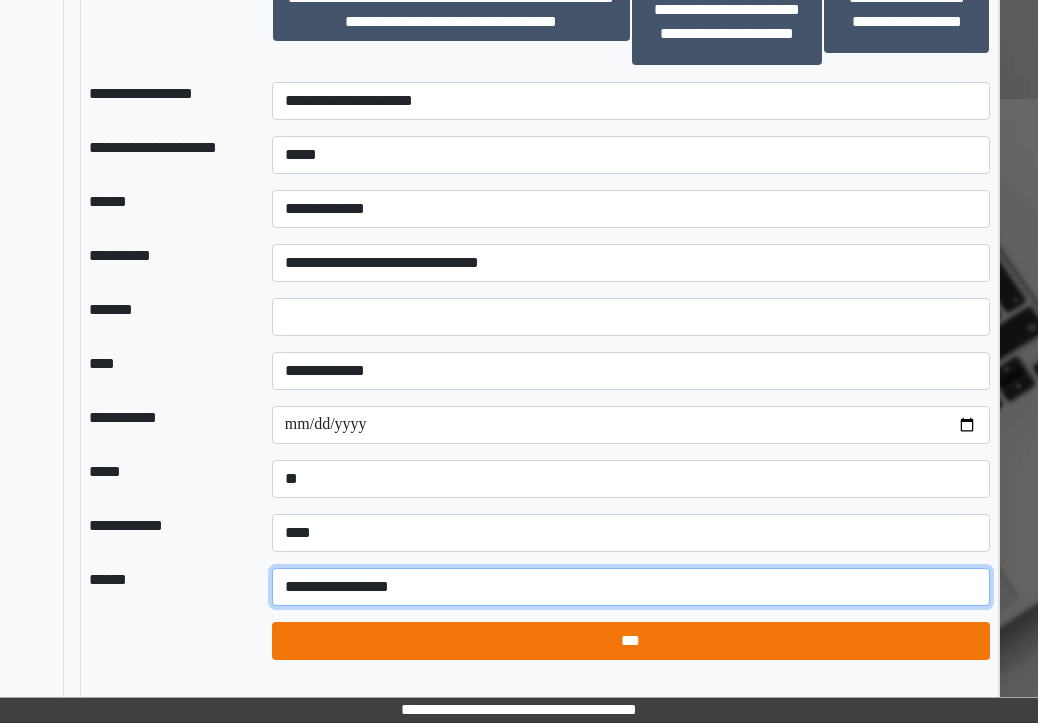 type on "**********" 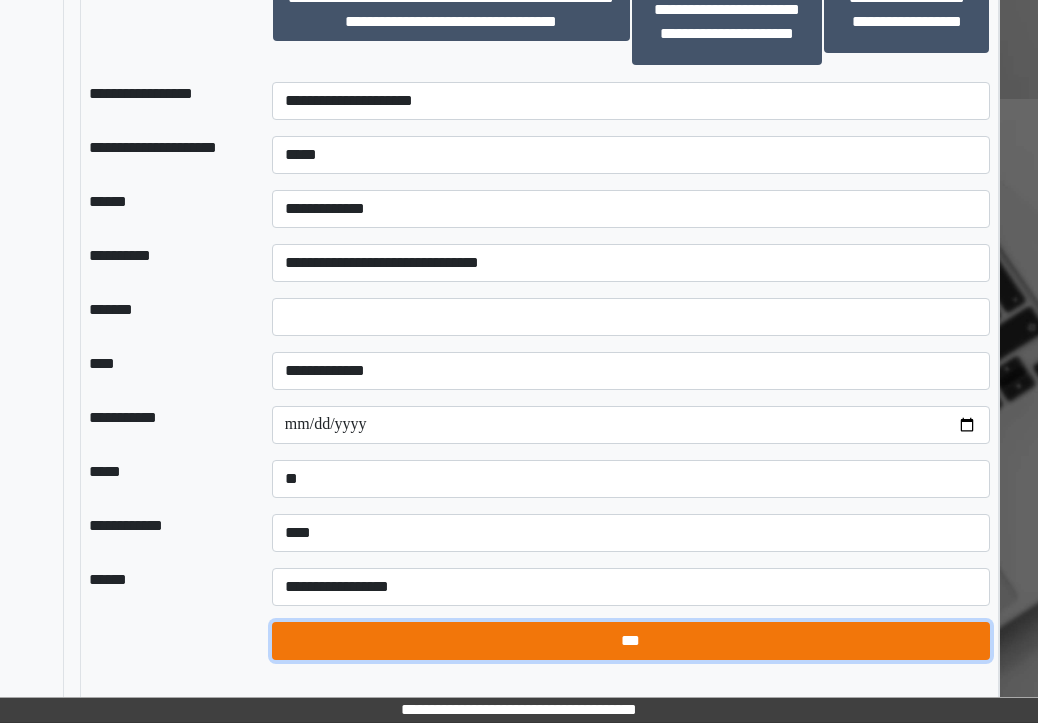 click on "***" at bounding box center [631, 641] 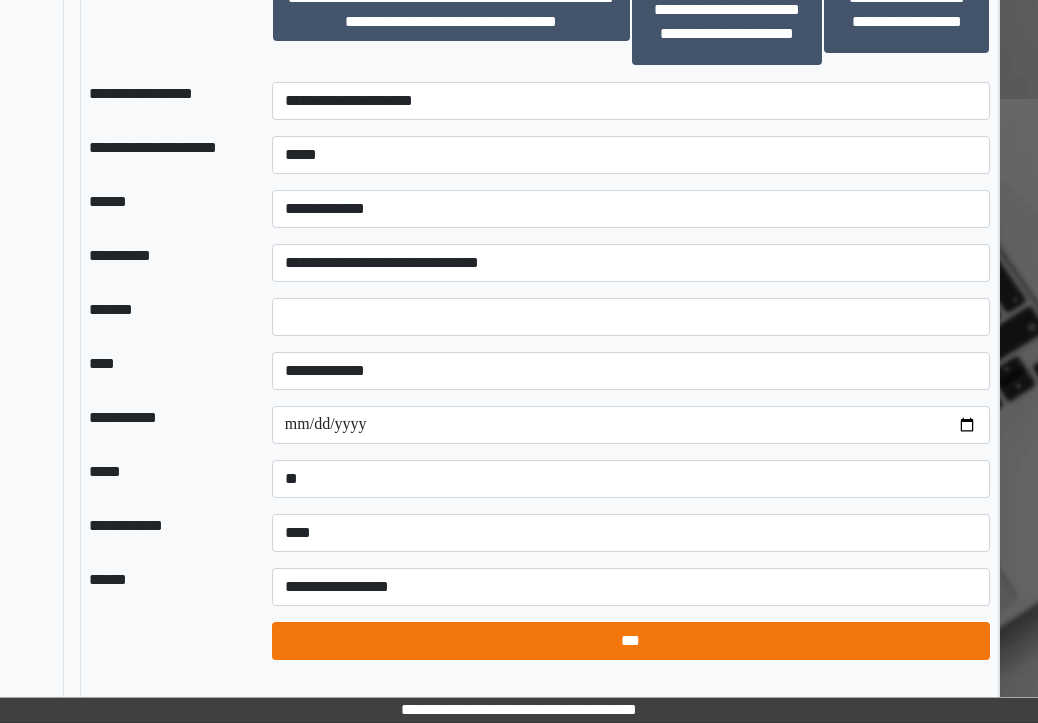 select on "*" 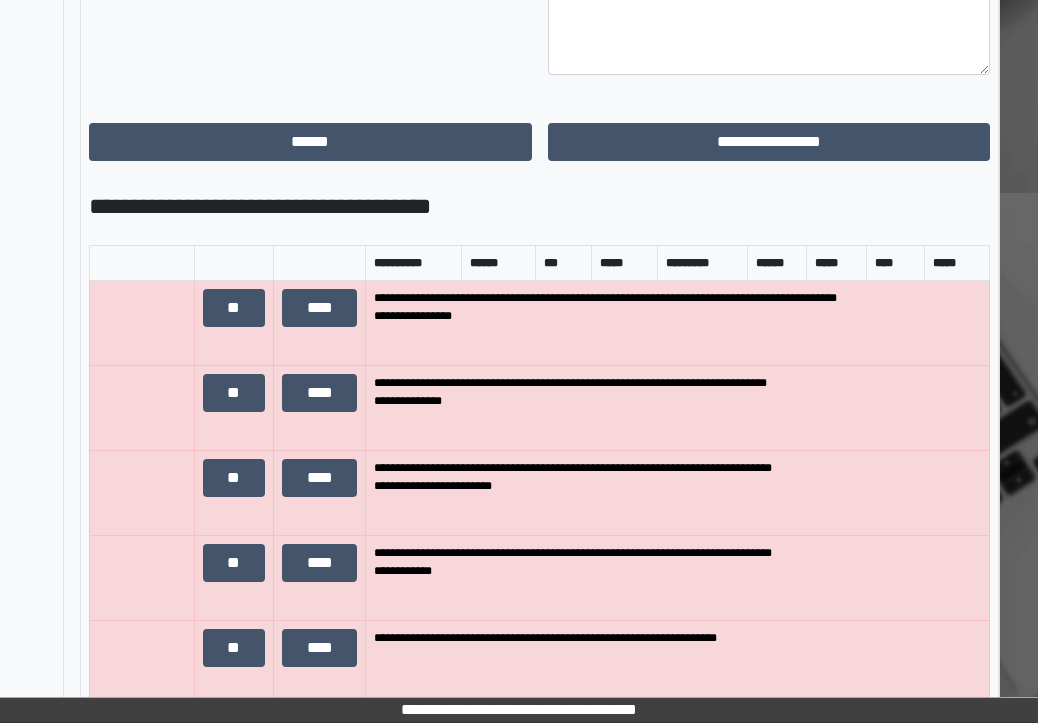 scroll, scrollTop: 1091, scrollLeft: 294, axis: both 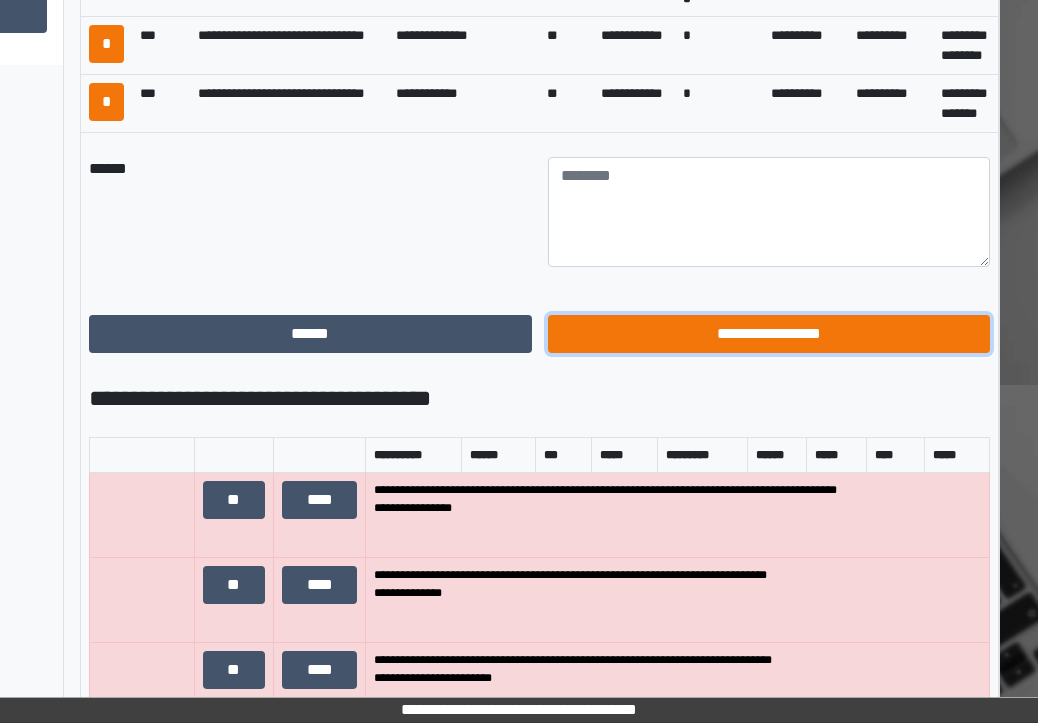 click on "**********" at bounding box center [769, 334] 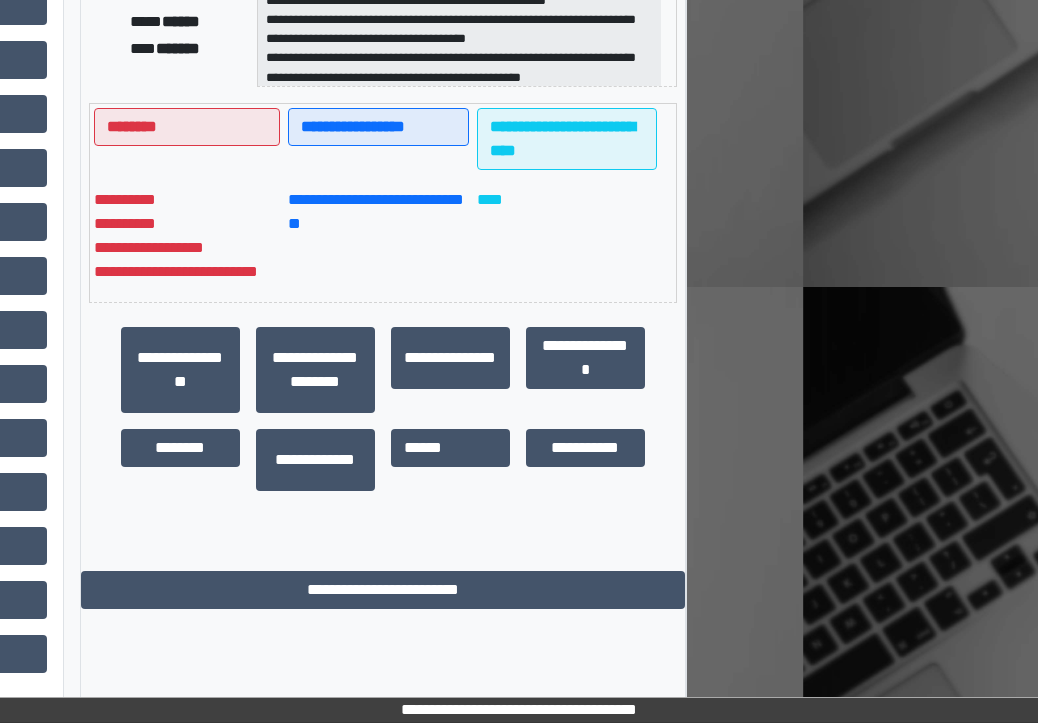 scroll, scrollTop: 451, scrollLeft: 294, axis: both 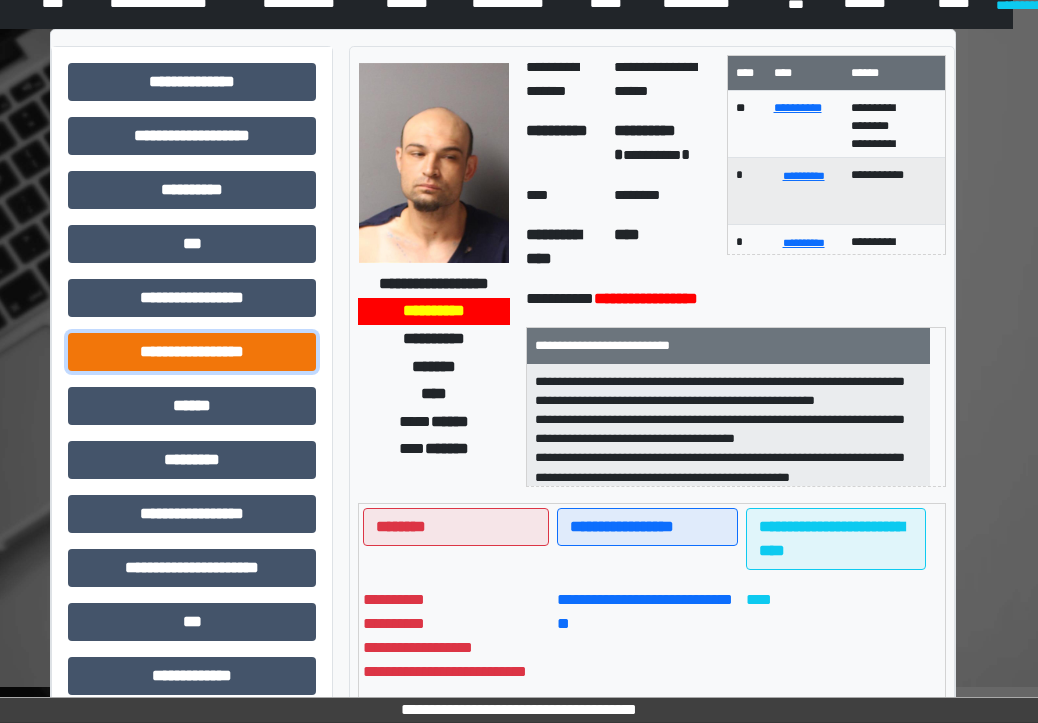 click on "**********" at bounding box center [192, 352] 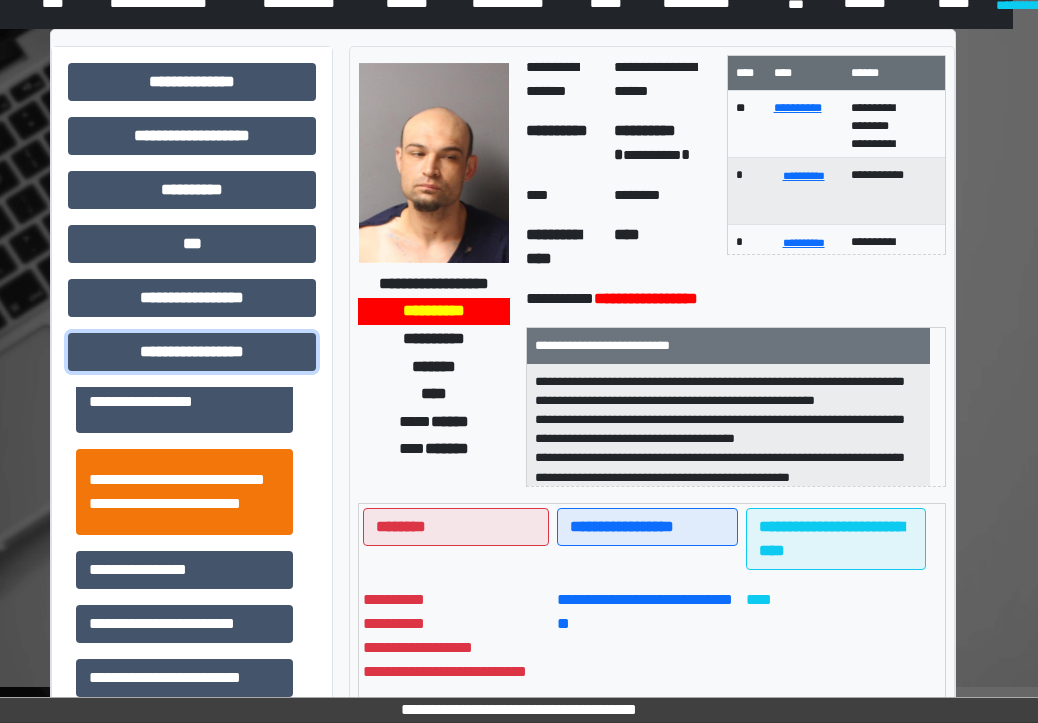 scroll, scrollTop: 0, scrollLeft: 0, axis: both 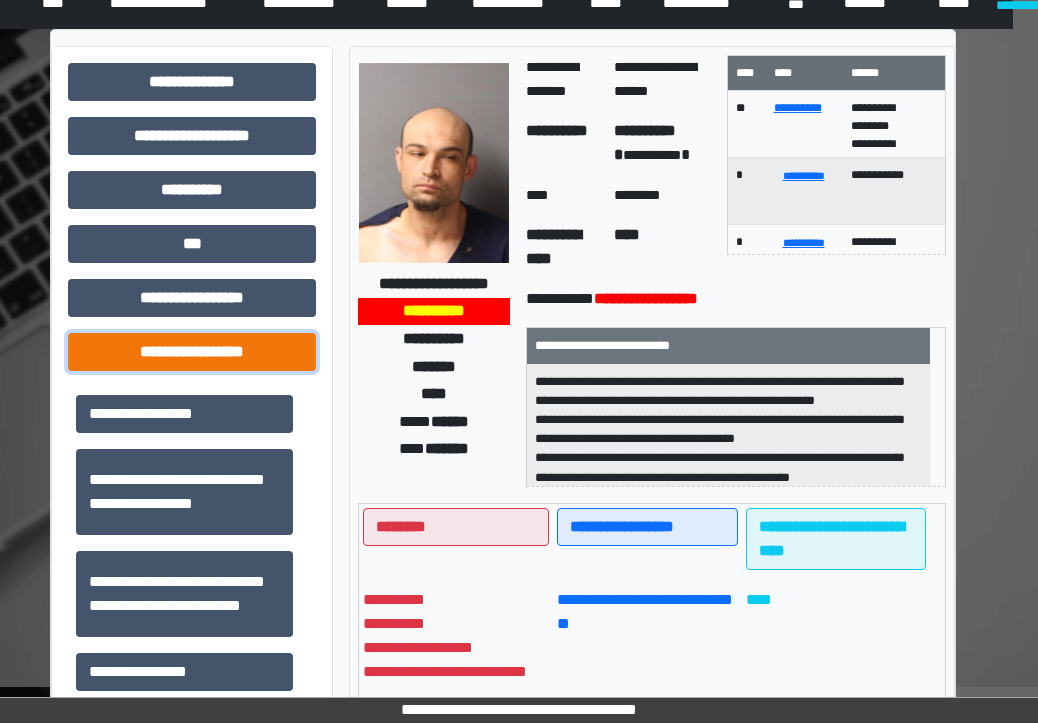 click on "**********" at bounding box center (192, 352) 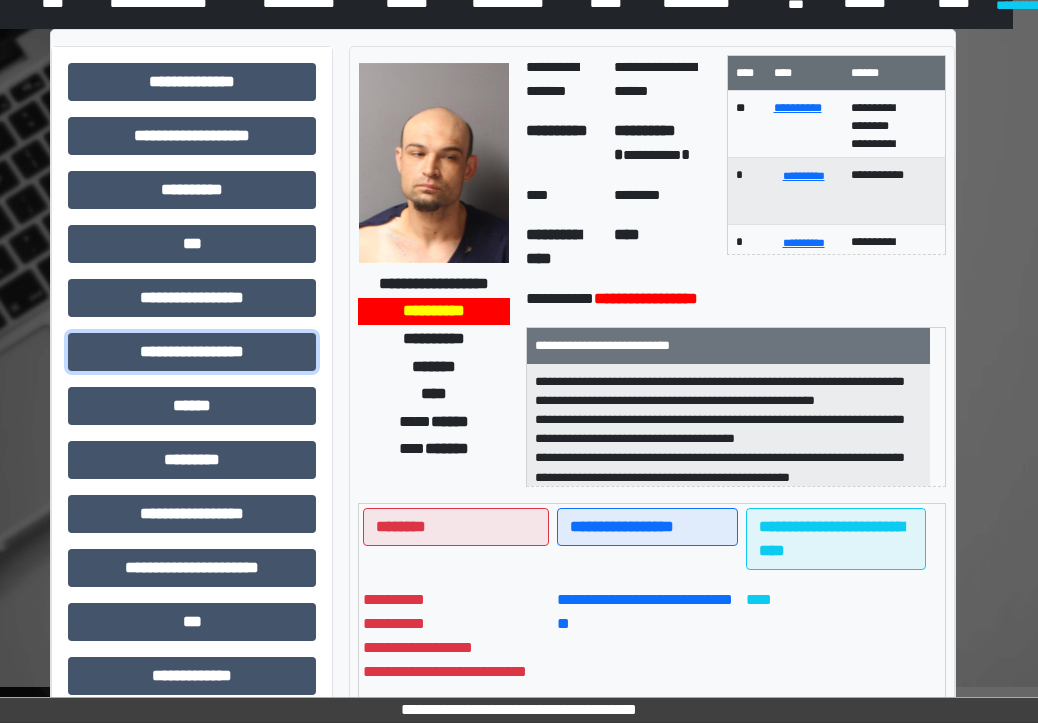 scroll, scrollTop: 451, scrollLeft: 25, axis: both 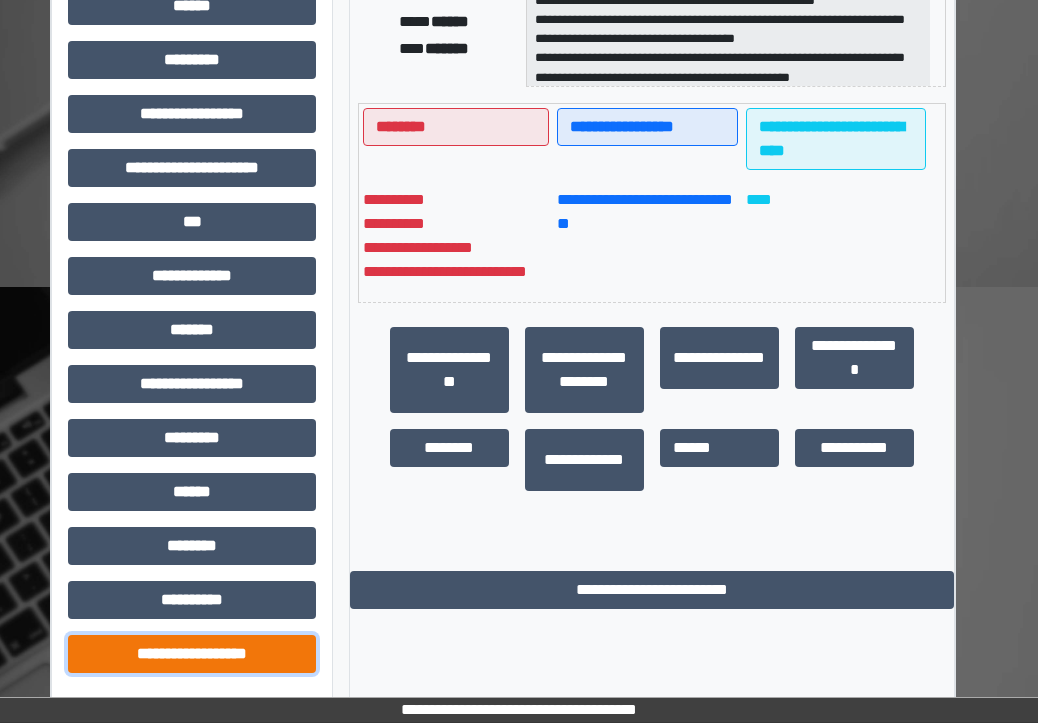 click on "**********" at bounding box center [192, 654] 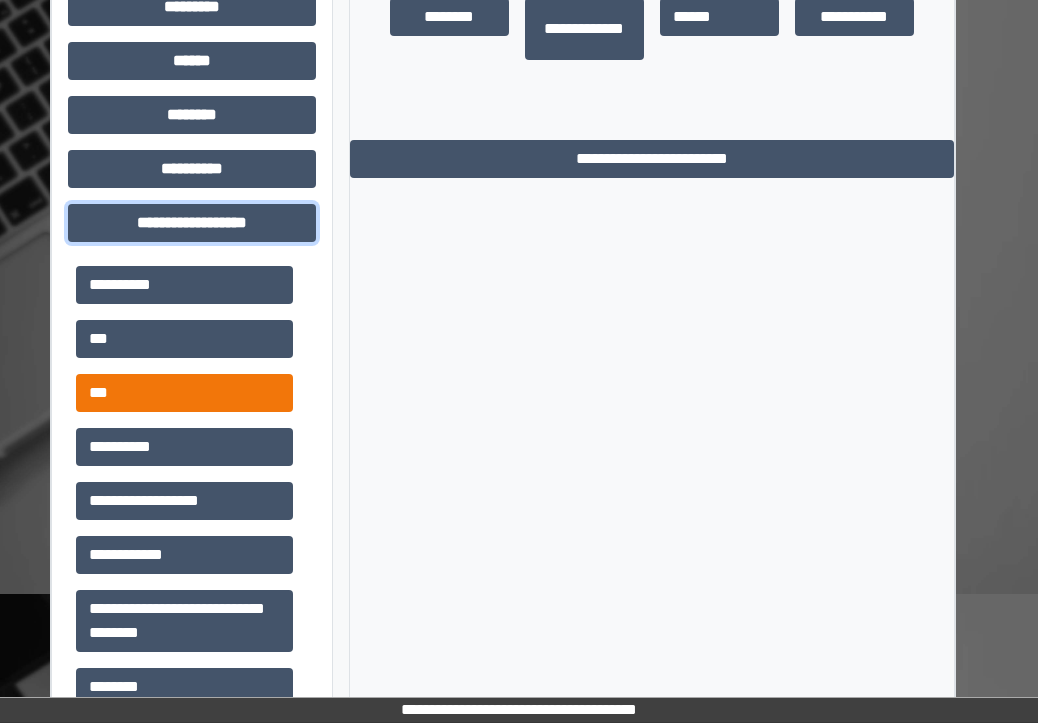 scroll, scrollTop: 931, scrollLeft: 25, axis: both 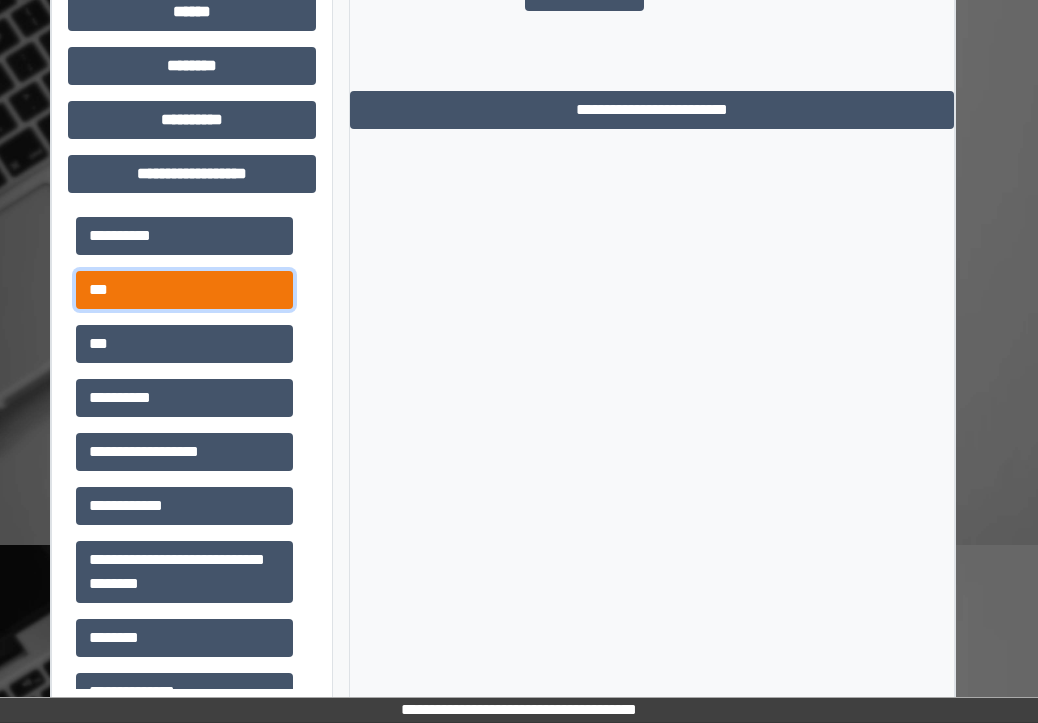 click on "***" at bounding box center (184, 290) 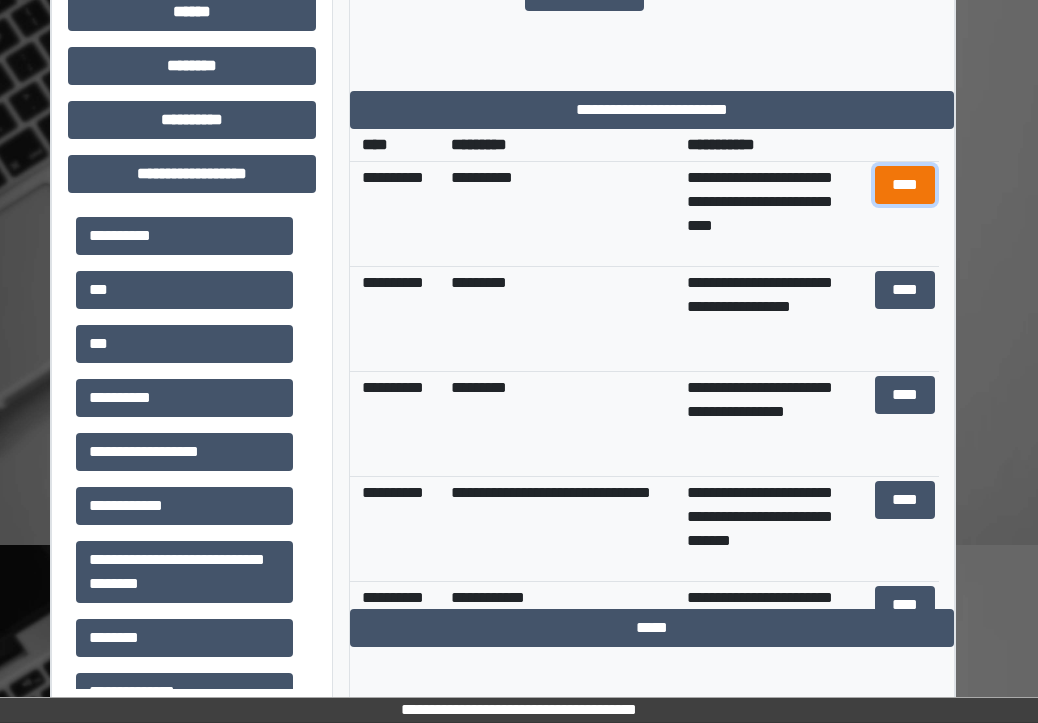 click on "****" at bounding box center [905, 185] 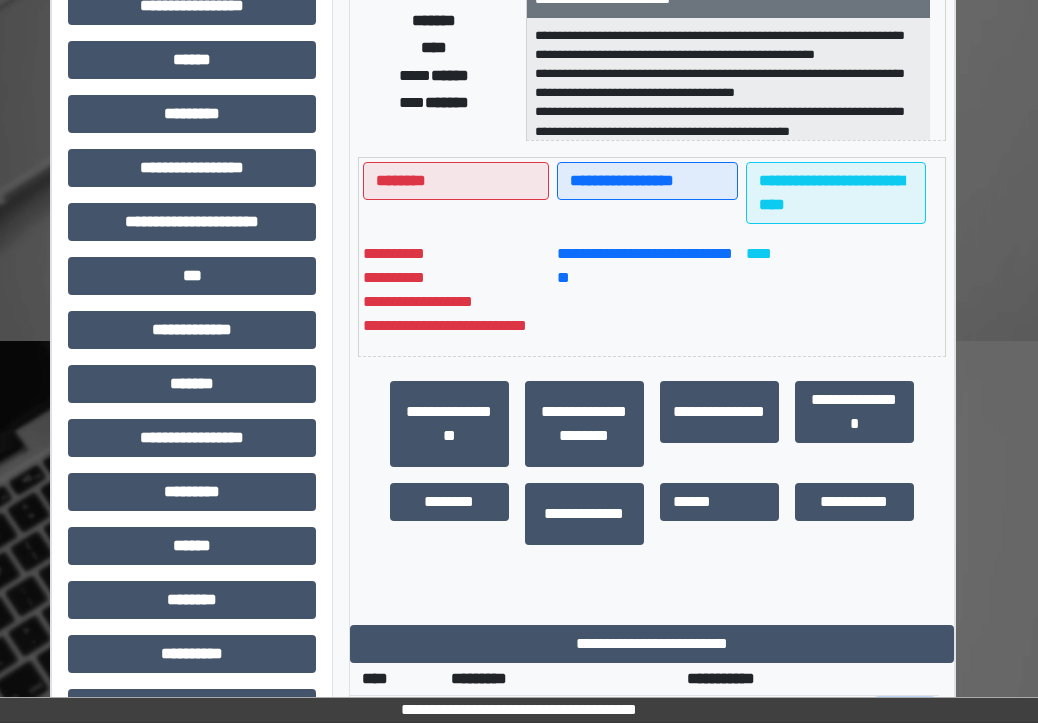 scroll, scrollTop: 395, scrollLeft: 25, axis: both 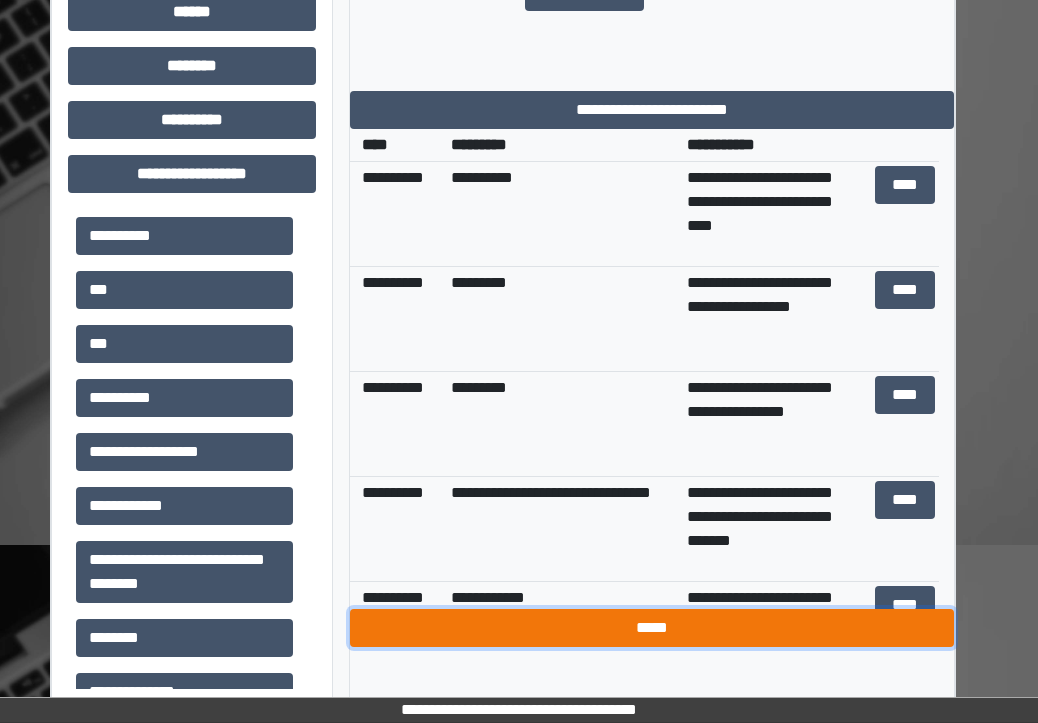 click on "*****" at bounding box center (652, 628) 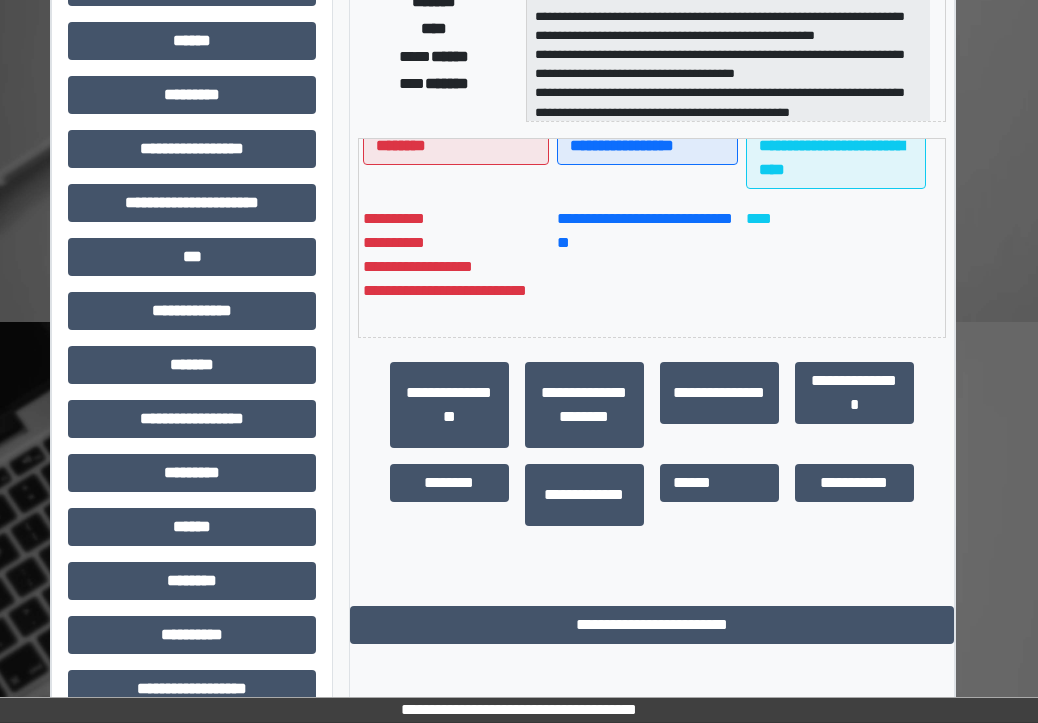 scroll, scrollTop: 404, scrollLeft: 25, axis: both 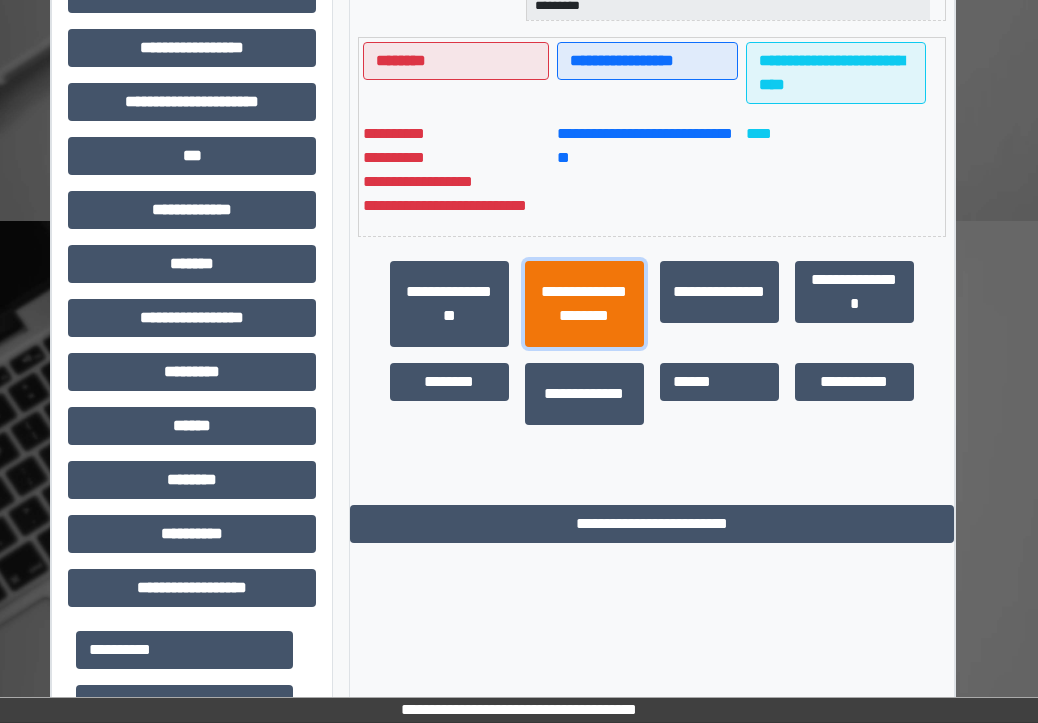 click on "**********" at bounding box center (584, 304) 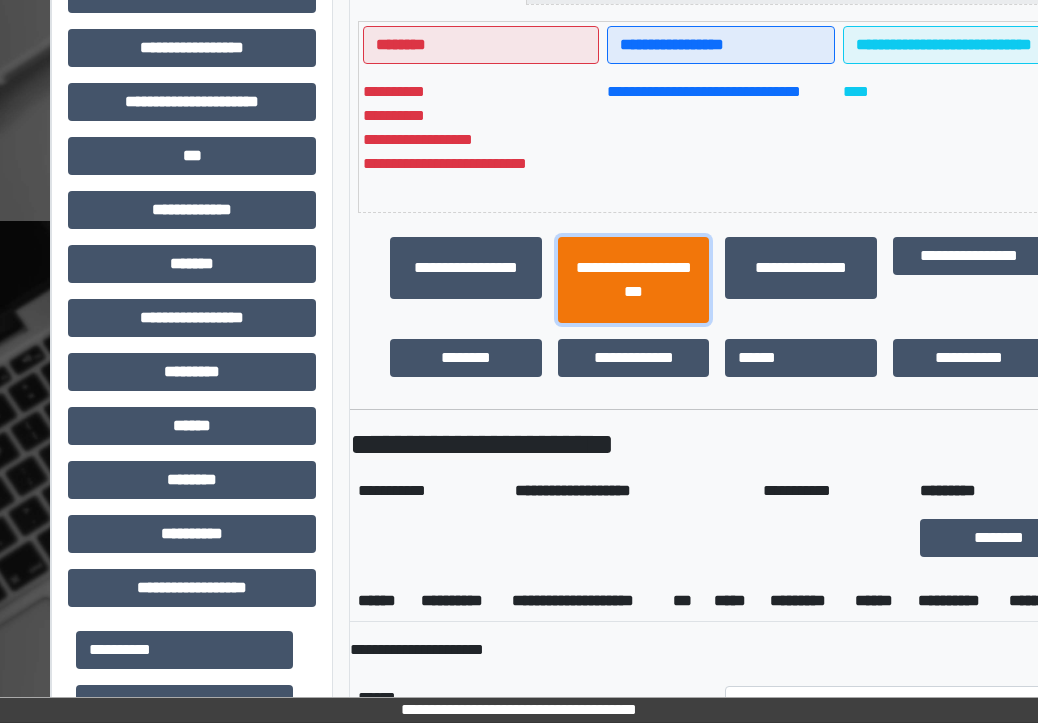 scroll, scrollTop: 428, scrollLeft: 0, axis: vertical 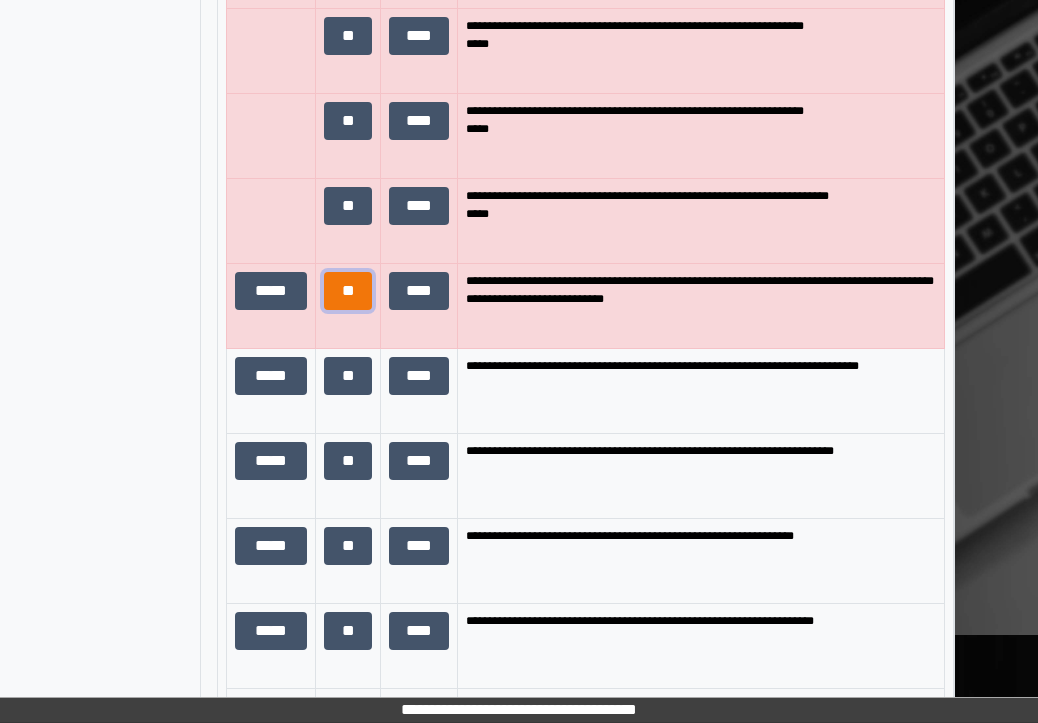 click on "**" at bounding box center (347, 291) 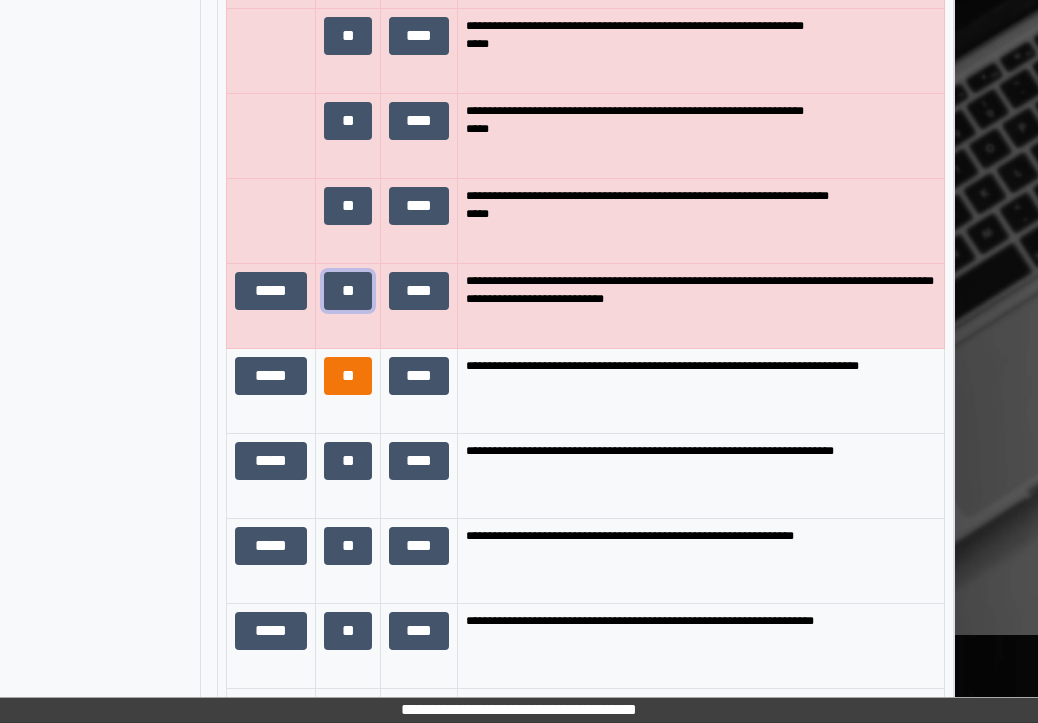 scroll, scrollTop: 352, scrollLeft: 0, axis: vertical 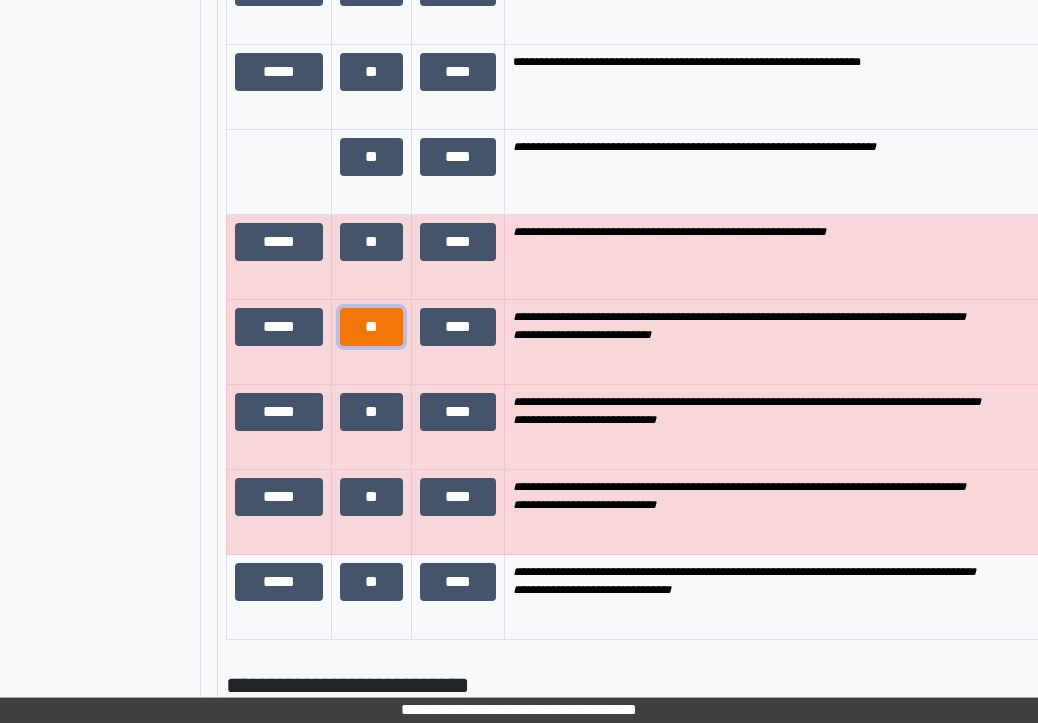 click on "**" at bounding box center (371, 327) 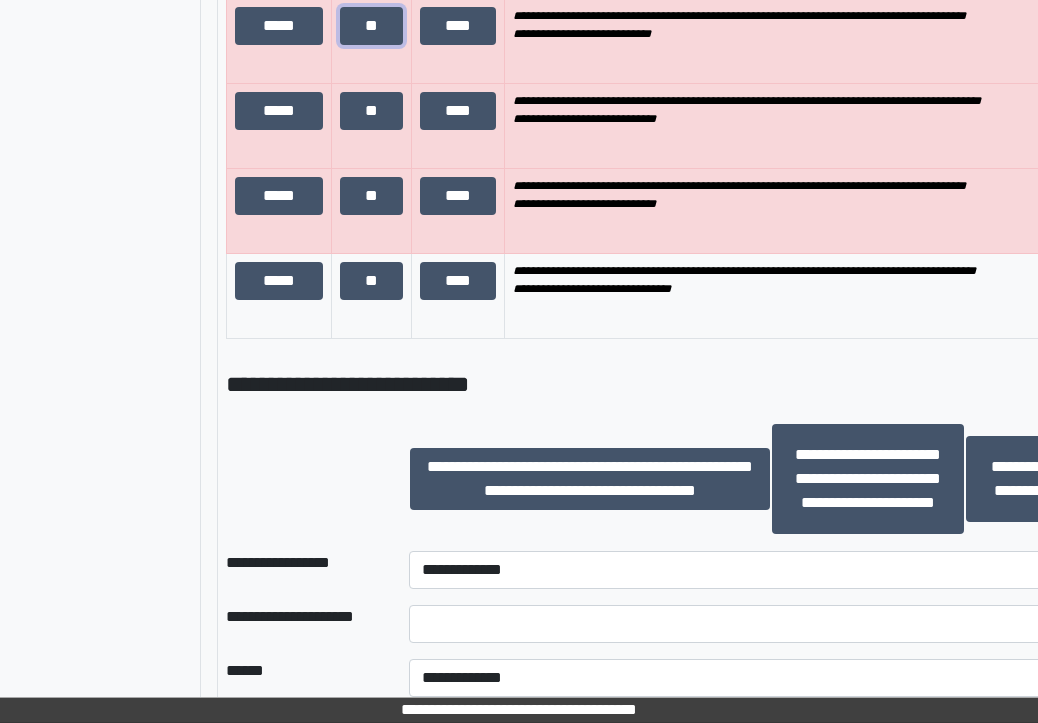 scroll, scrollTop: 3217, scrollLeft: 157, axis: both 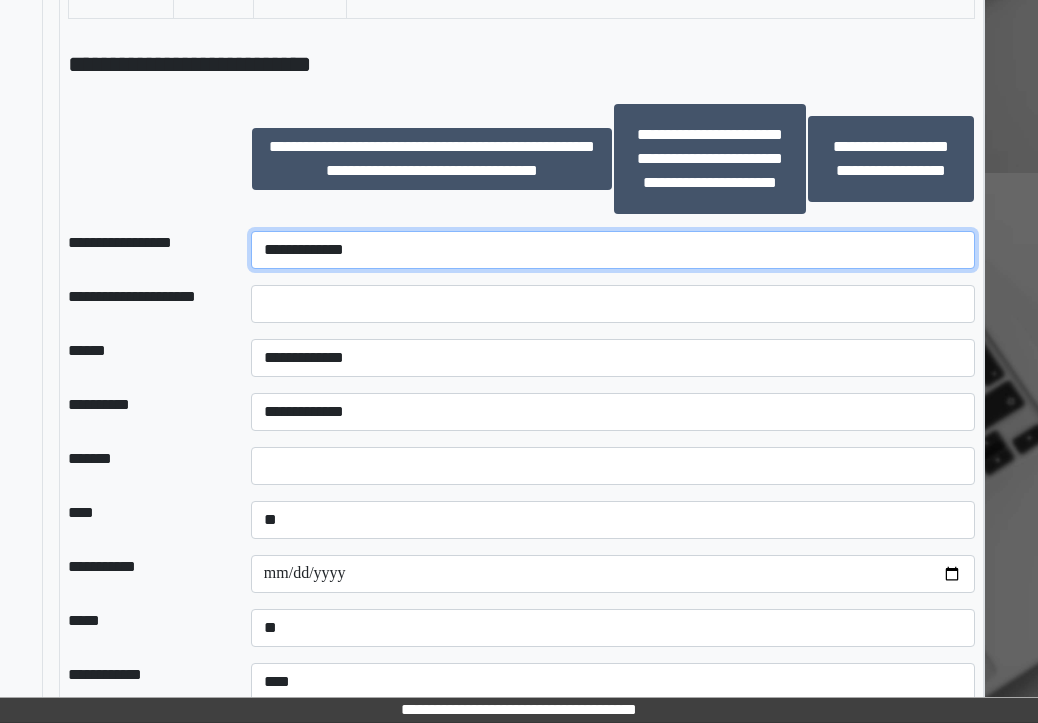 click on "**********" at bounding box center (613, 250) 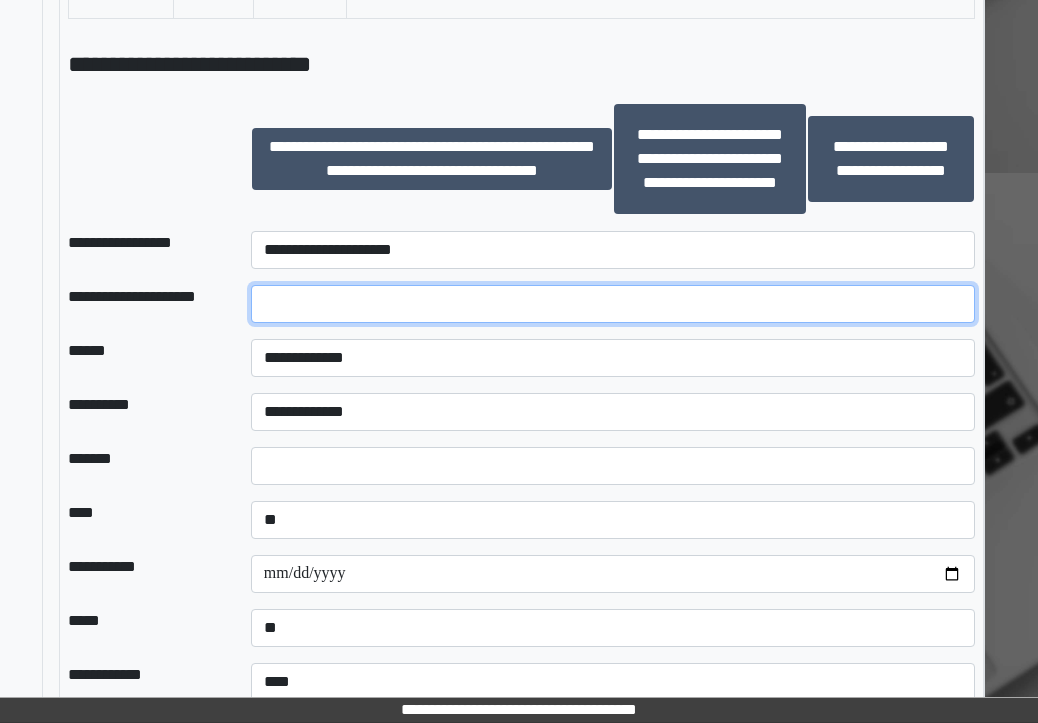 click at bounding box center (613, 304) 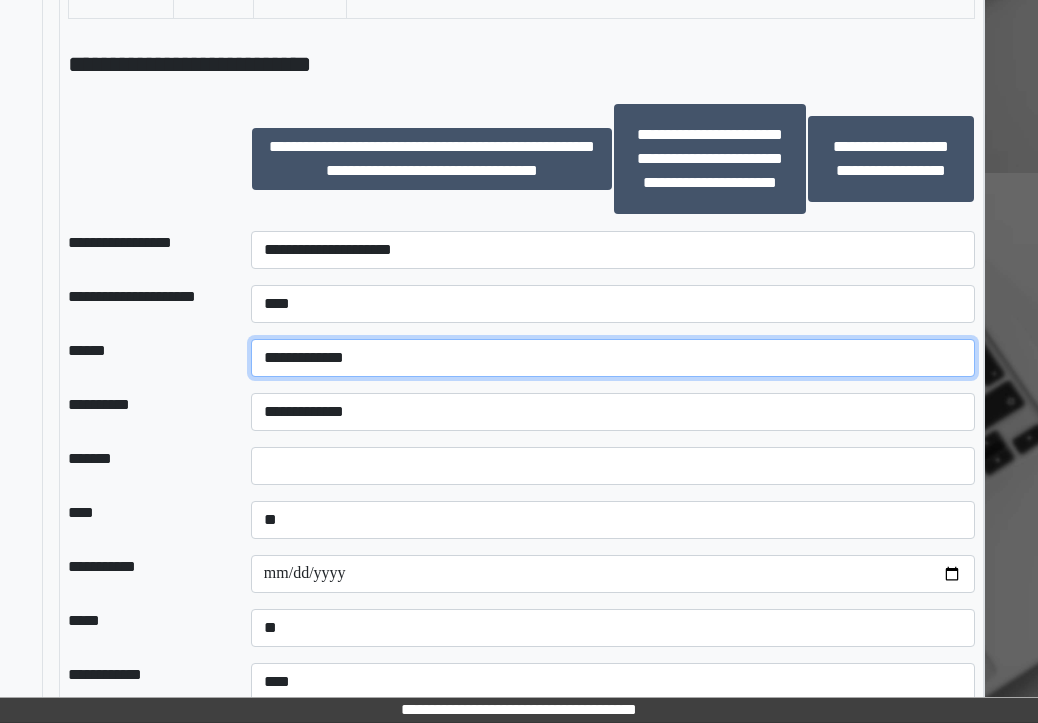 click on "**********" at bounding box center [613, 358] 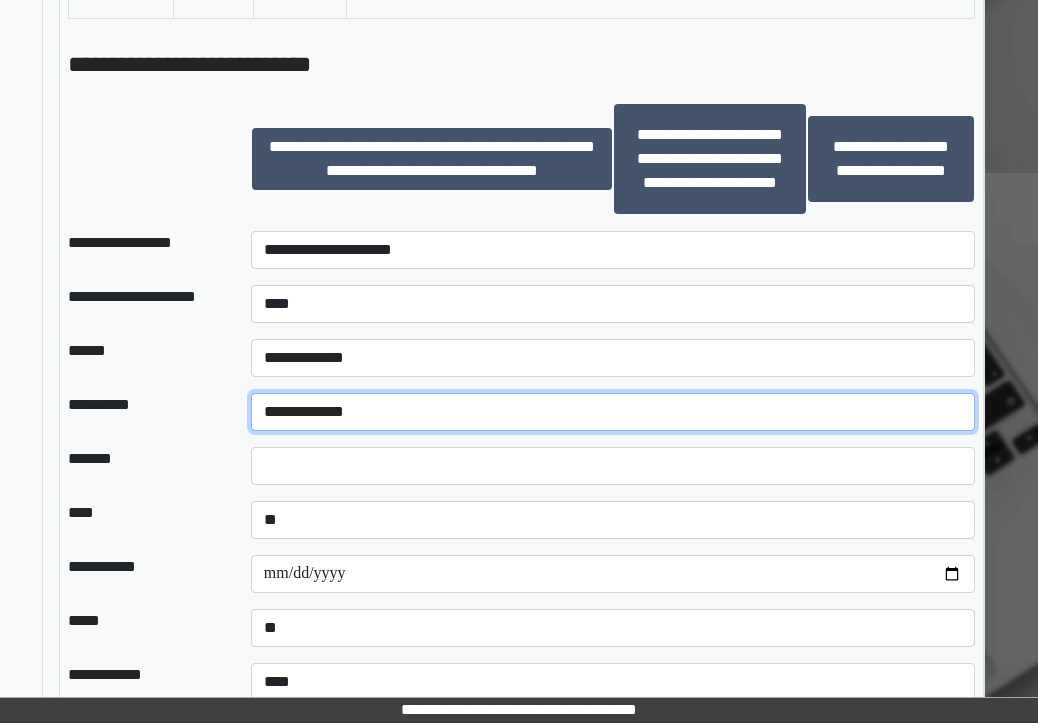 click on "**********" at bounding box center [613, 412] 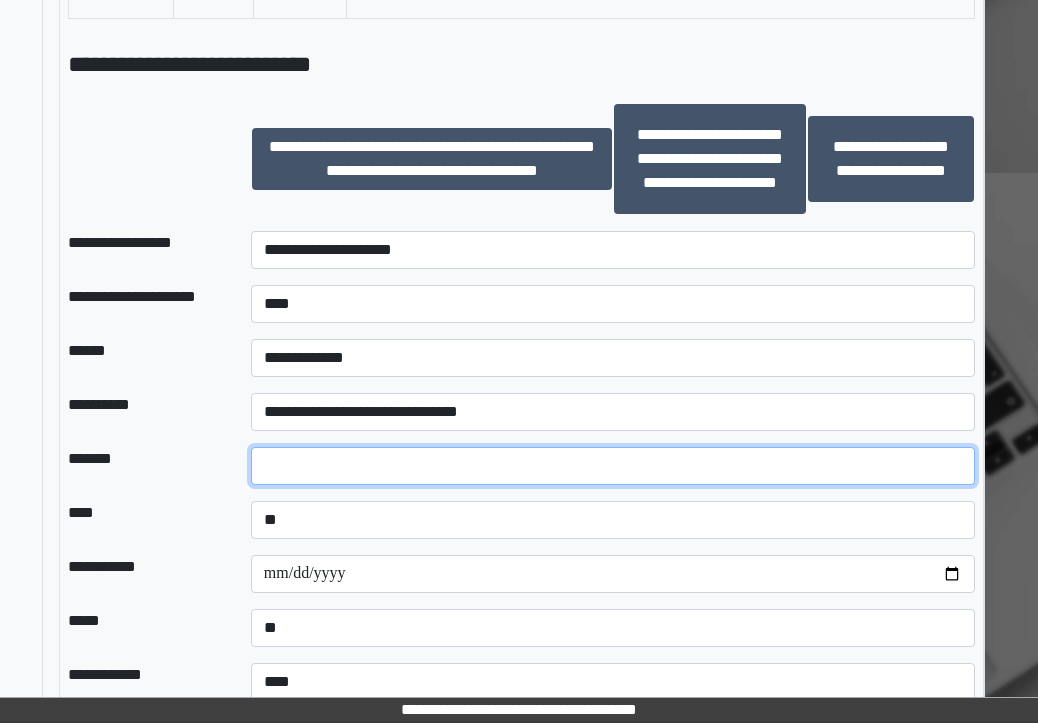 click at bounding box center [613, 466] 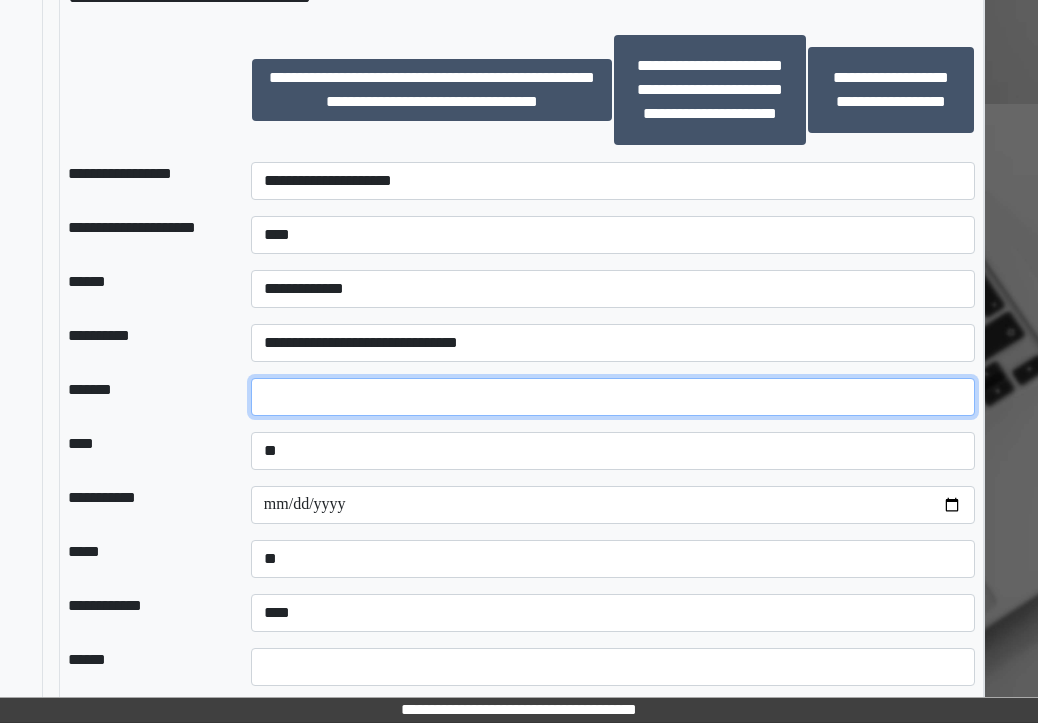 scroll, scrollTop: 3686, scrollLeft: 315, axis: both 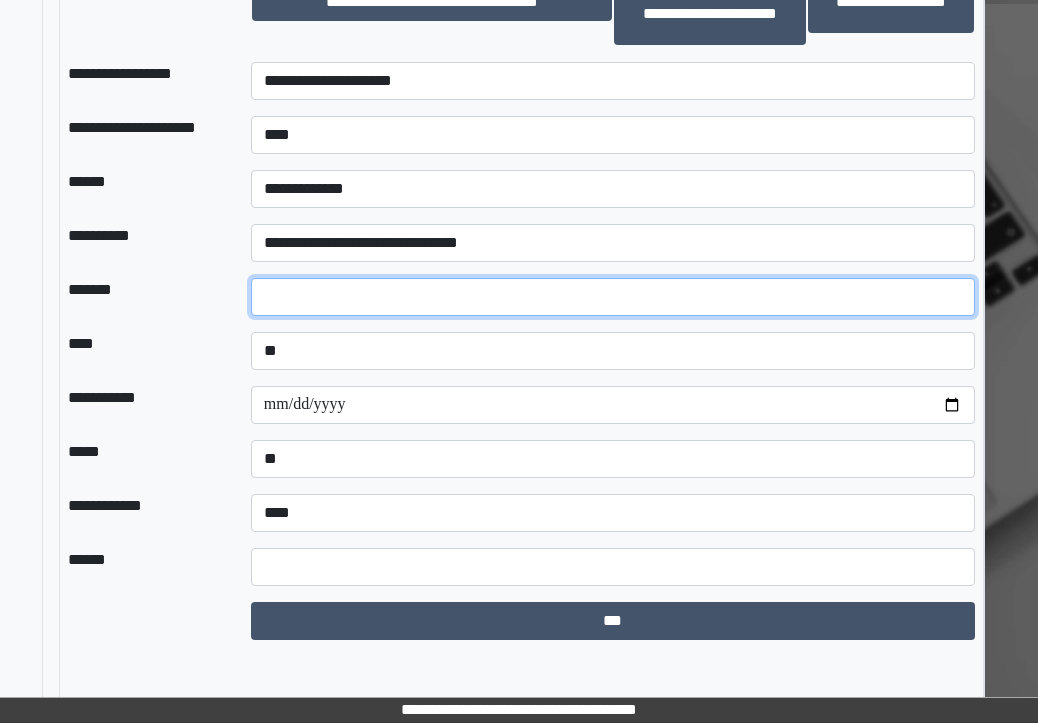 type on "*" 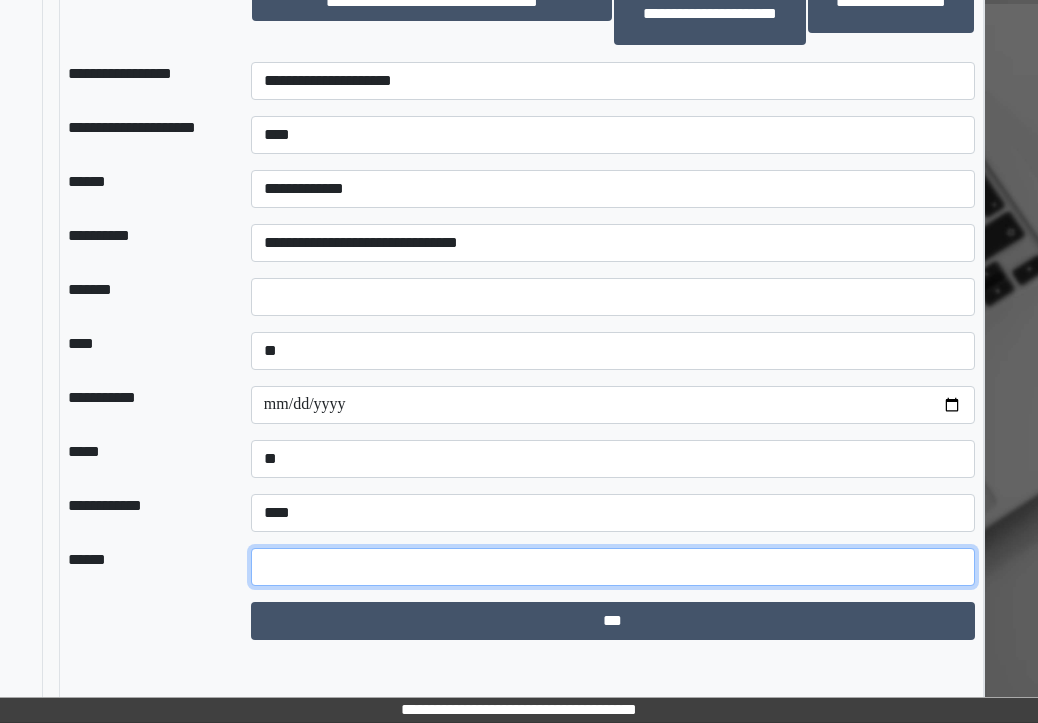 click at bounding box center (613, 567) 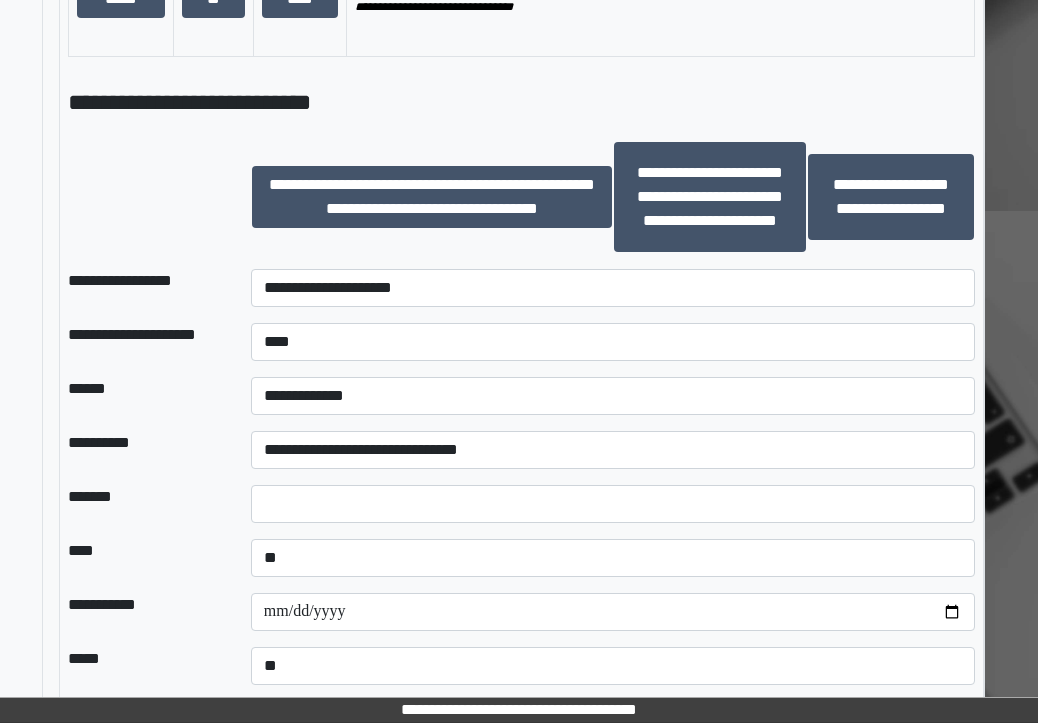 scroll, scrollTop: 3586, scrollLeft: 315, axis: both 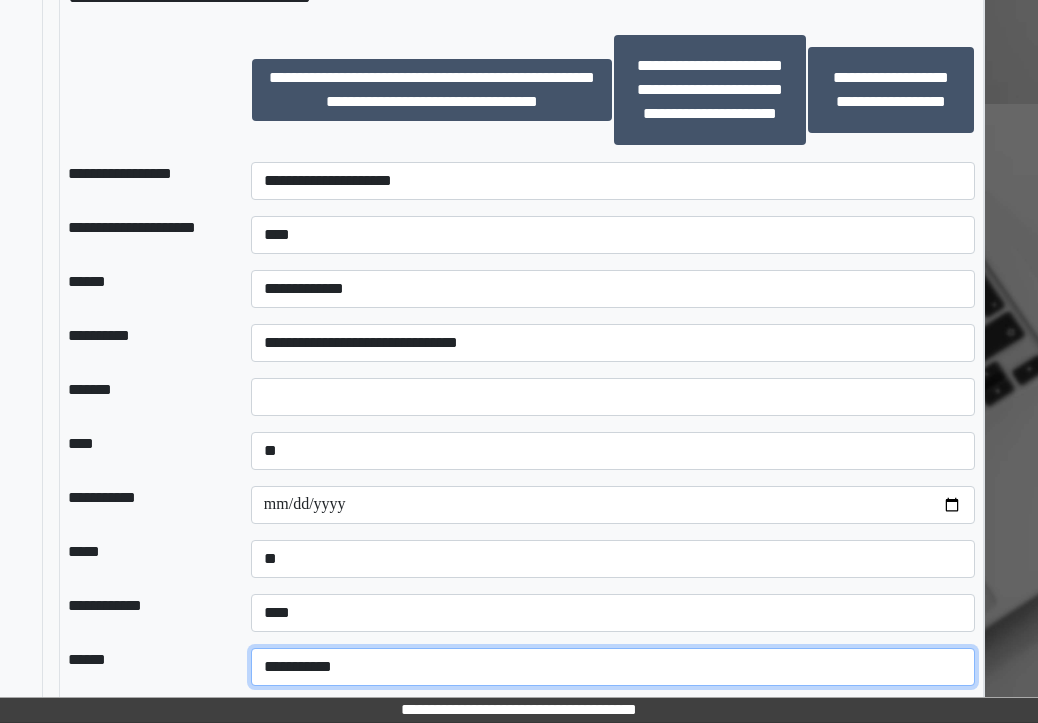type on "**********" 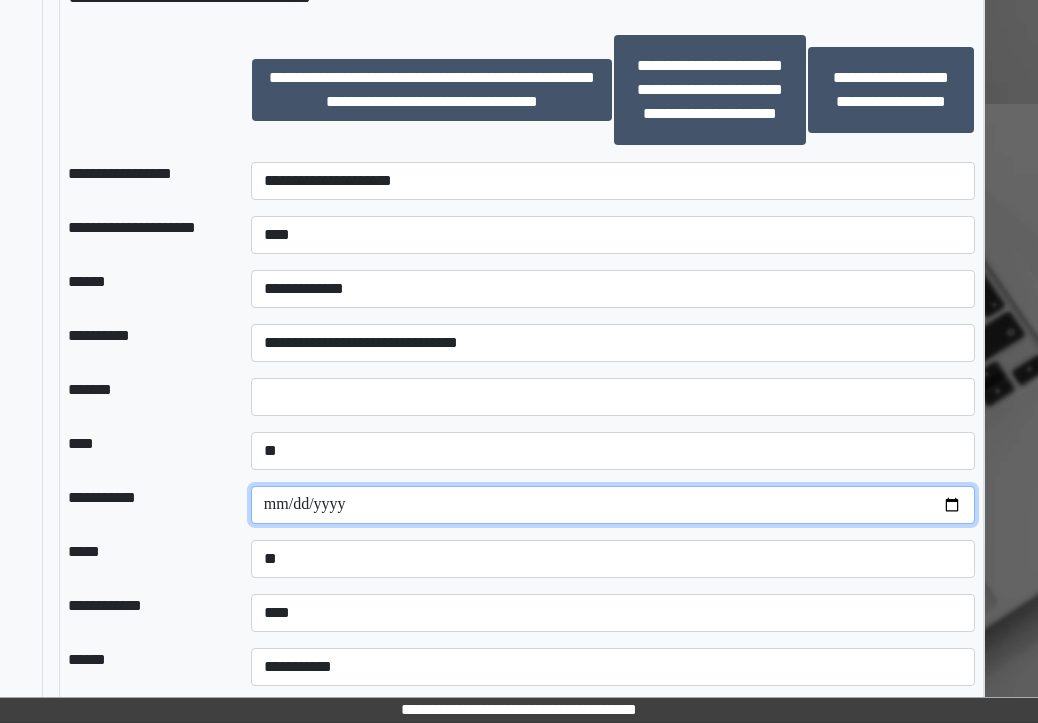 click at bounding box center [613, 505] 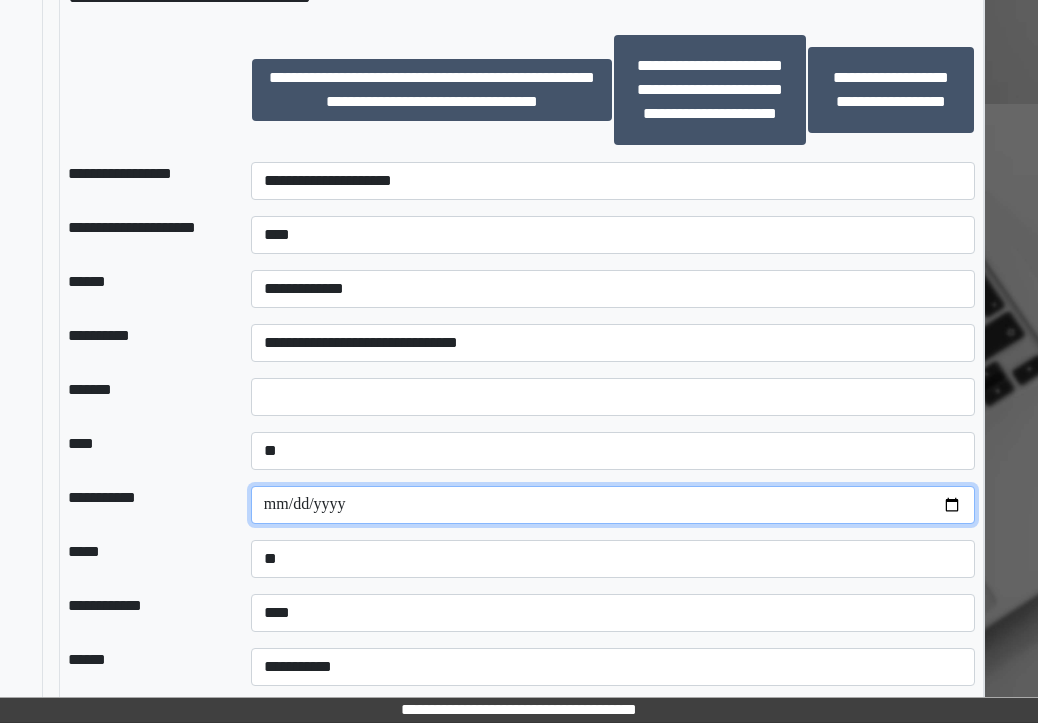 scroll, scrollTop: 3686, scrollLeft: 315, axis: both 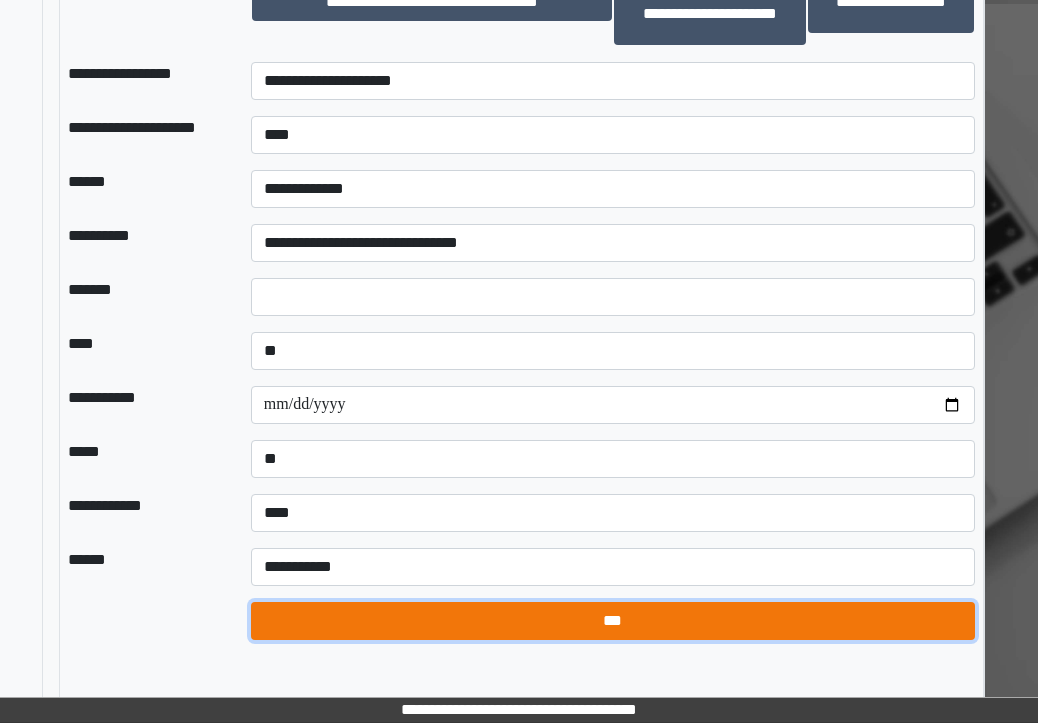 click on "***" at bounding box center (613, 621) 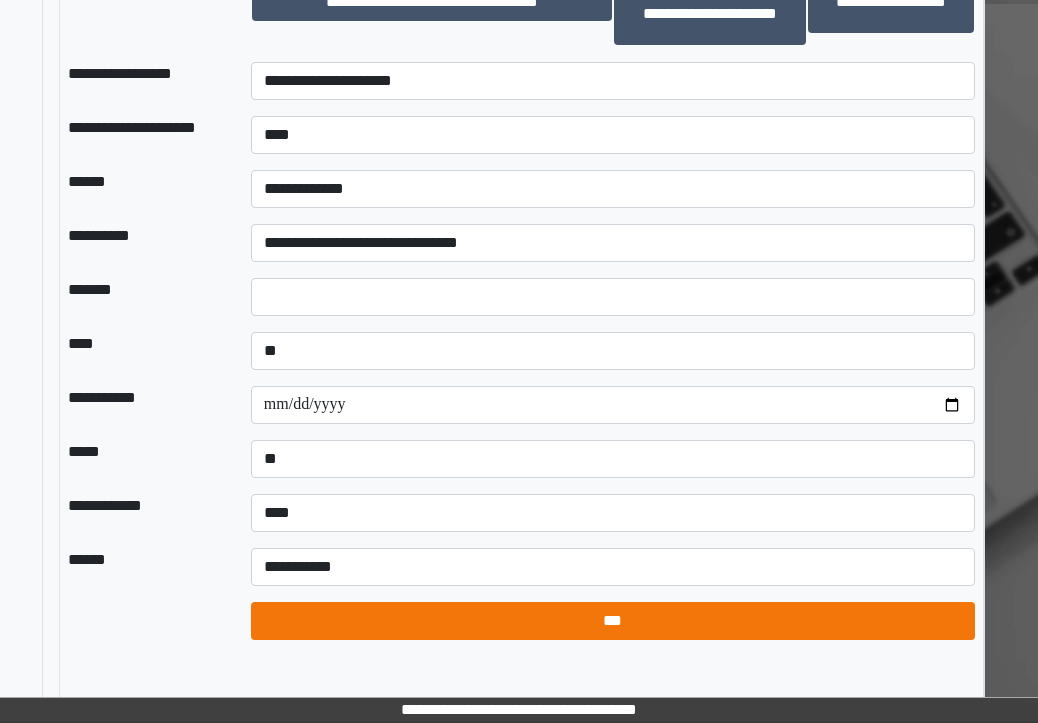 select on "*" 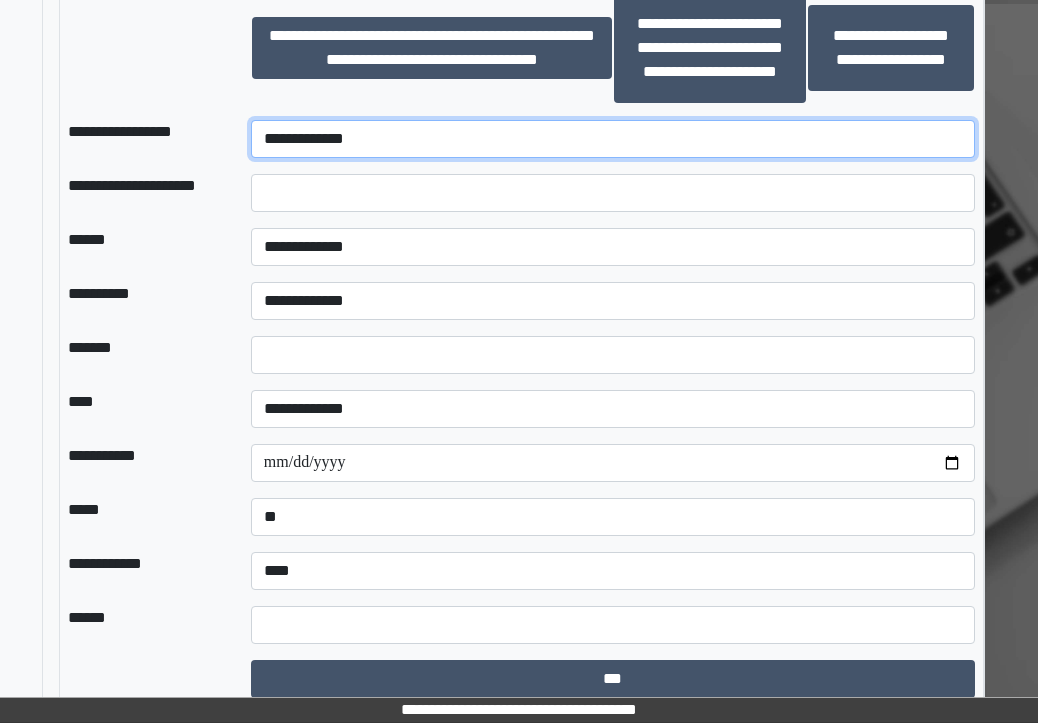 click on "**********" at bounding box center [613, 139] 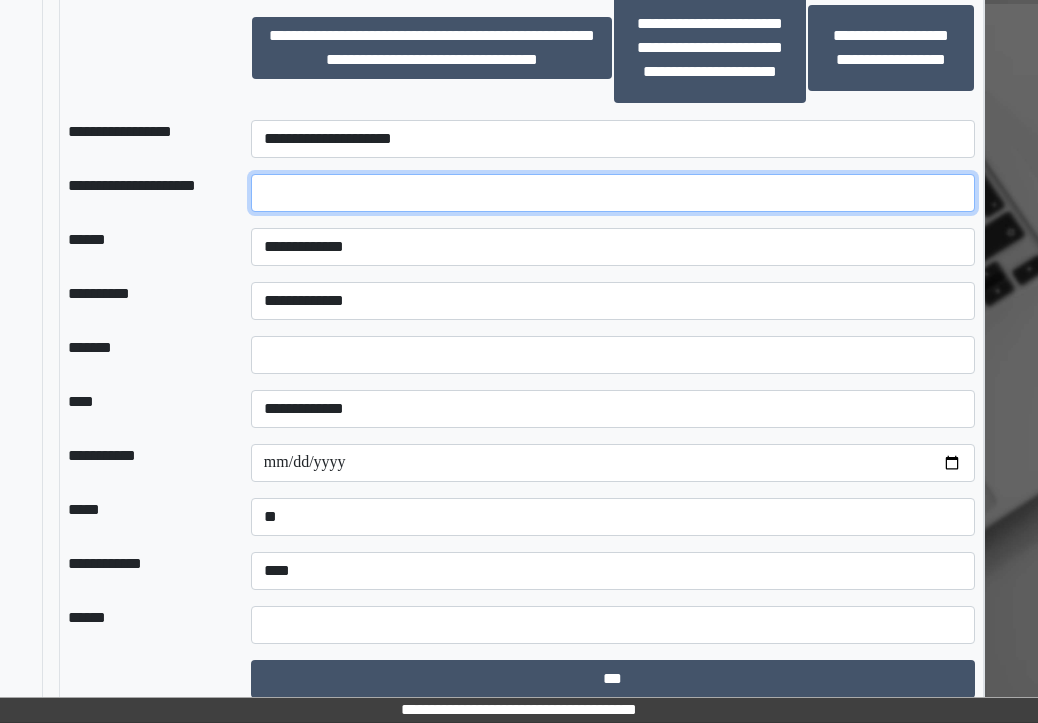 click at bounding box center [613, 193] 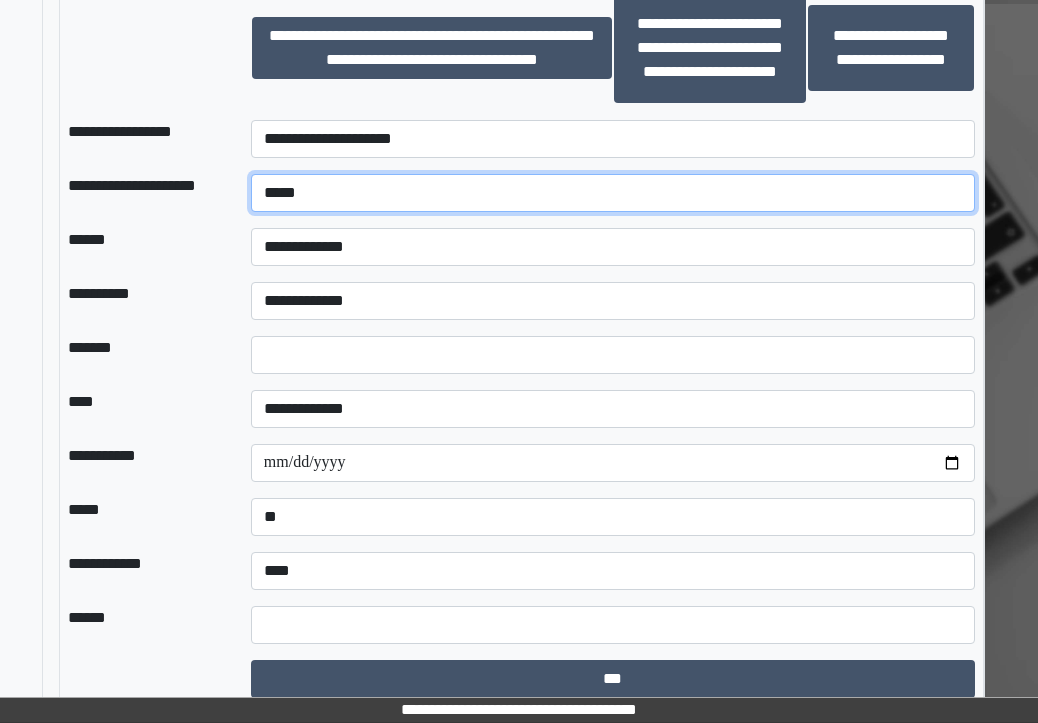 type on "****" 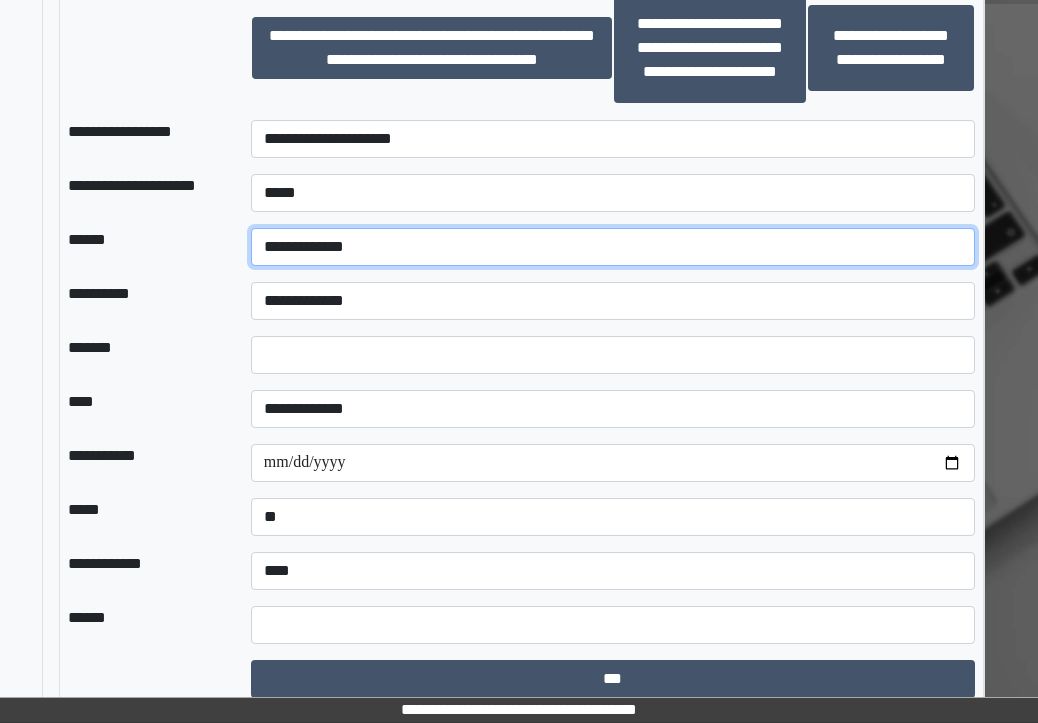 click on "**********" at bounding box center (613, 247) 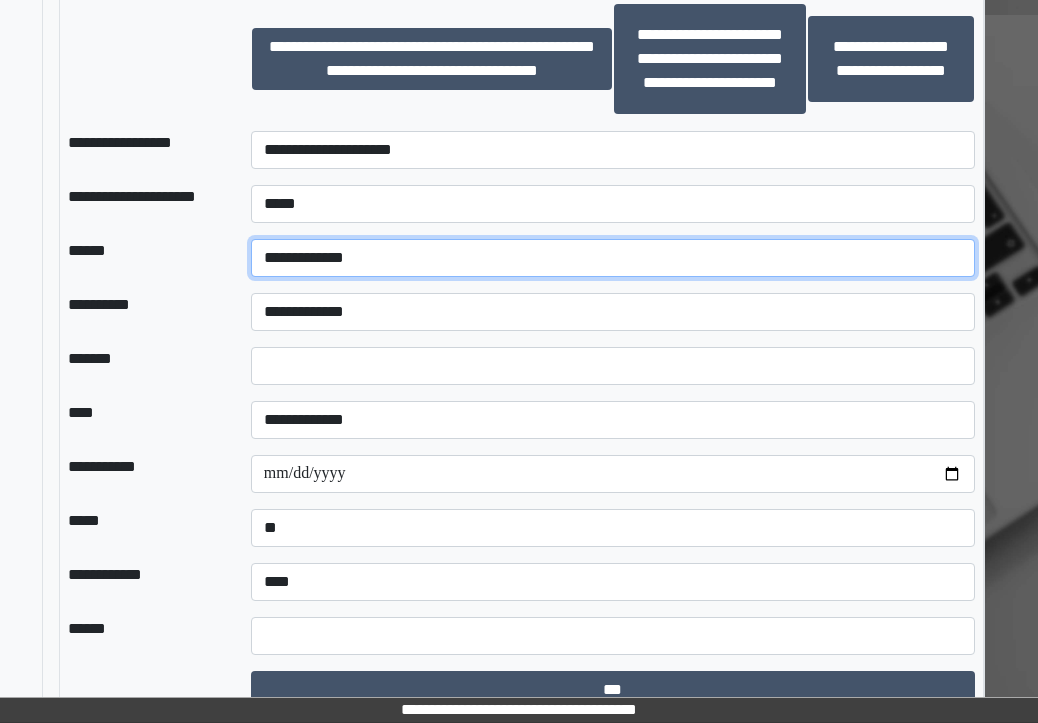 scroll, scrollTop: 3643, scrollLeft: 315, axis: both 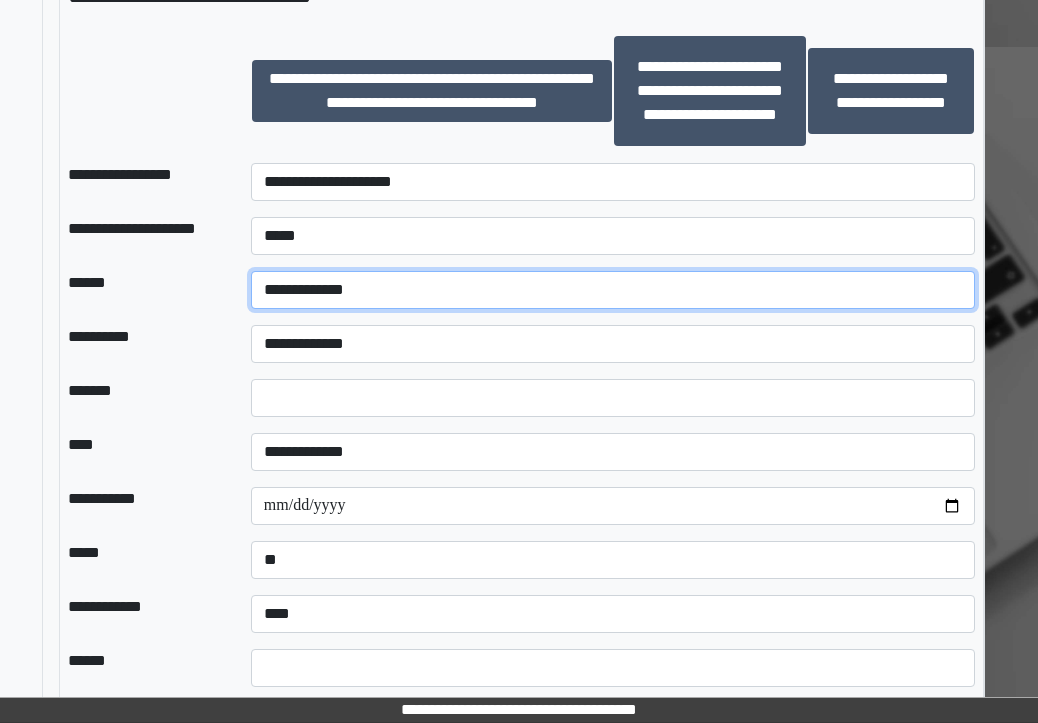 click on "**********" at bounding box center [613, 290] 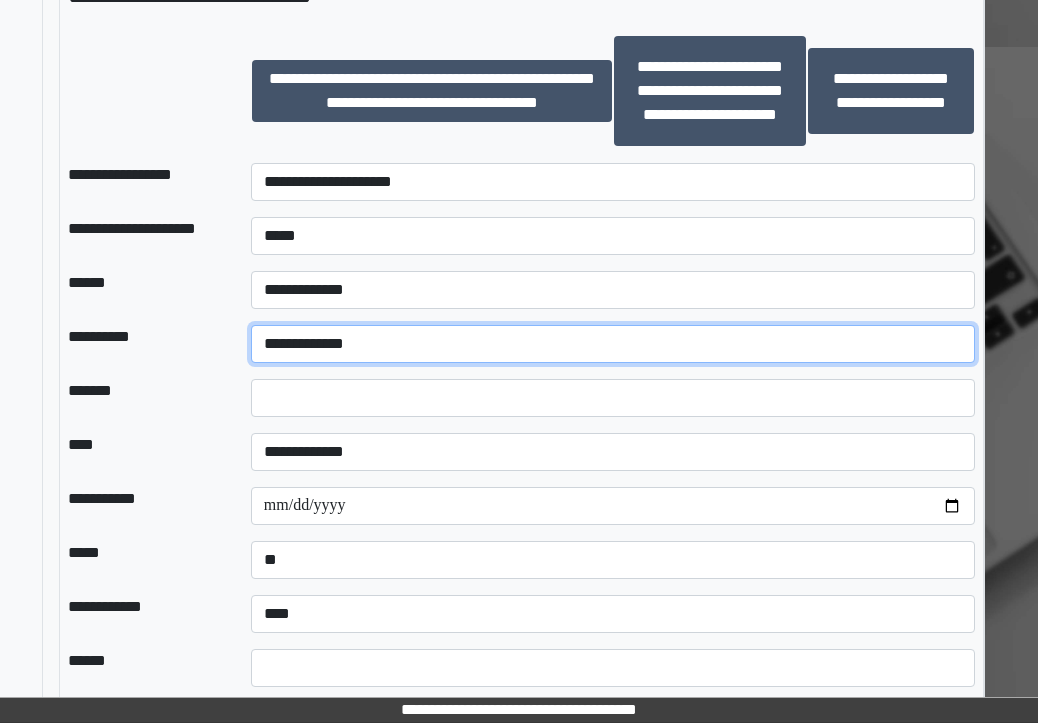 click on "**********" at bounding box center [613, 344] 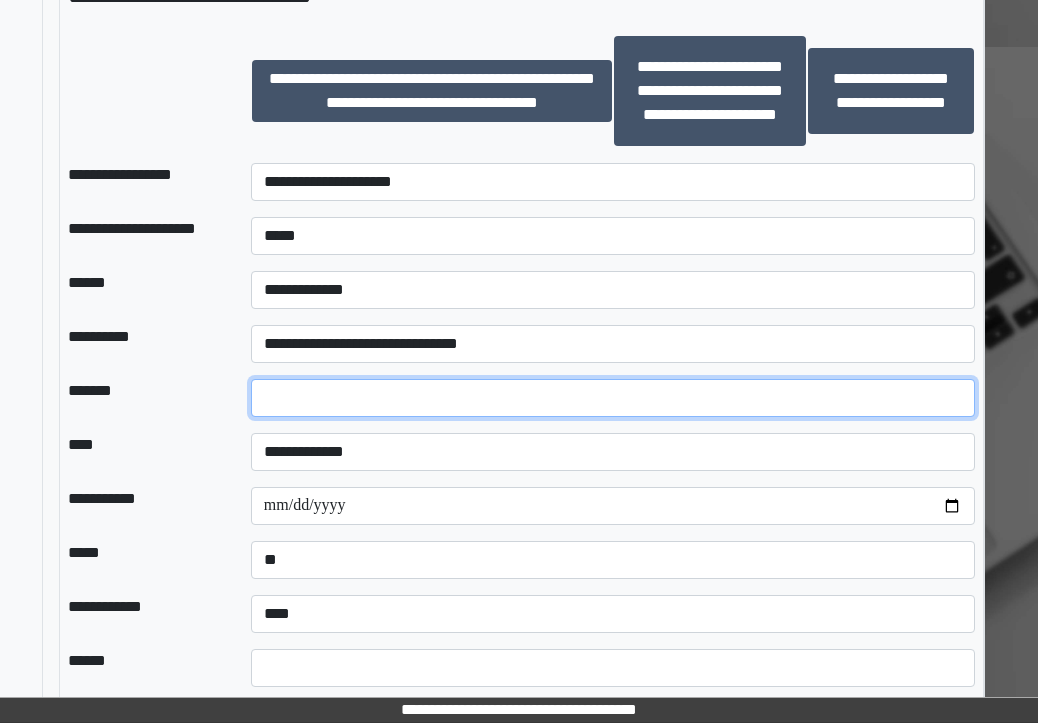 click on "*" at bounding box center (613, 398) 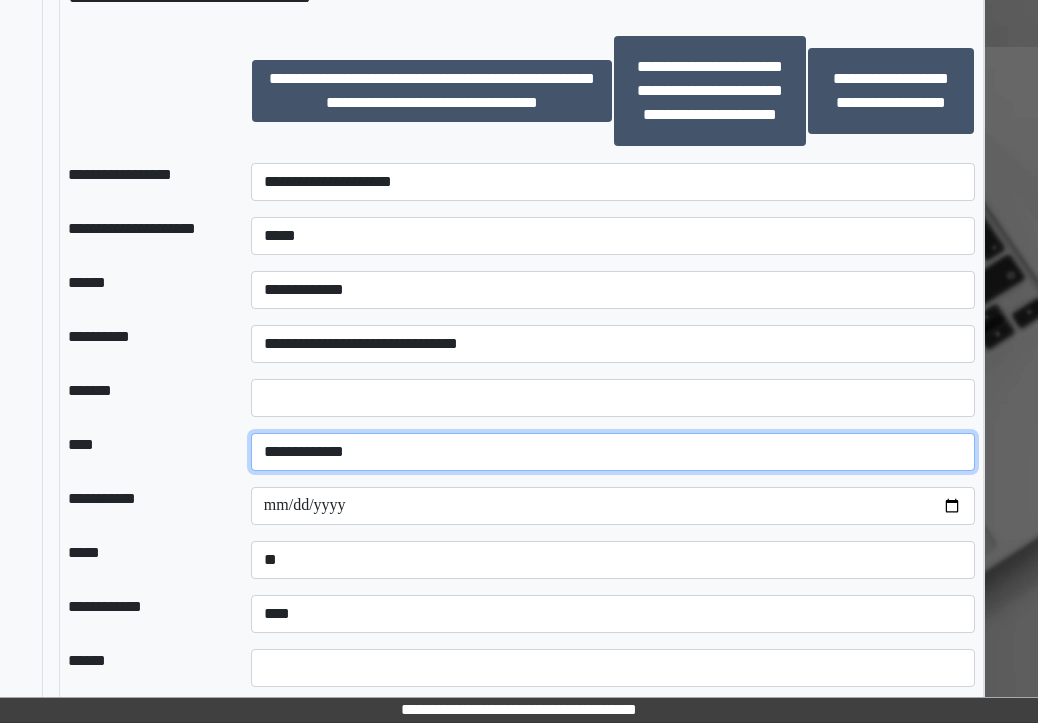 click on "**********" at bounding box center (613, 452) 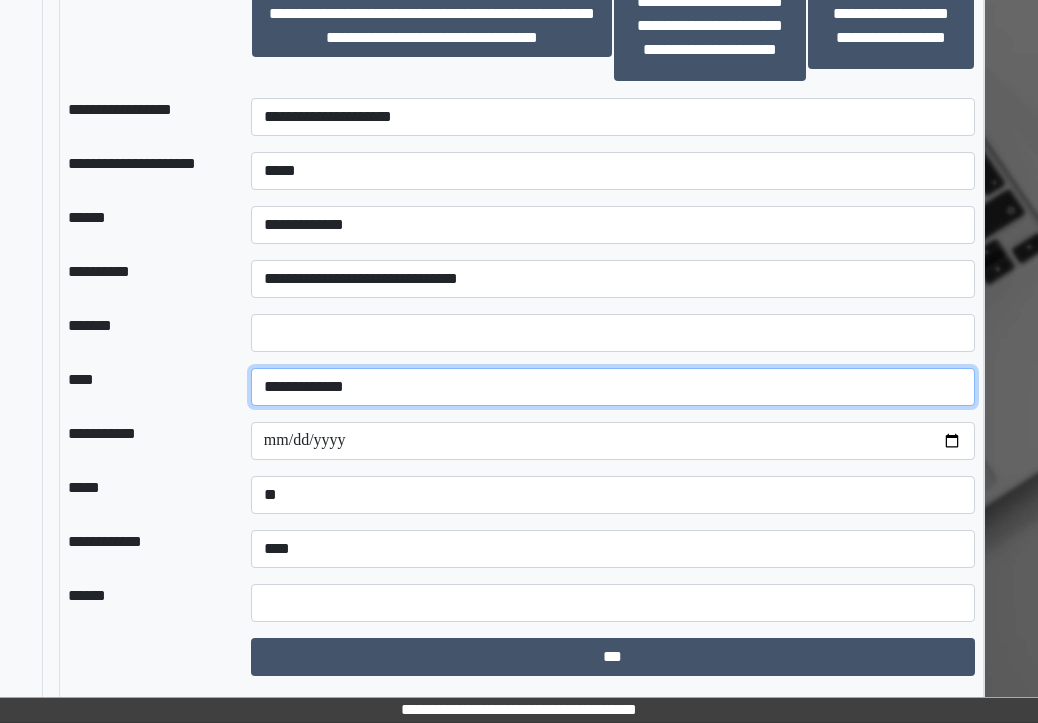 scroll, scrollTop: 3743, scrollLeft: 315, axis: both 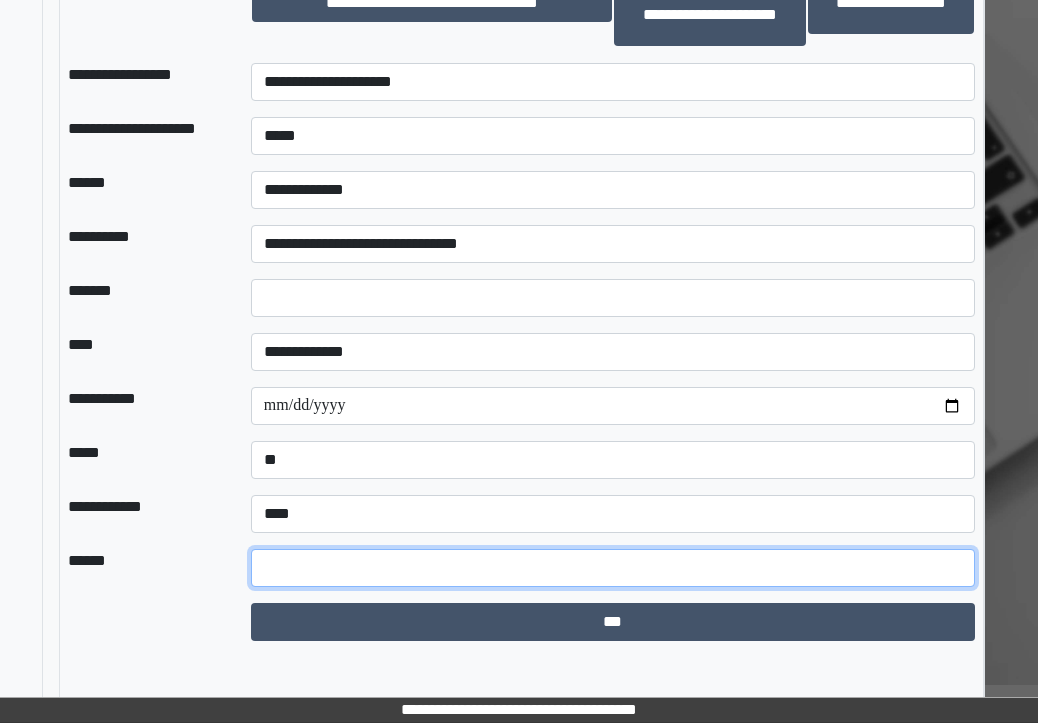 click at bounding box center [613, 568] 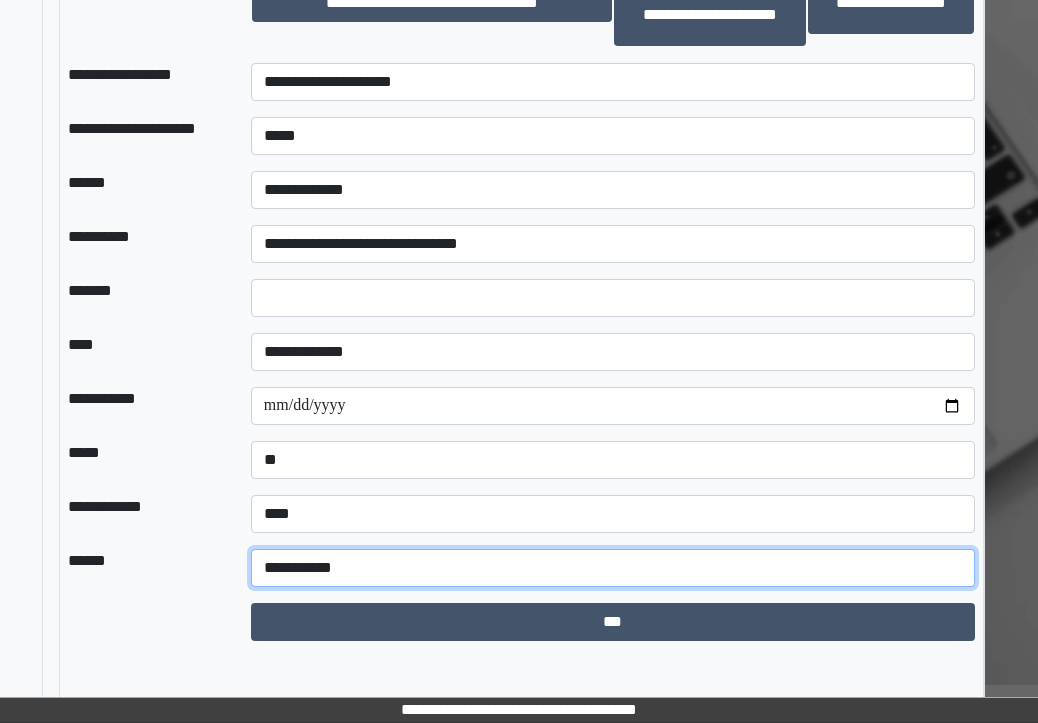 type on "**********" 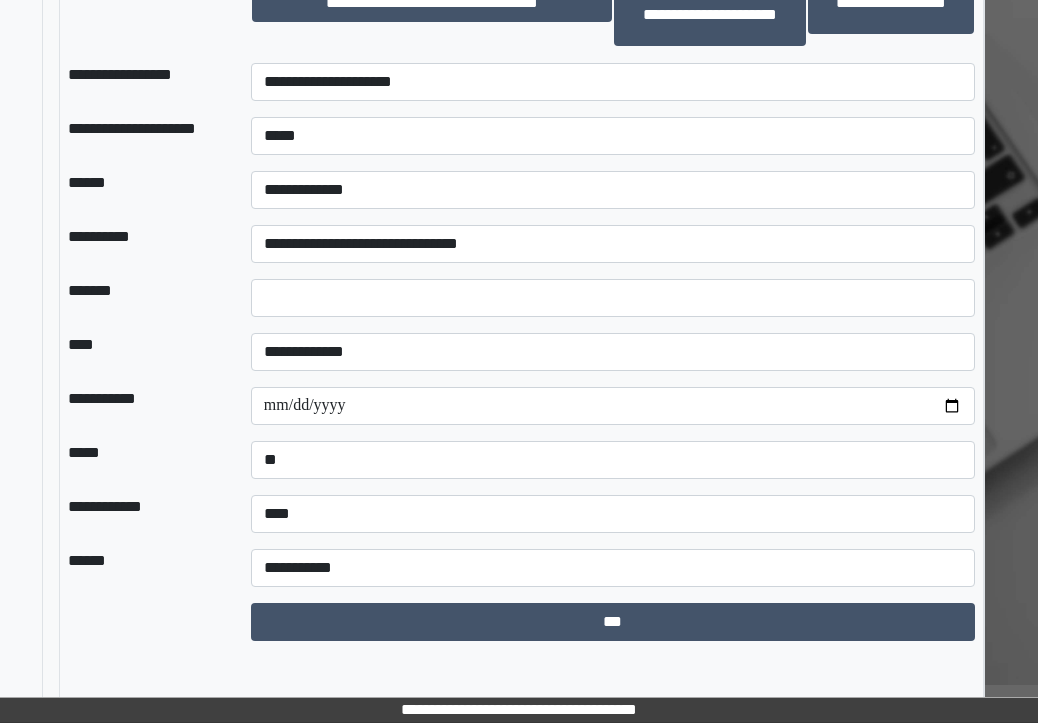 click on "***" at bounding box center (613, 622) 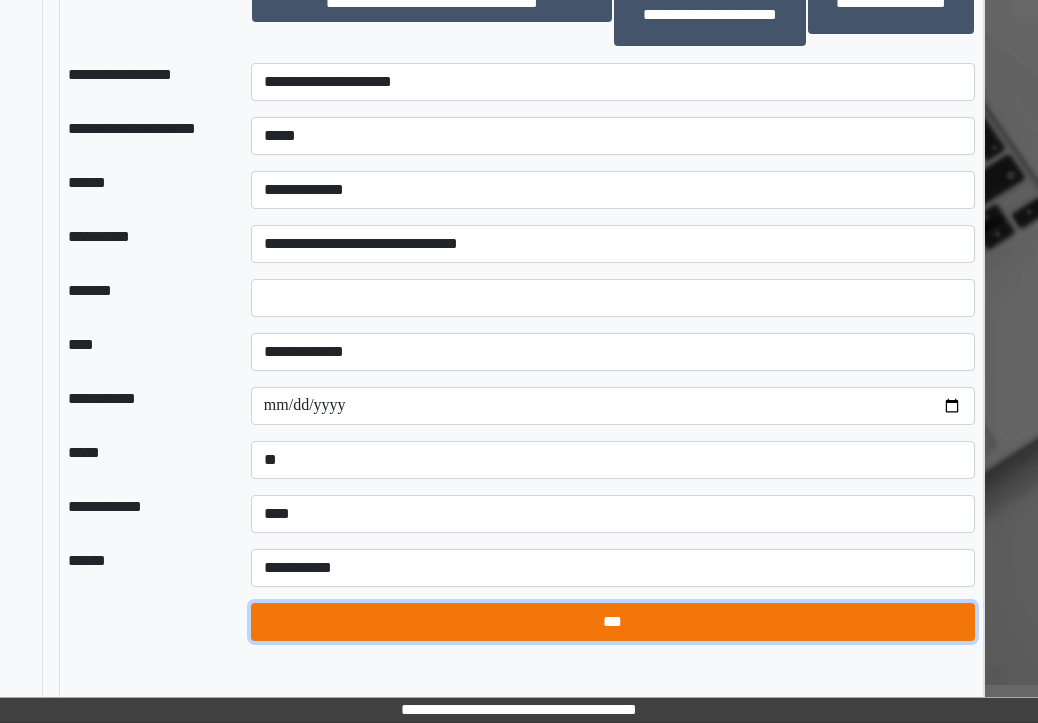click on "***" at bounding box center [613, 622] 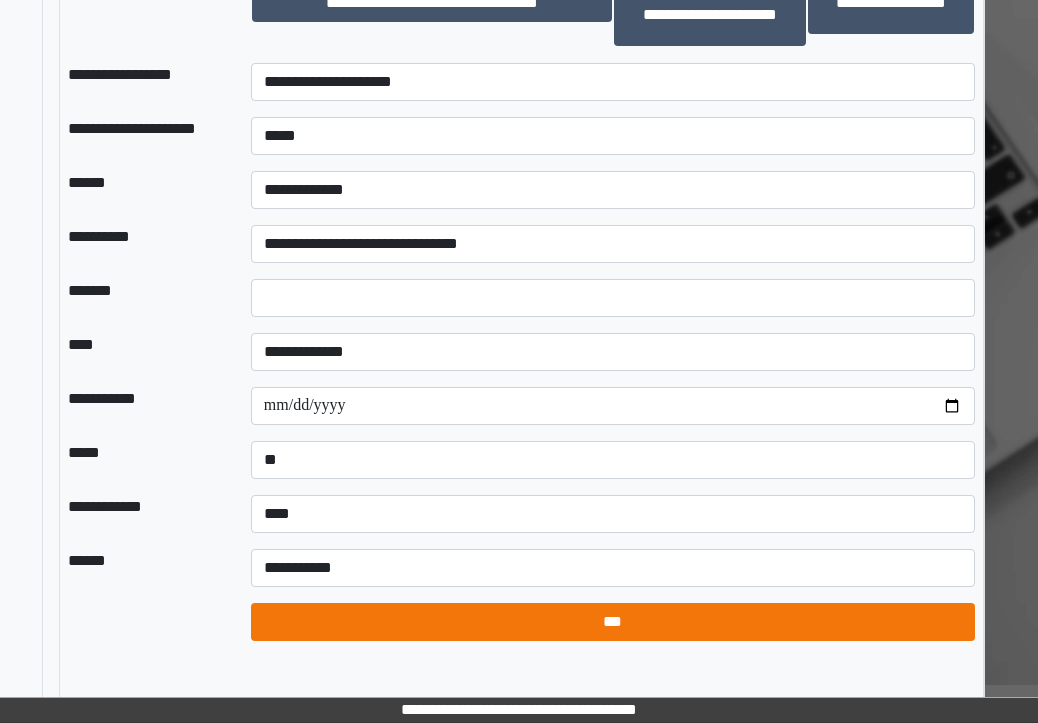 select on "*" 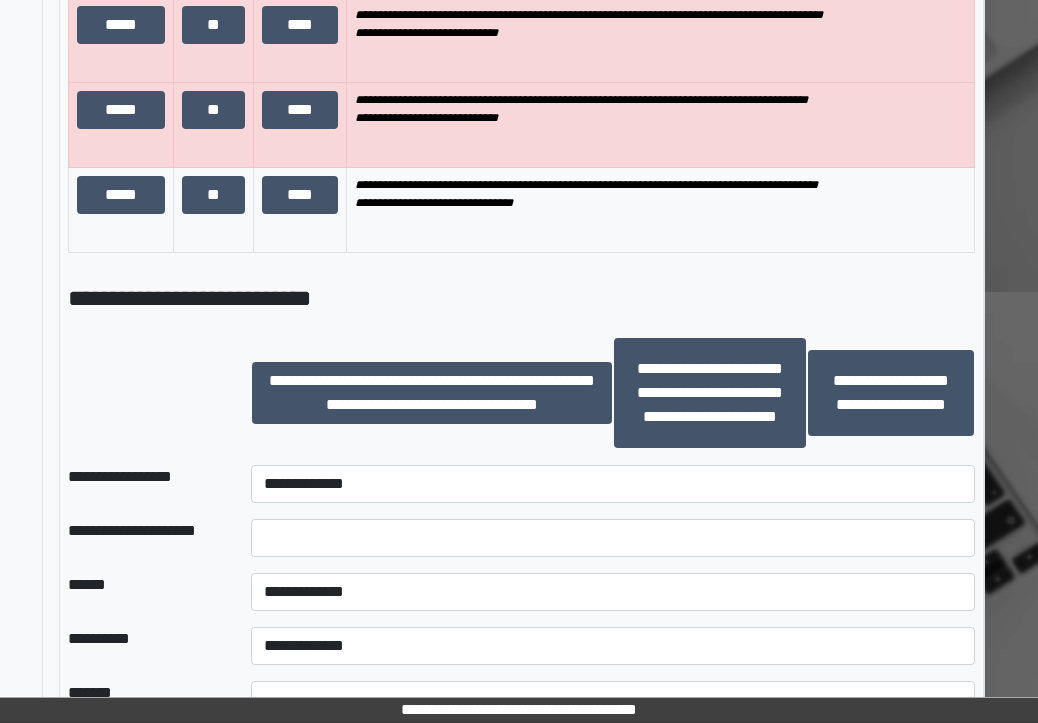 scroll, scrollTop: 3443, scrollLeft: 315, axis: both 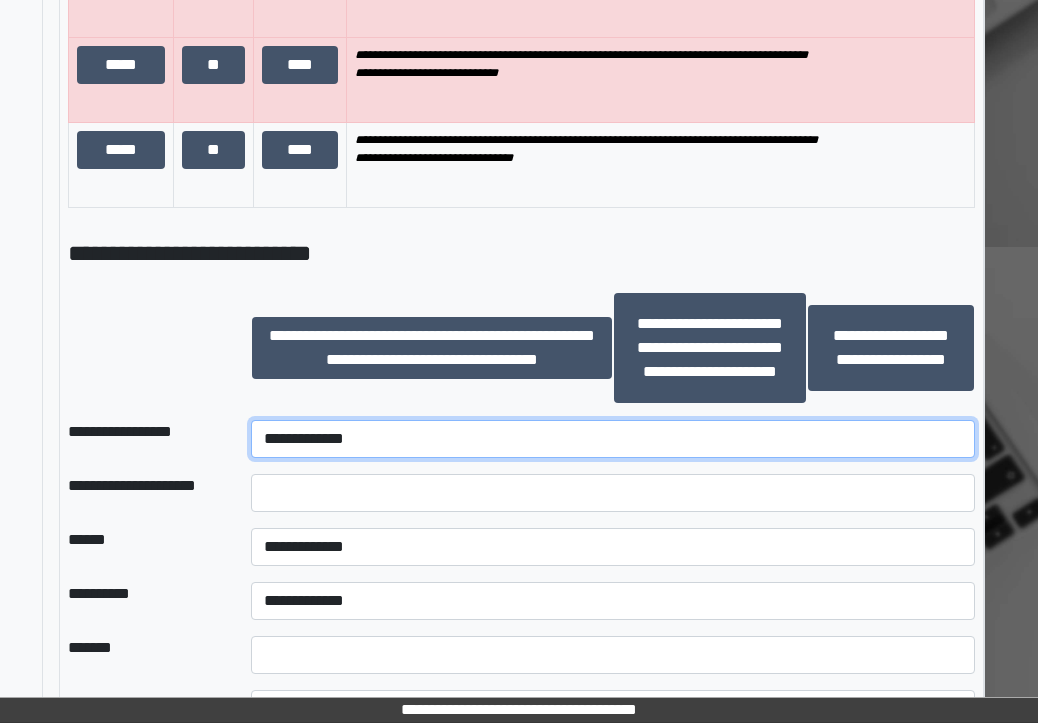 click on "**********" at bounding box center (613, 439) 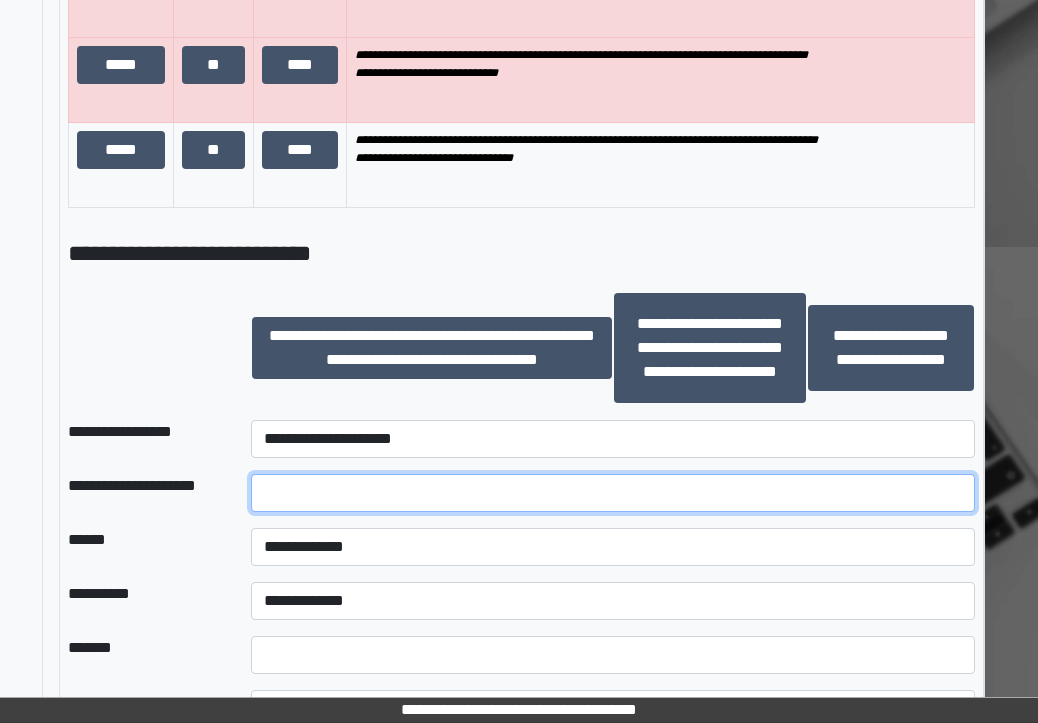 click at bounding box center [613, 493] 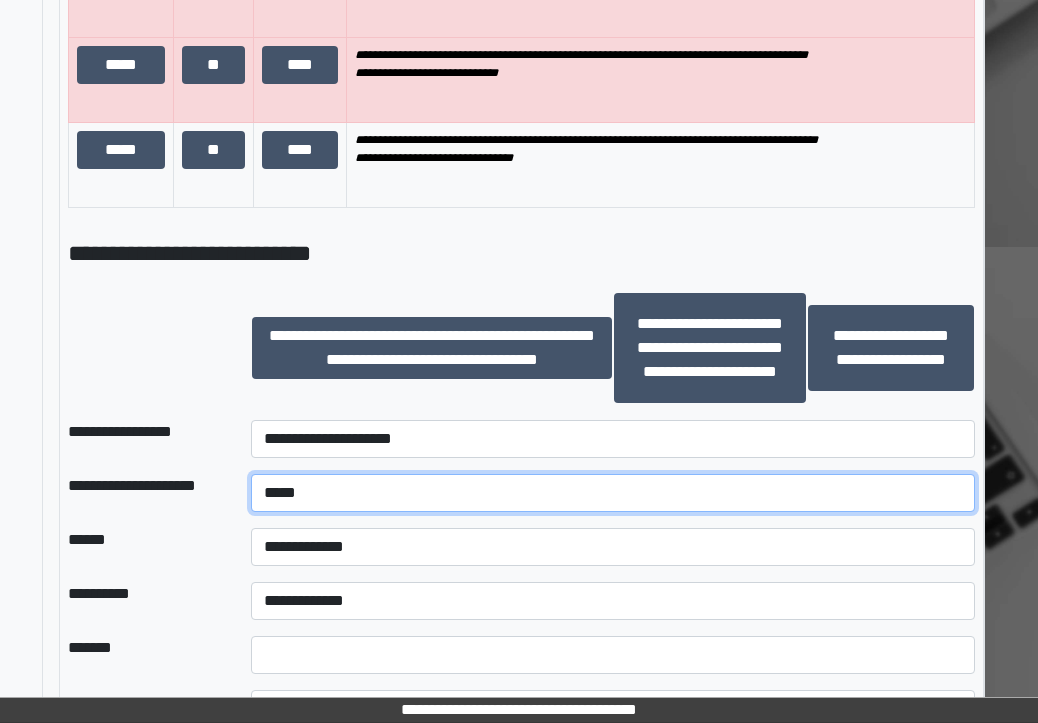 type on "*****" 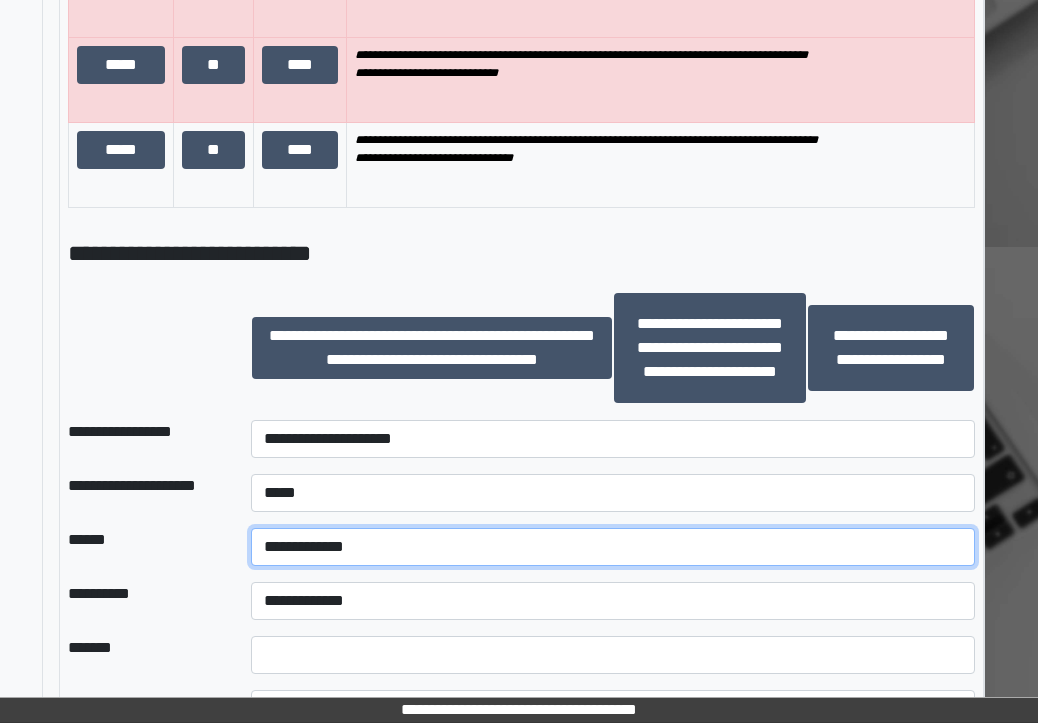 click on "**********" at bounding box center (613, 547) 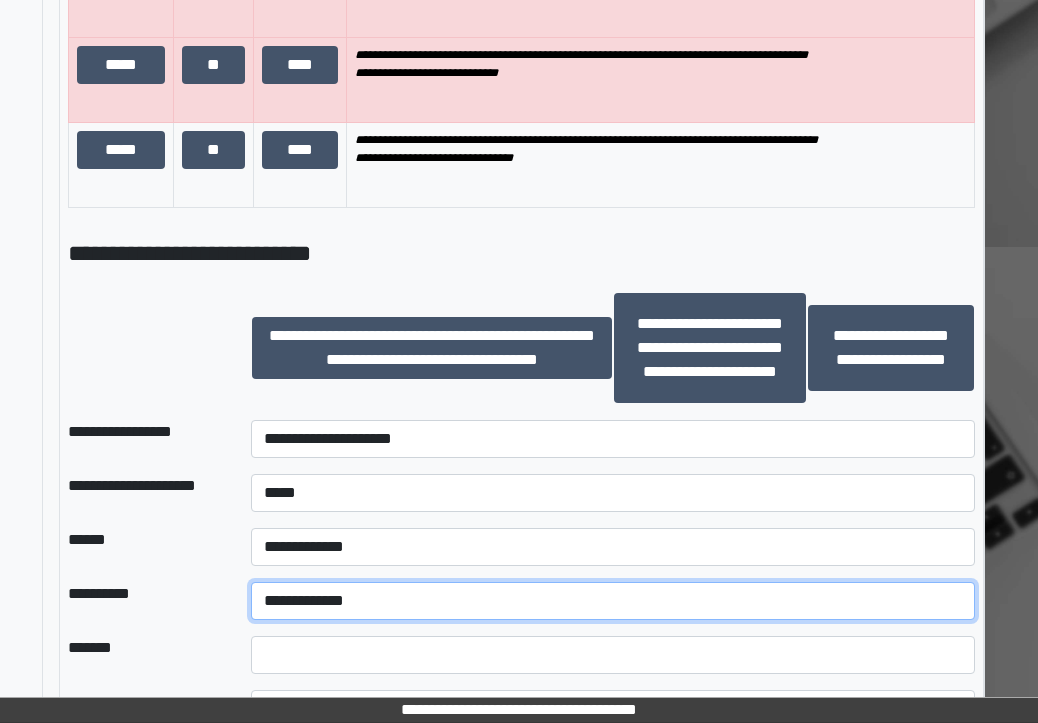 click on "**********" at bounding box center [613, 601] 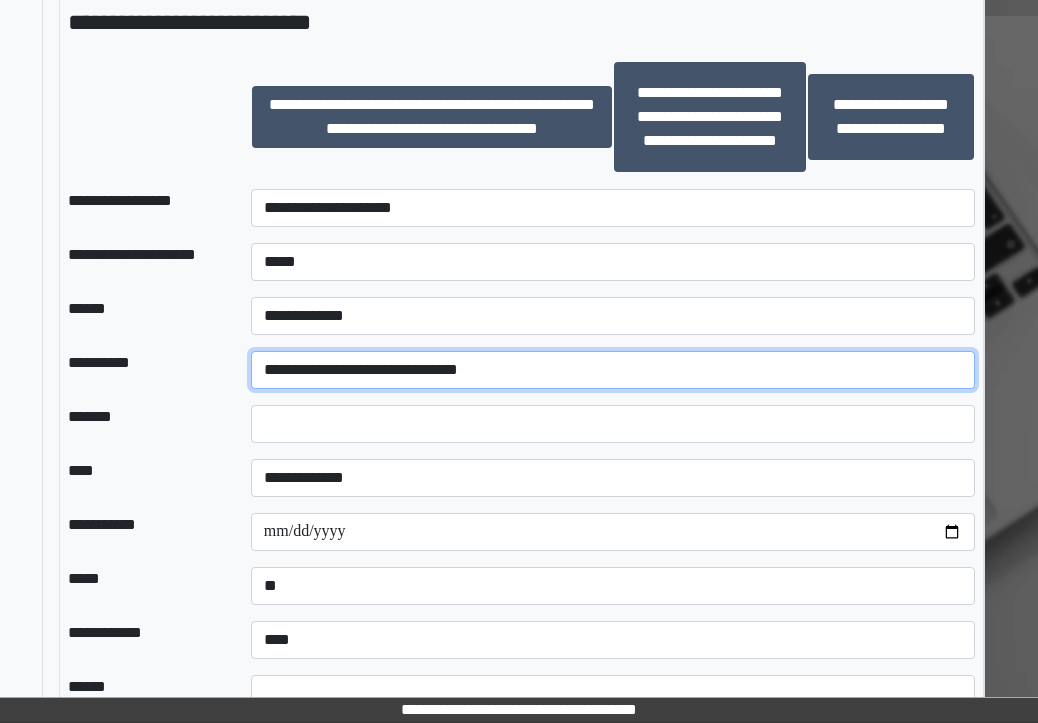 scroll, scrollTop: 3743, scrollLeft: 315, axis: both 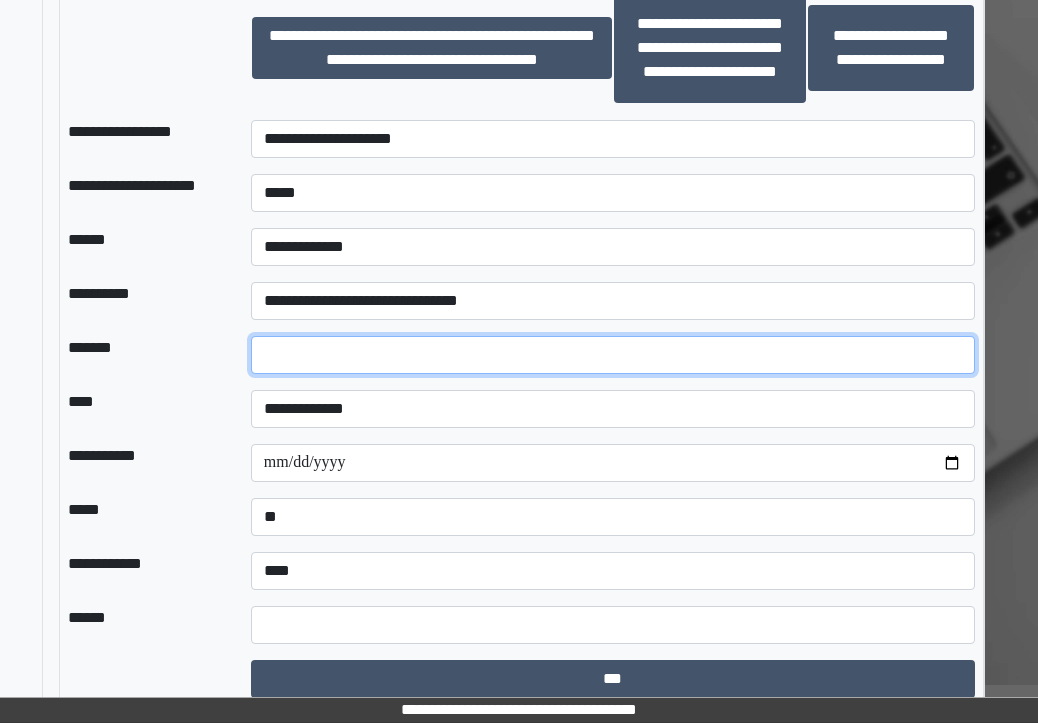 click on "*" at bounding box center (613, 355) 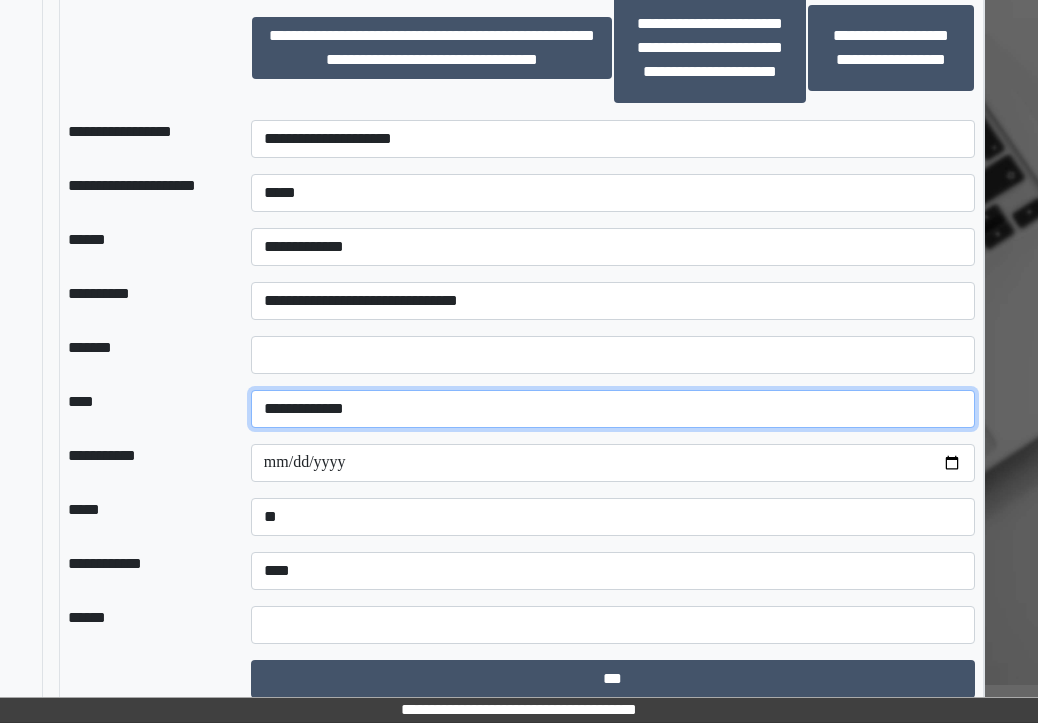 click on "**********" at bounding box center (613, 409) 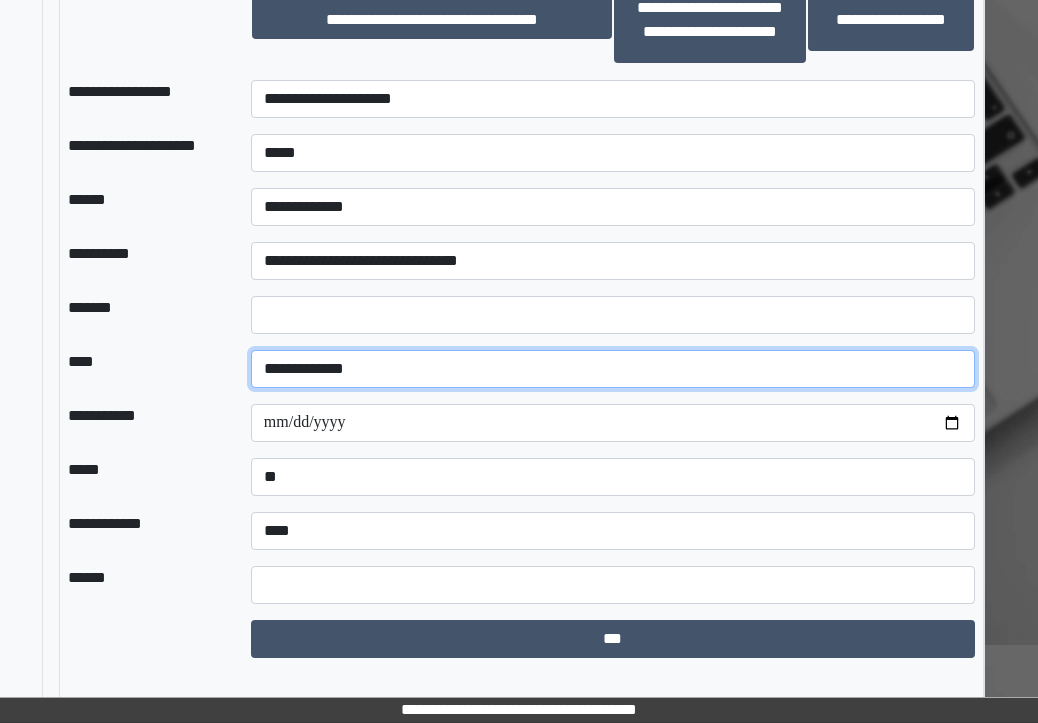 scroll, scrollTop: 3801, scrollLeft: 315, axis: both 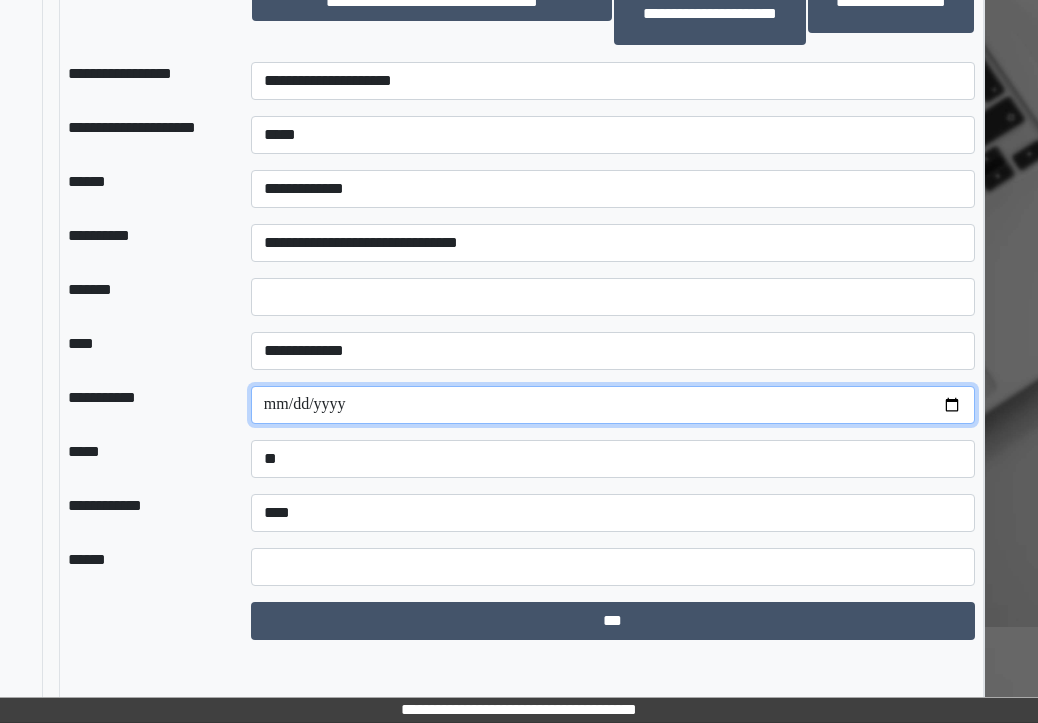 click on "**********" at bounding box center [613, 405] 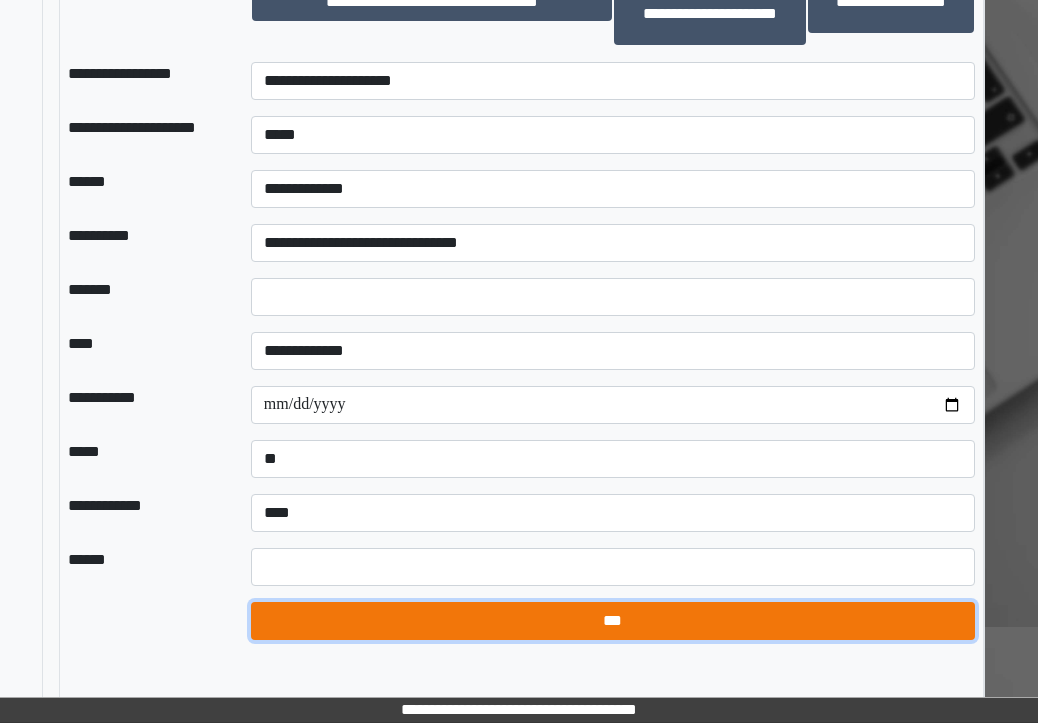 click on "***" at bounding box center [613, 621] 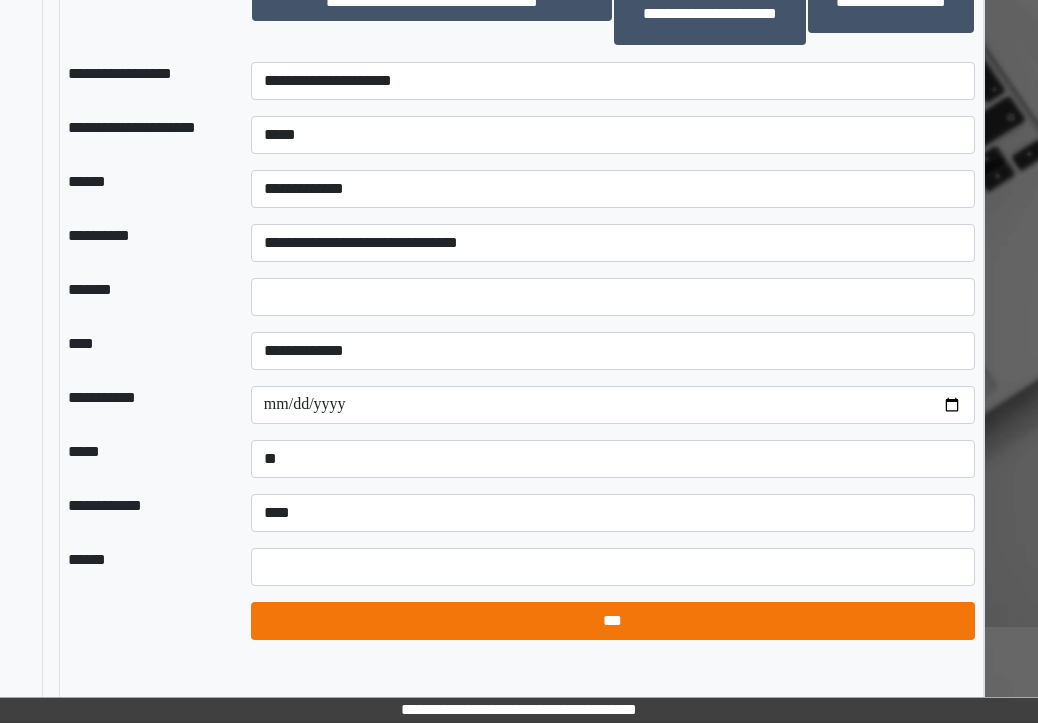 select on "*" 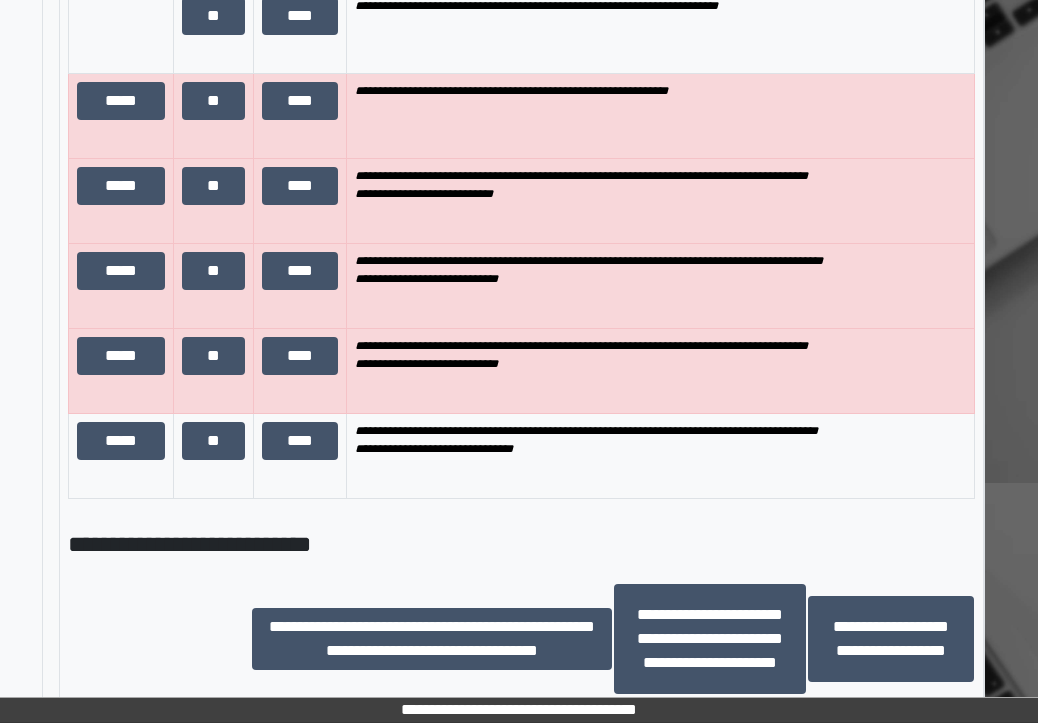 scroll, scrollTop: 3201, scrollLeft: 315, axis: both 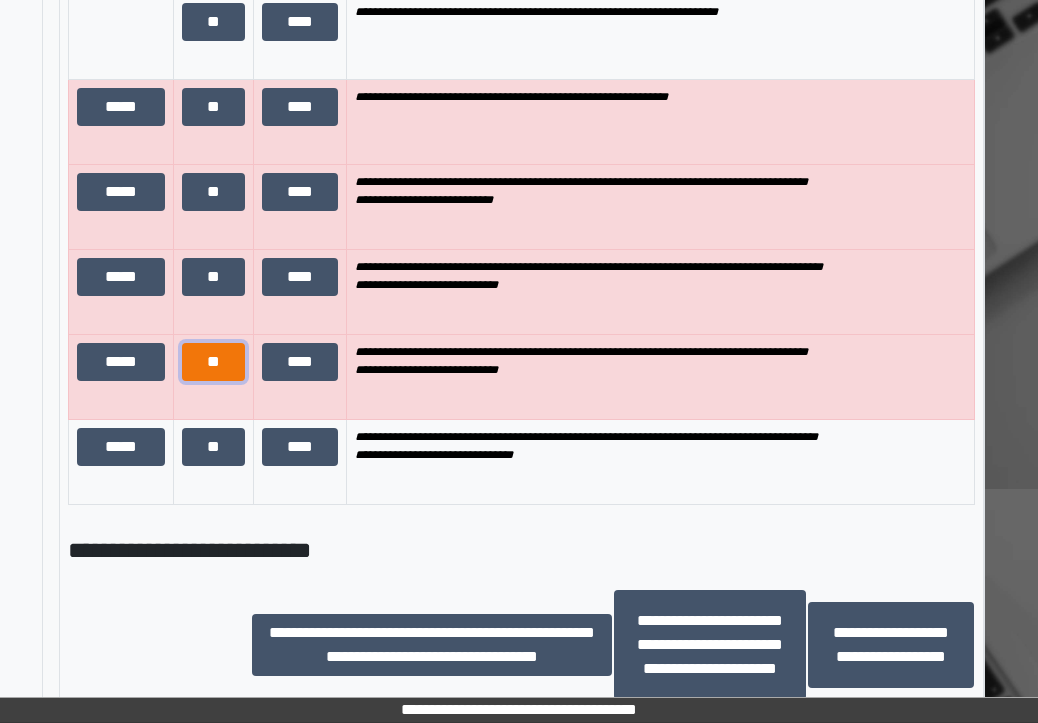 click on "**" at bounding box center [213, 362] 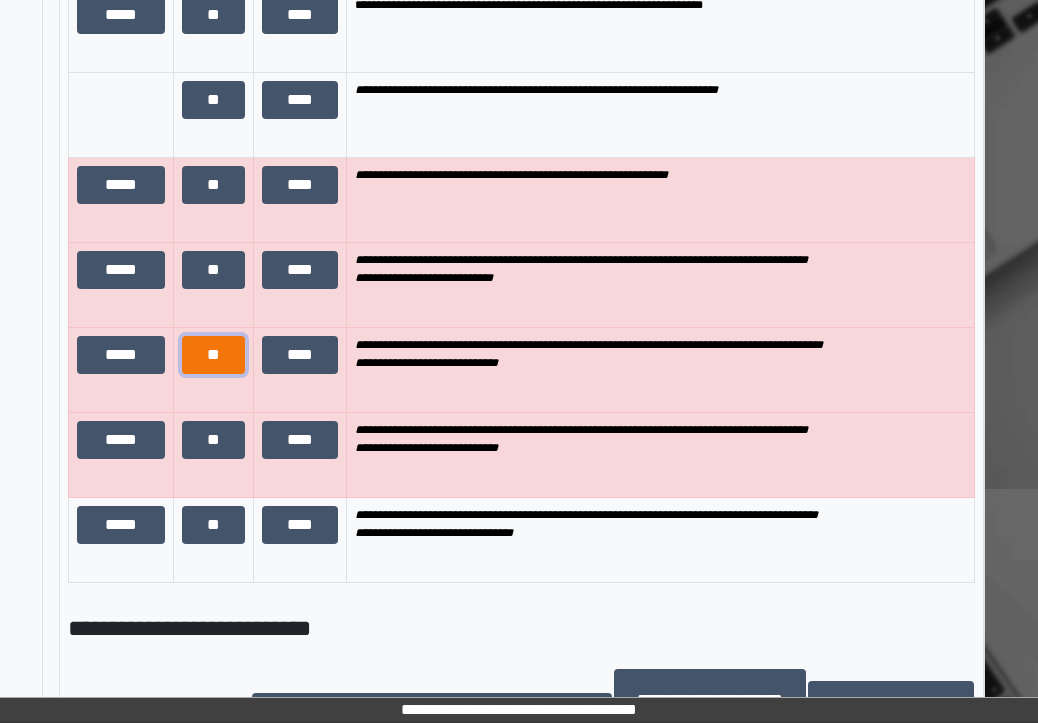 click on "**" at bounding box center [213, 355] 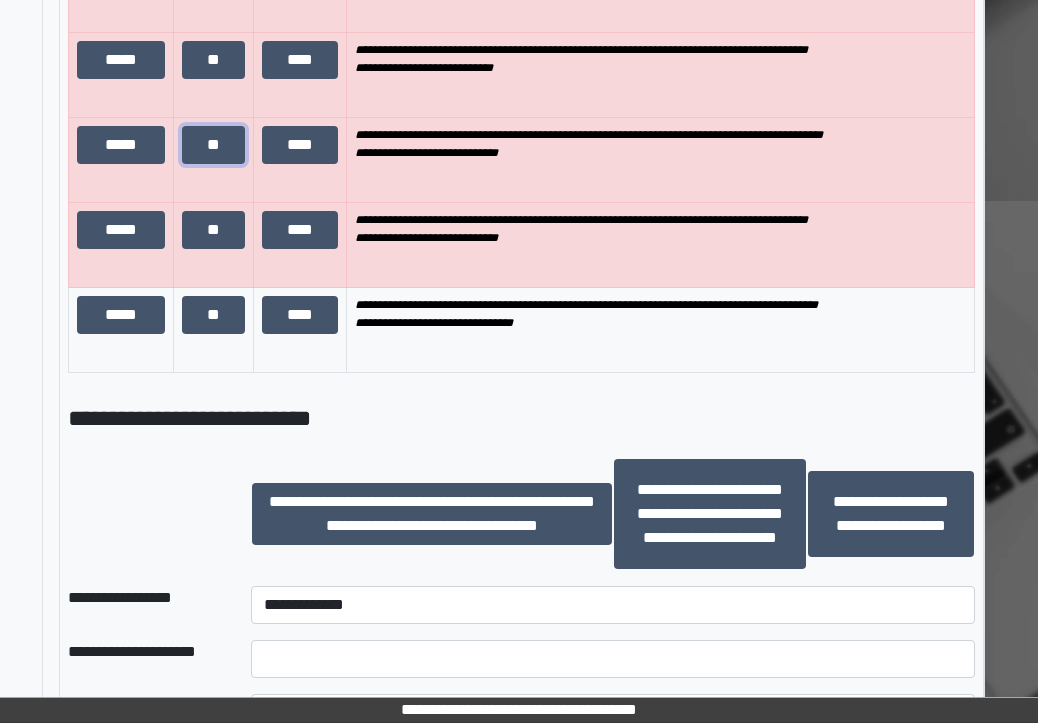scroll, scrollTop: 3501, scrollLeft: 315, axis: both 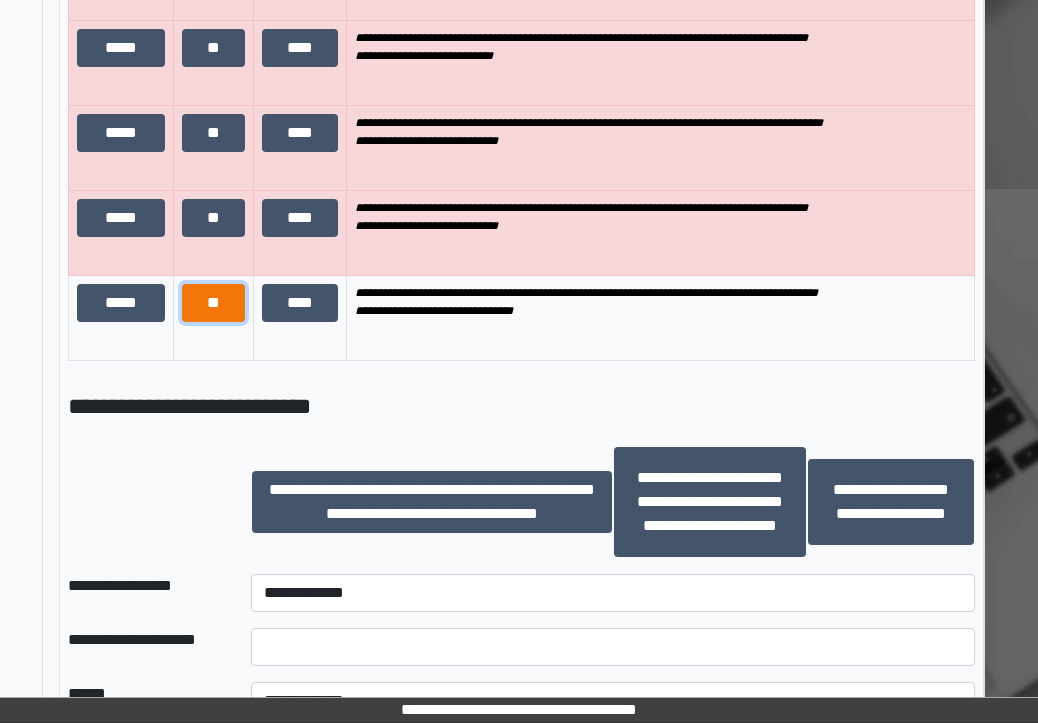 click on "**" at bounding box center [213, 303] 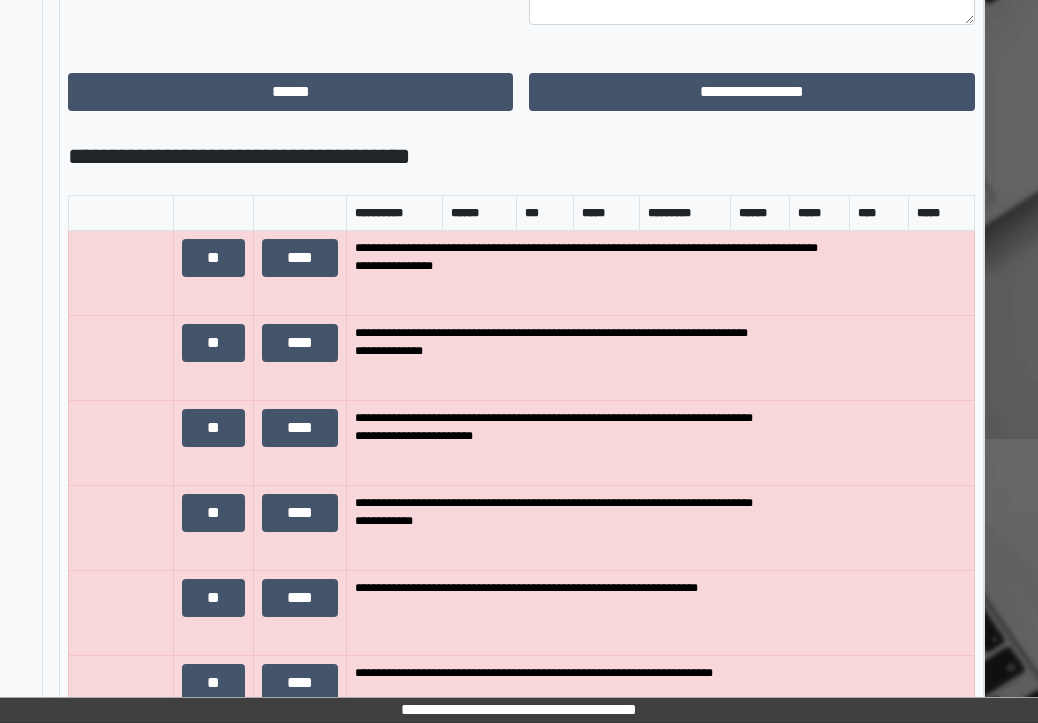 scroll, scrollTop: 1575, scrollLeft: 315, axis: both 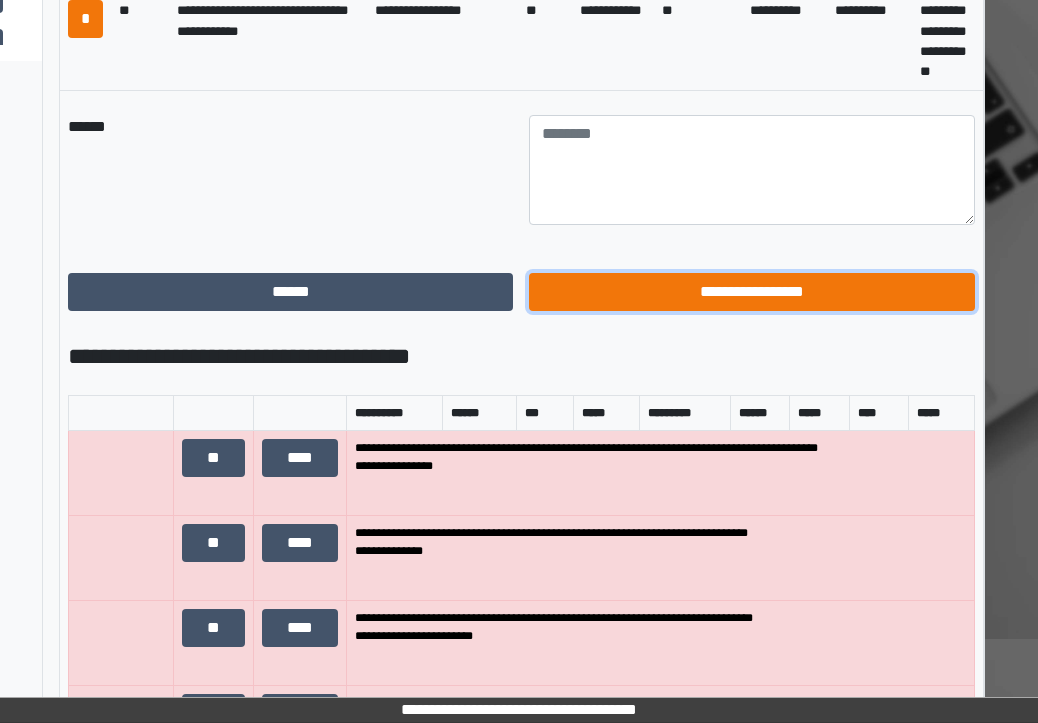 click on "**********" at bounding box center [751, 292] 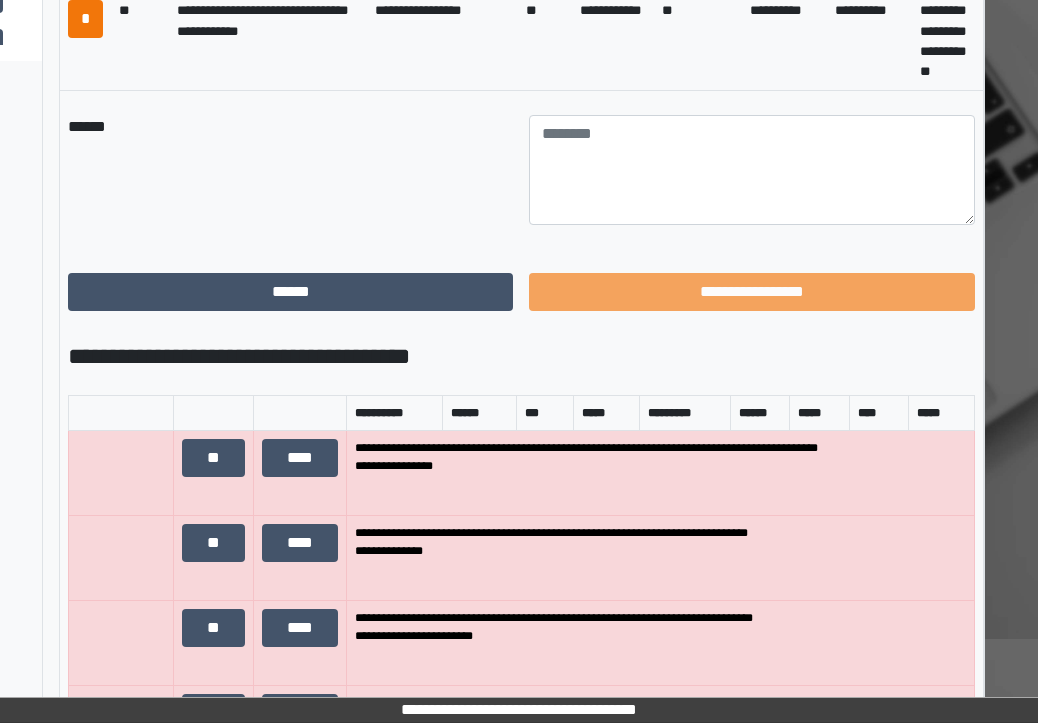 scroll, scrollTop: 931, scrollLeft: 315, axis: both 